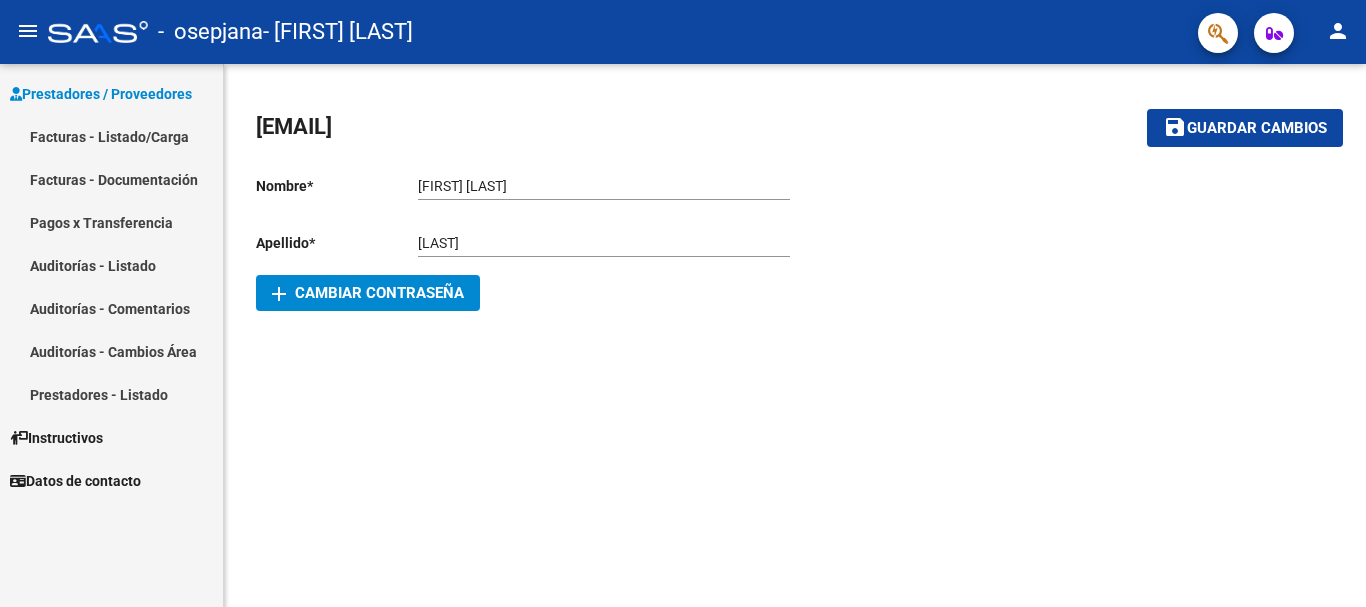 scroll, scrollTop: 0, scrollLeft: 0, axis: both 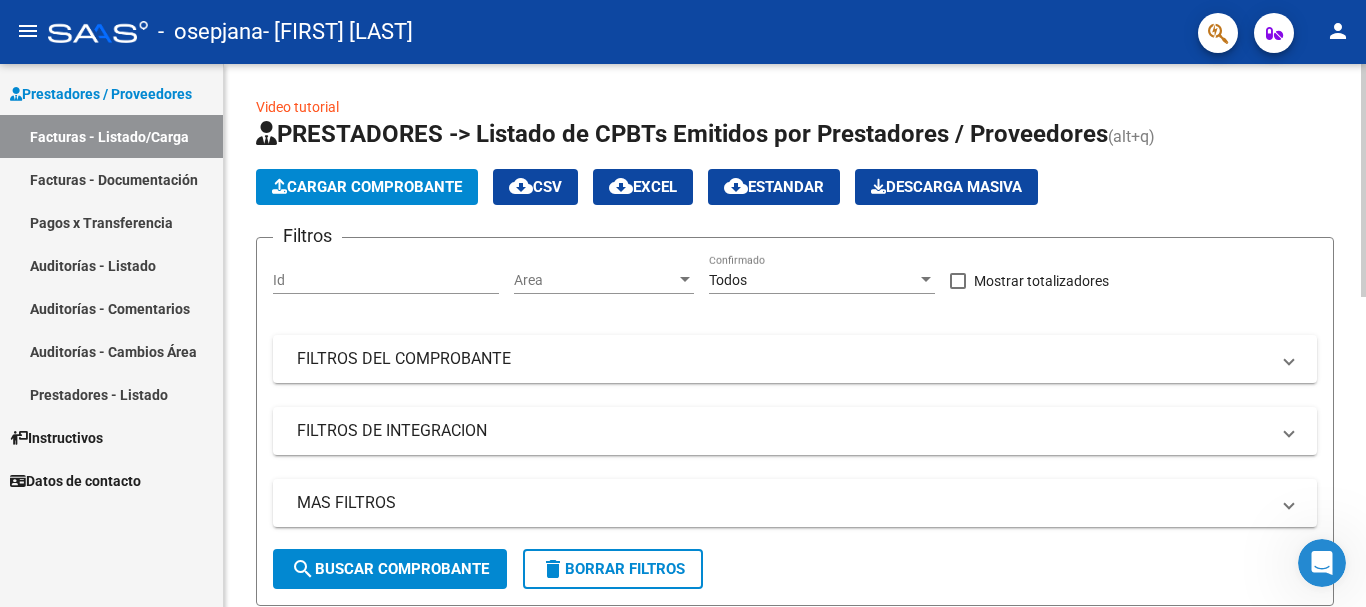click on "Cargar Comprobante" 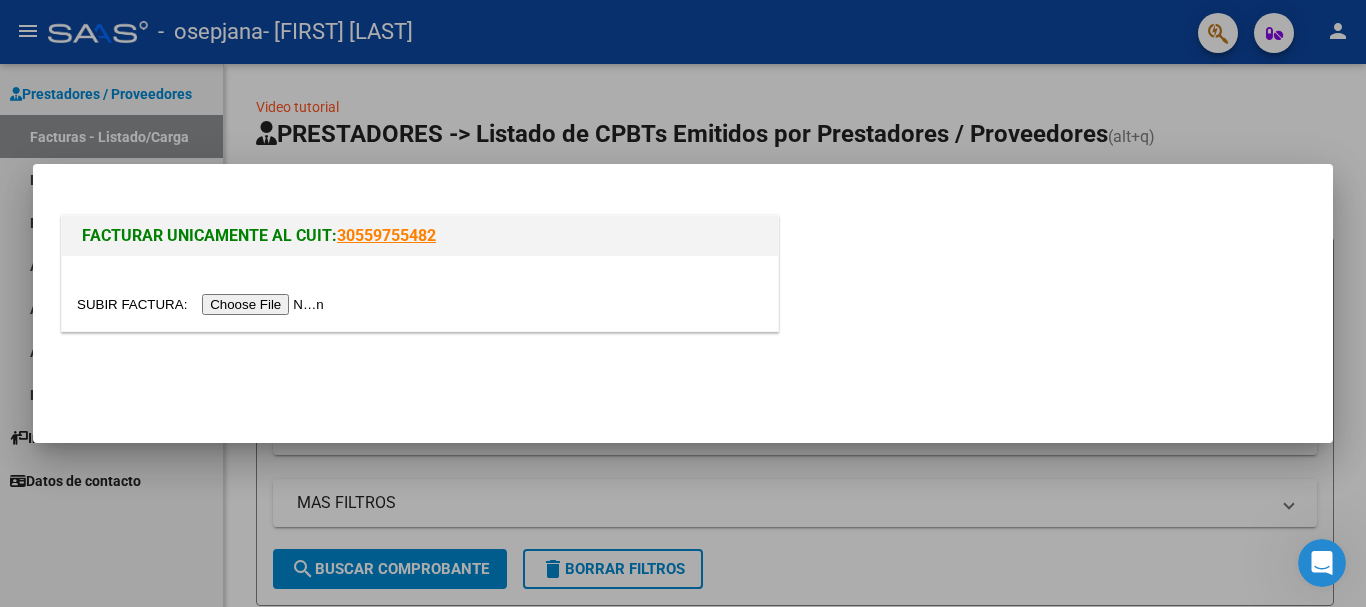 click at bounding box center [420, 304] 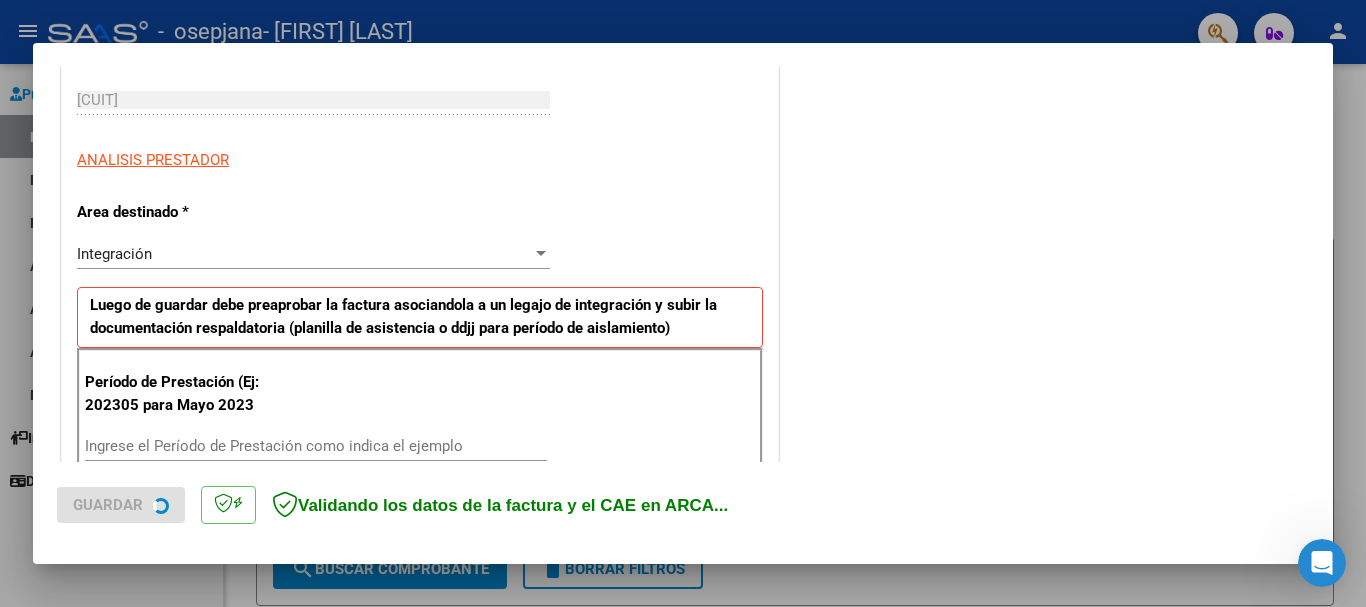 scroll, scrollTop: 400, scrollLeft: 0, axis: vertical 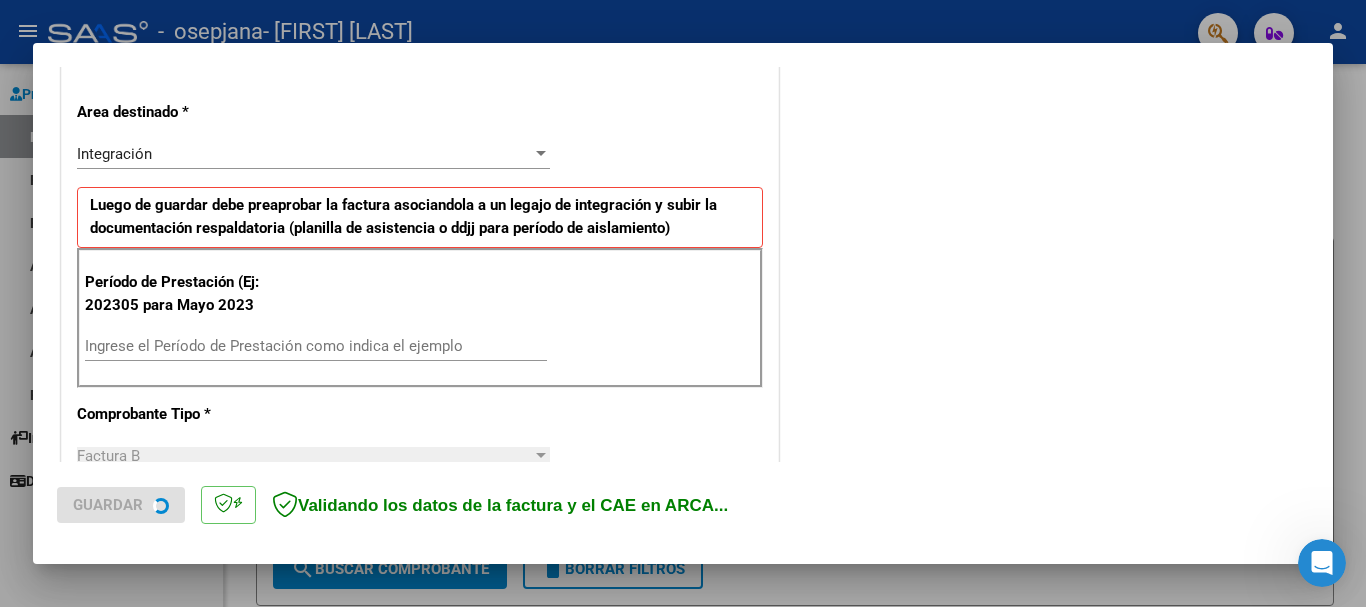 click on "Ingrese el Período de Prestación como indica el ejemplo" at bounding box center (316, 346) 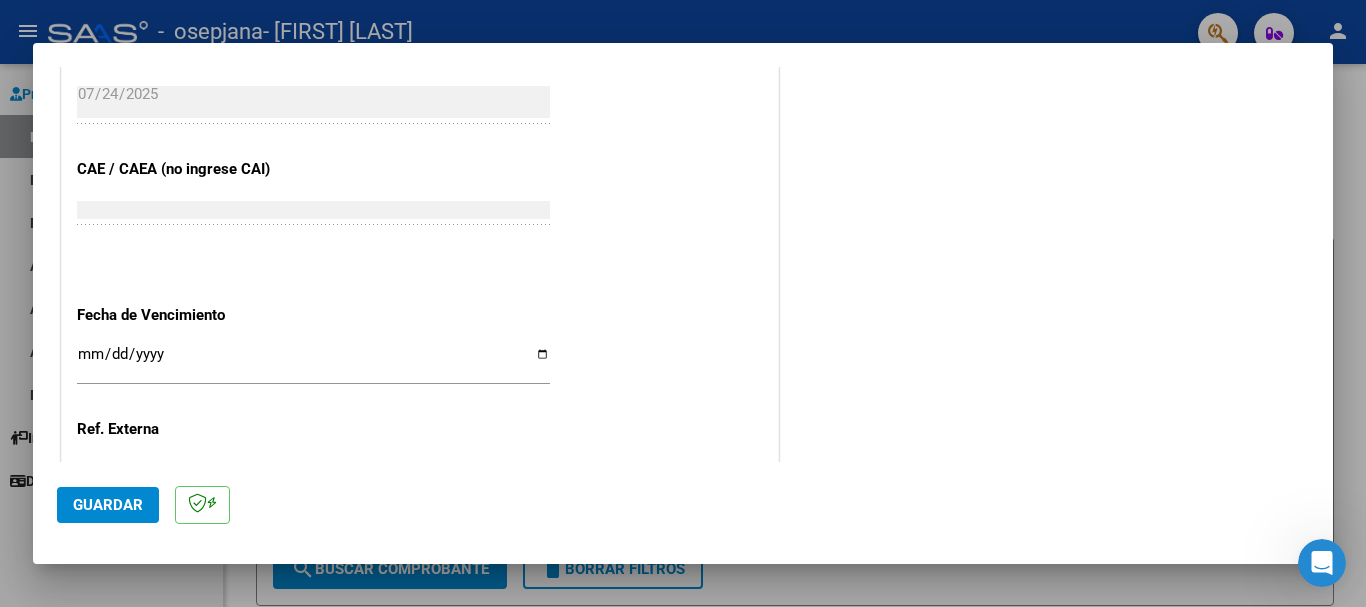 scroll, scrollTop: 1200, scrollLeft: 0, axis: vertical 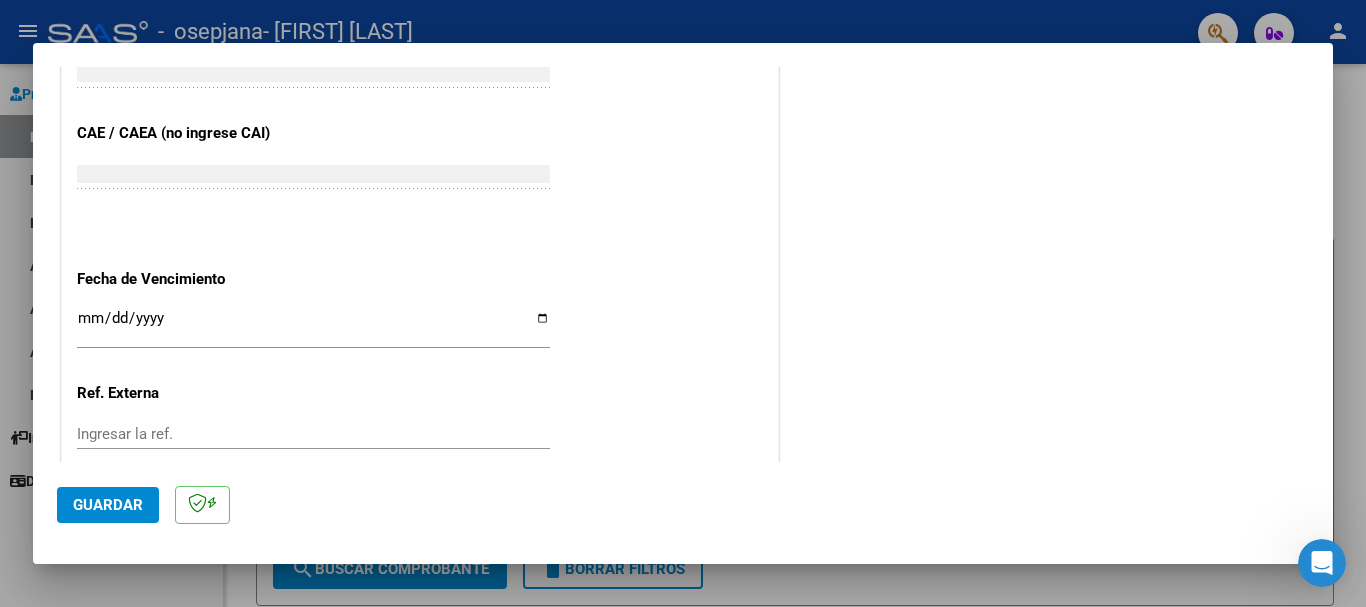 type on "202506" 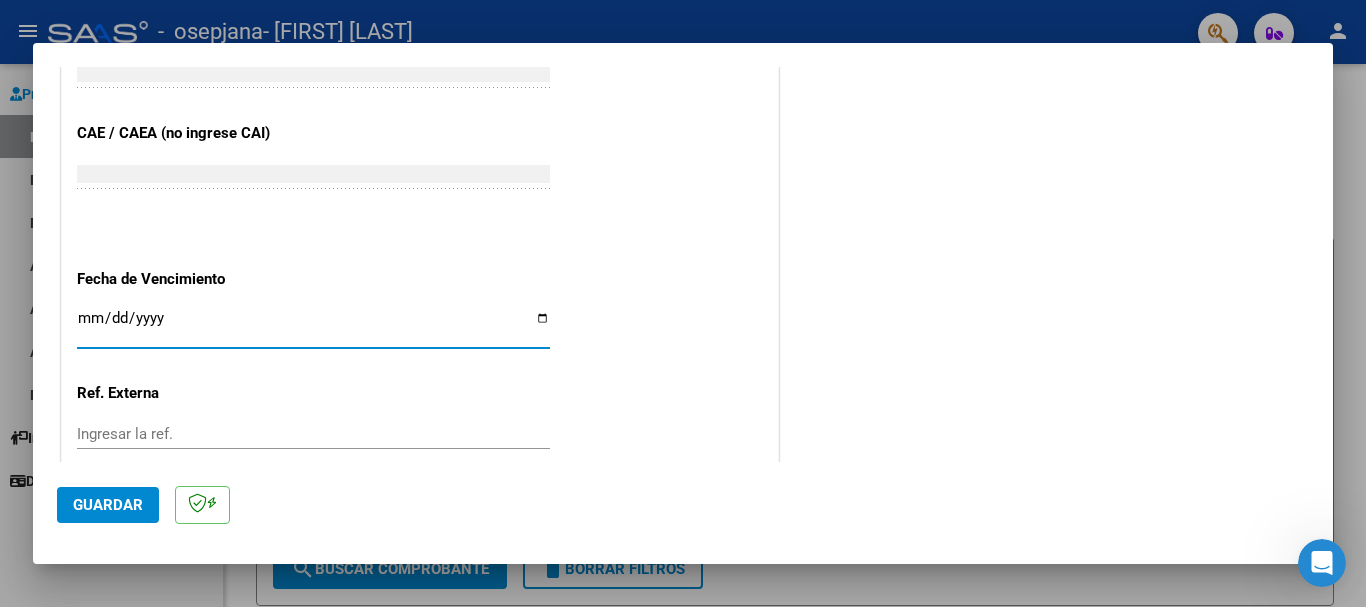 click on "Ingresar la fecha" at bounding box center (313, 326) 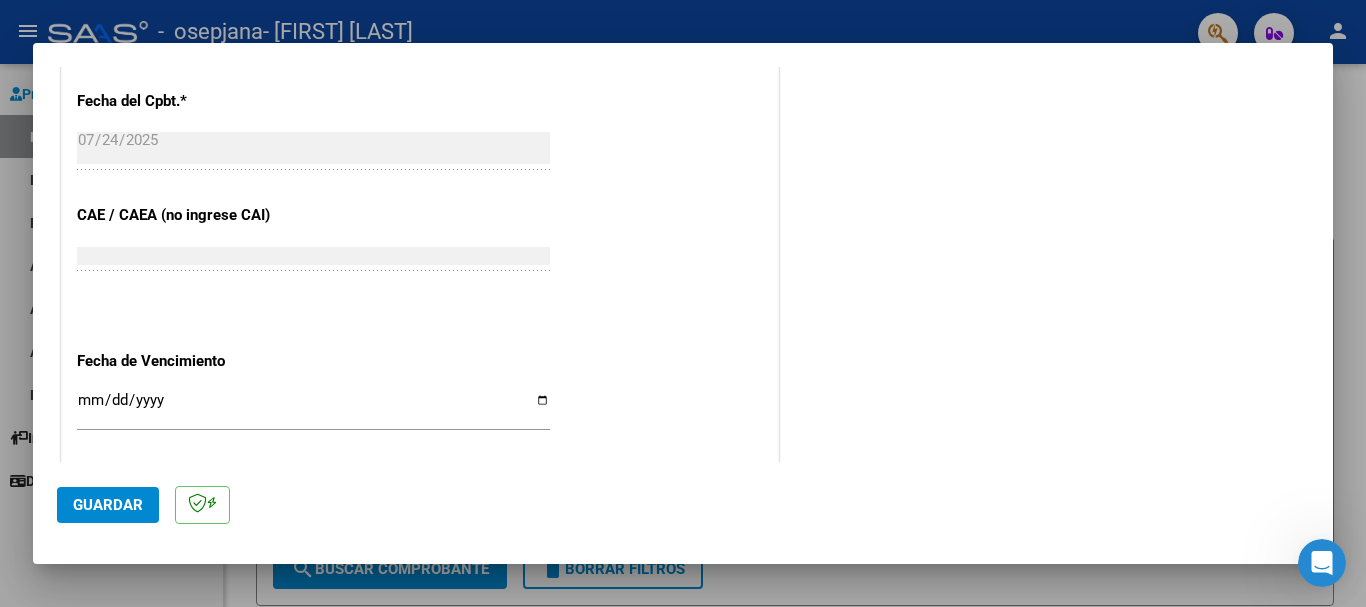 scroll, scrollTop: 1100, scrollLeft: 0, axis: vertical 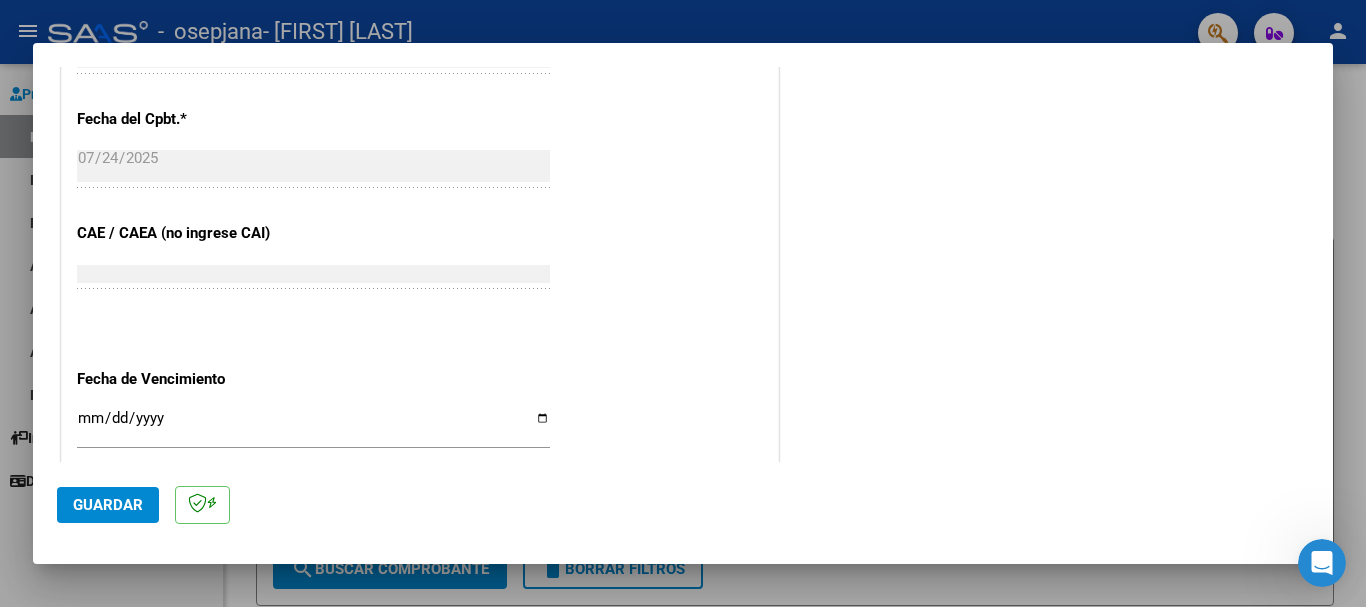 drag, startPoint x: 782, startPoint y: 286, endPoint x: 686, endPoint y: 283, distance: 96.04687 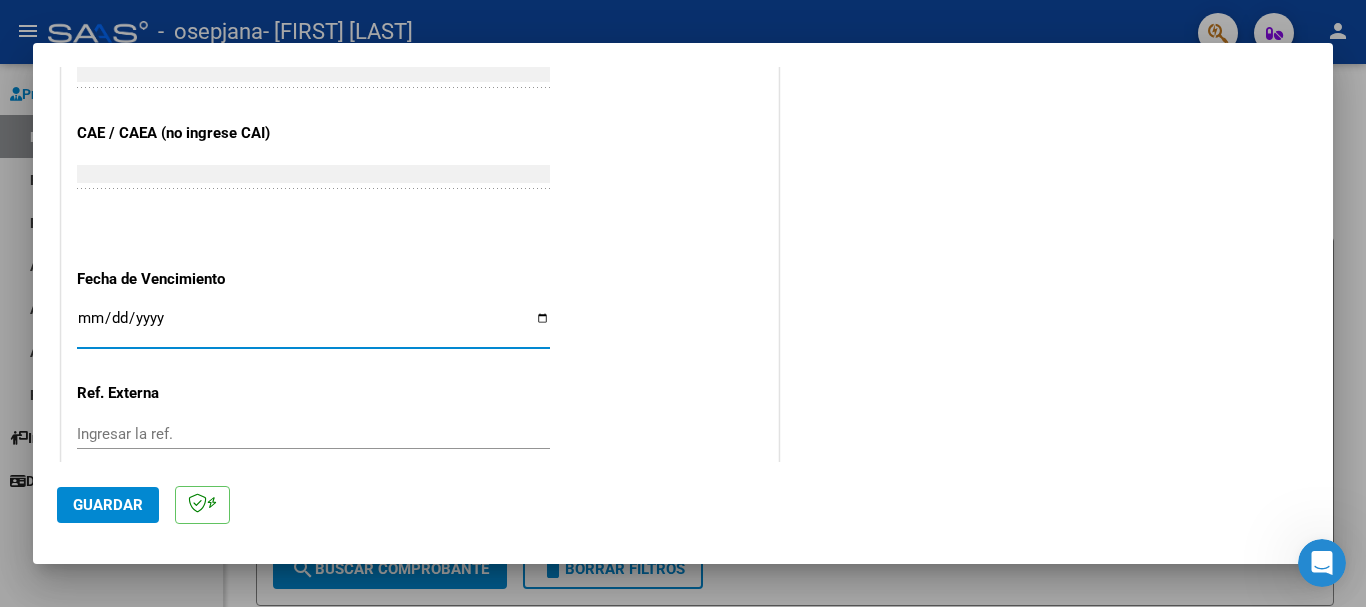 click on "Ingresar la fecha" at bounding box center [313, 326] 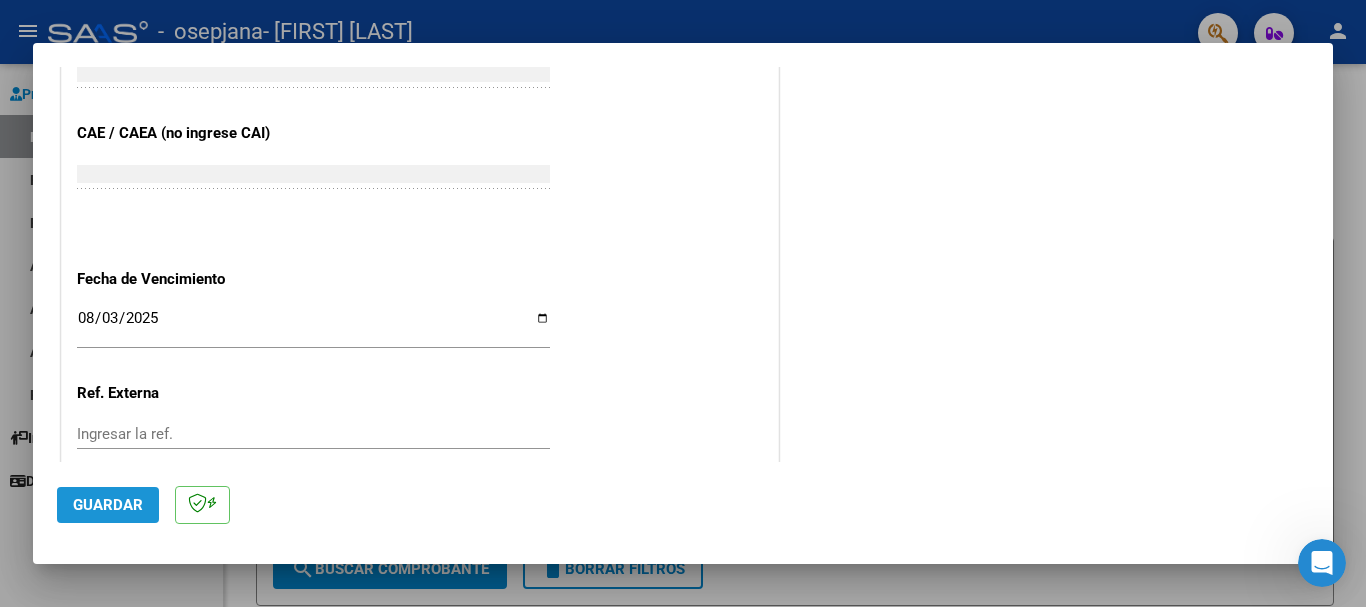 click on "Guardar" 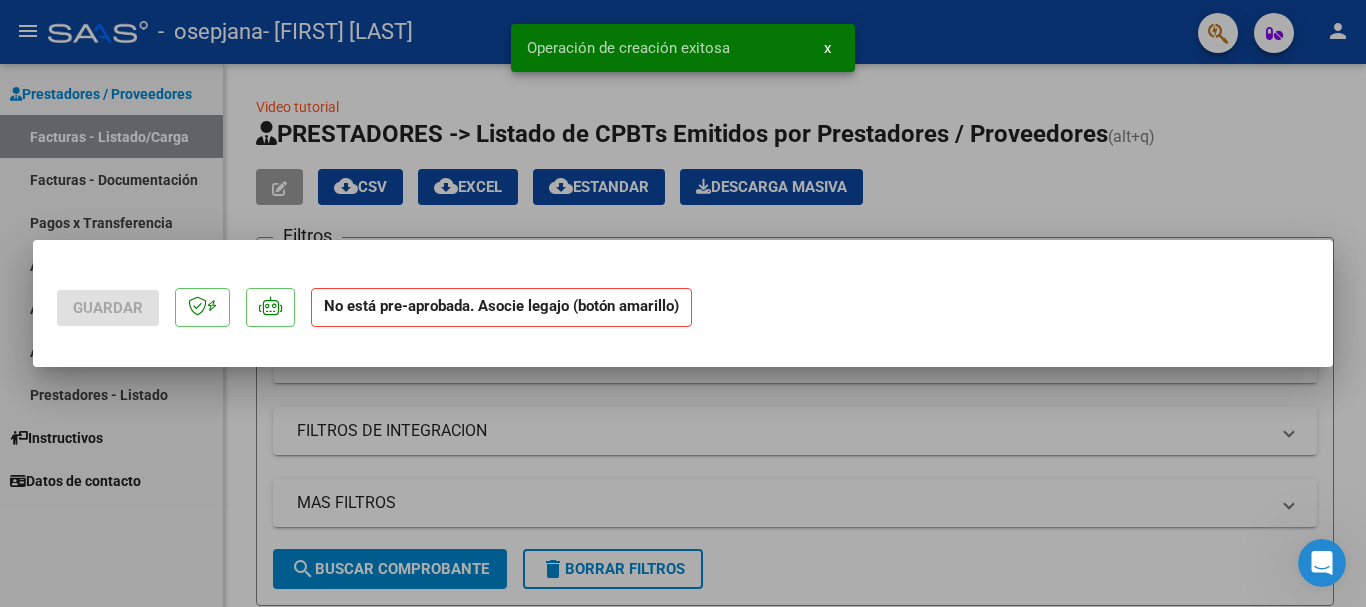scroll, scrollTop: 0, scrollLeft: 0, axis: both 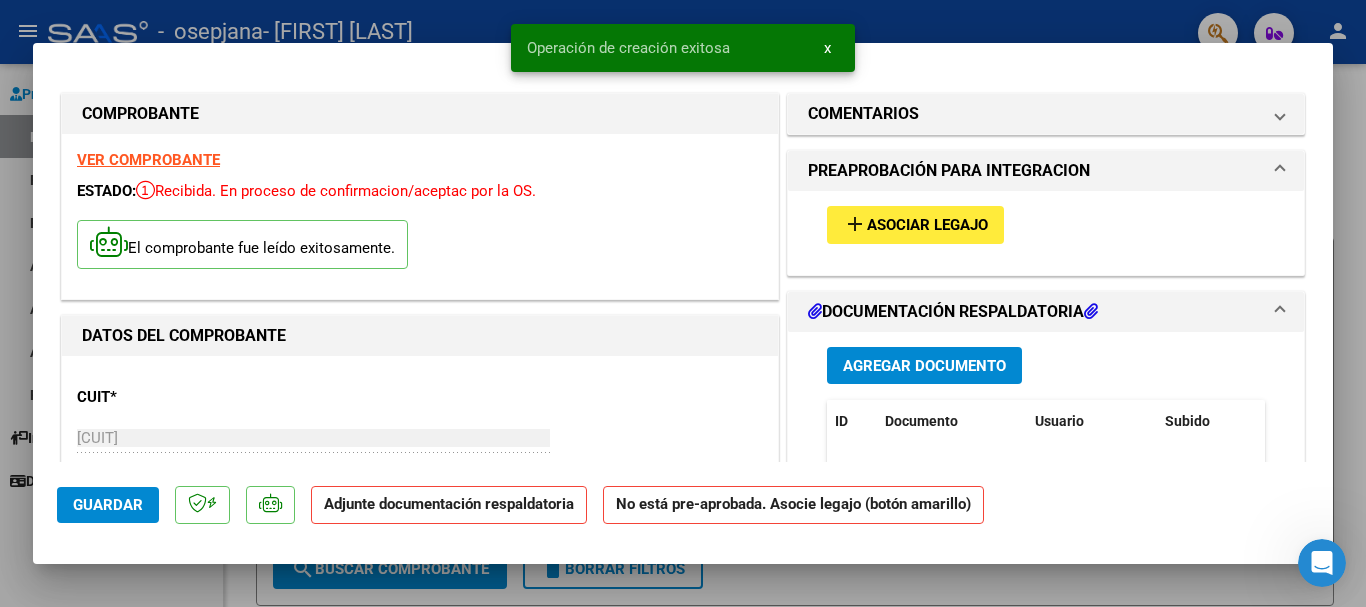 click on "add Asociar Legajo" at bounding box center (915, 224) 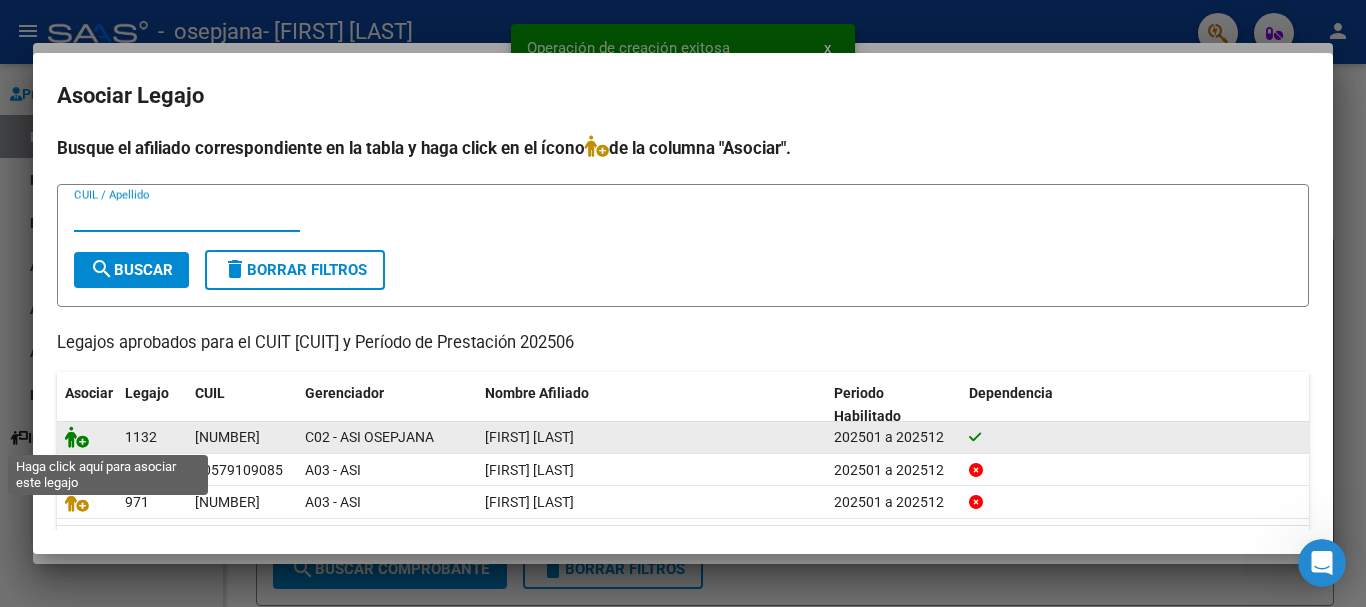 click 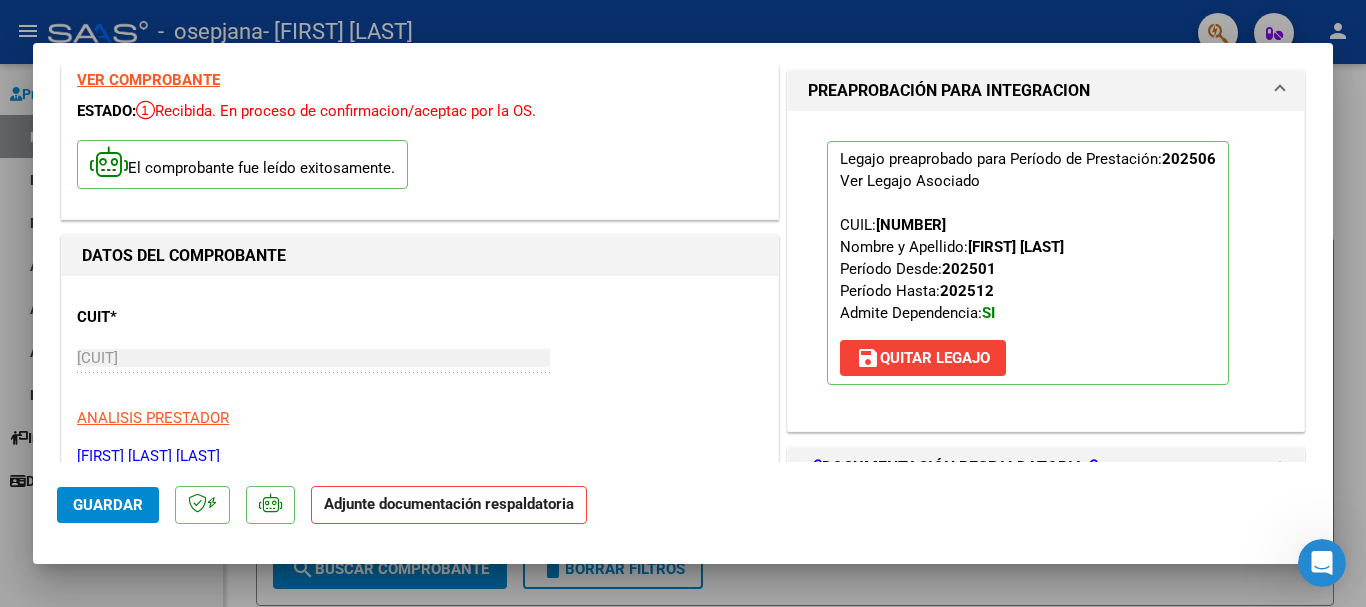 scroll, scrollTop: 200, scrollLeft: 0, axis: vertical 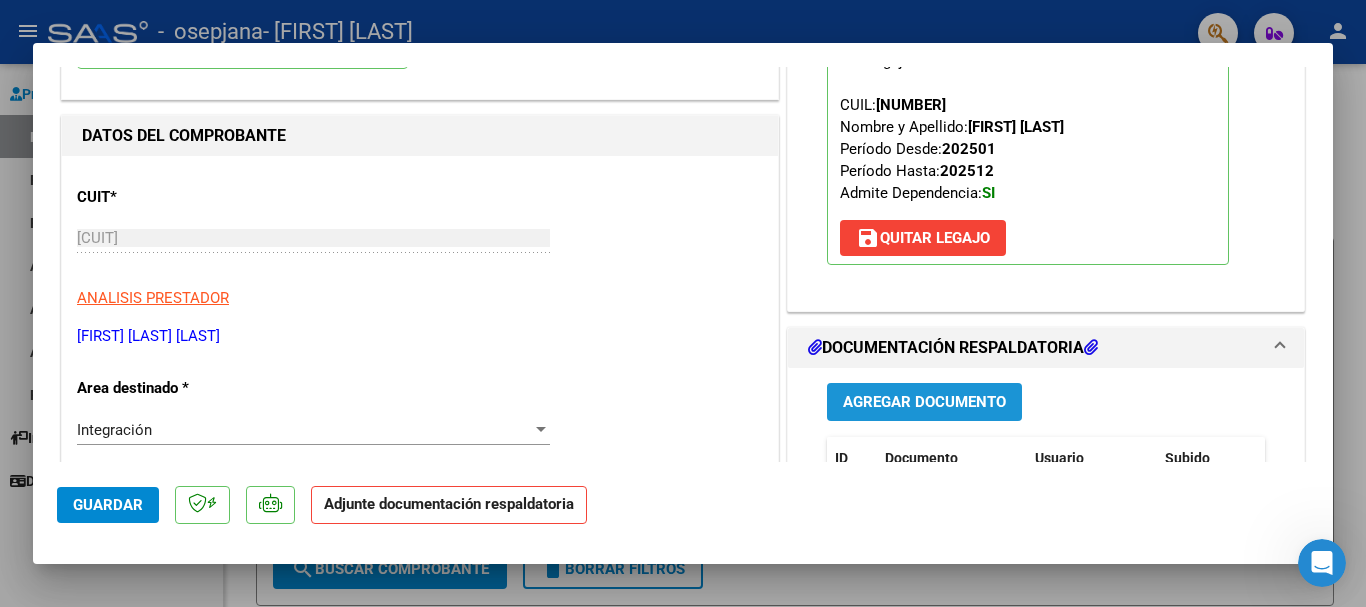 click on "Agregar Documento" at bounding box center [924, 403] 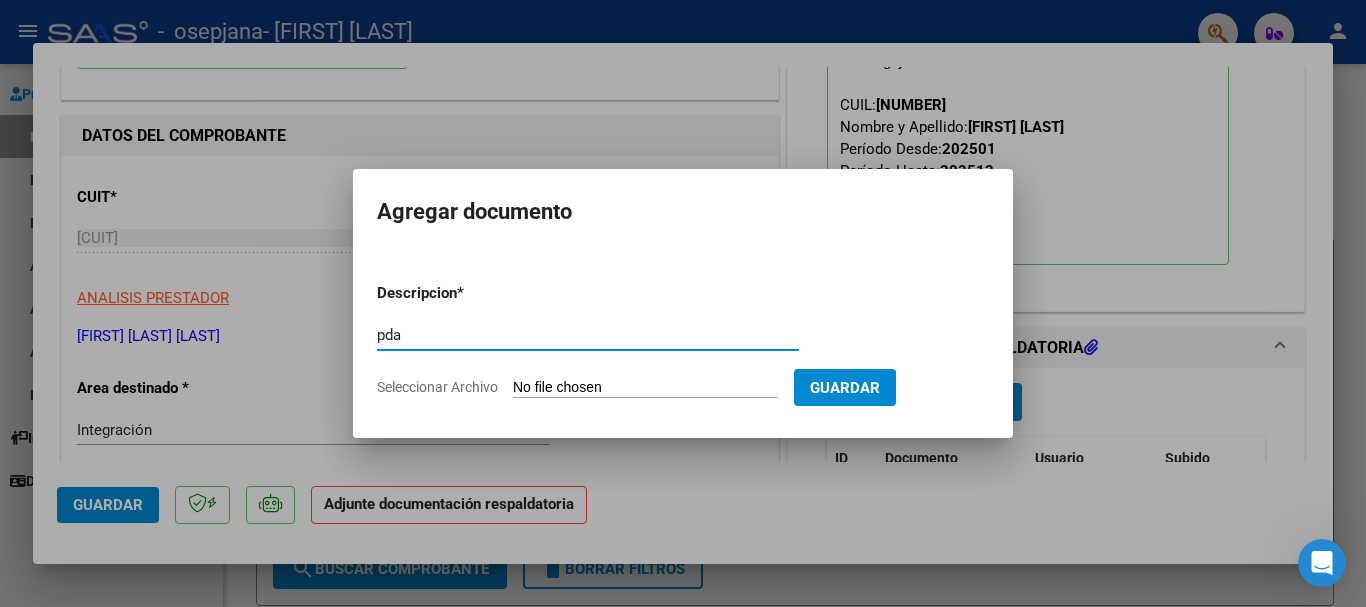 type on "pda" 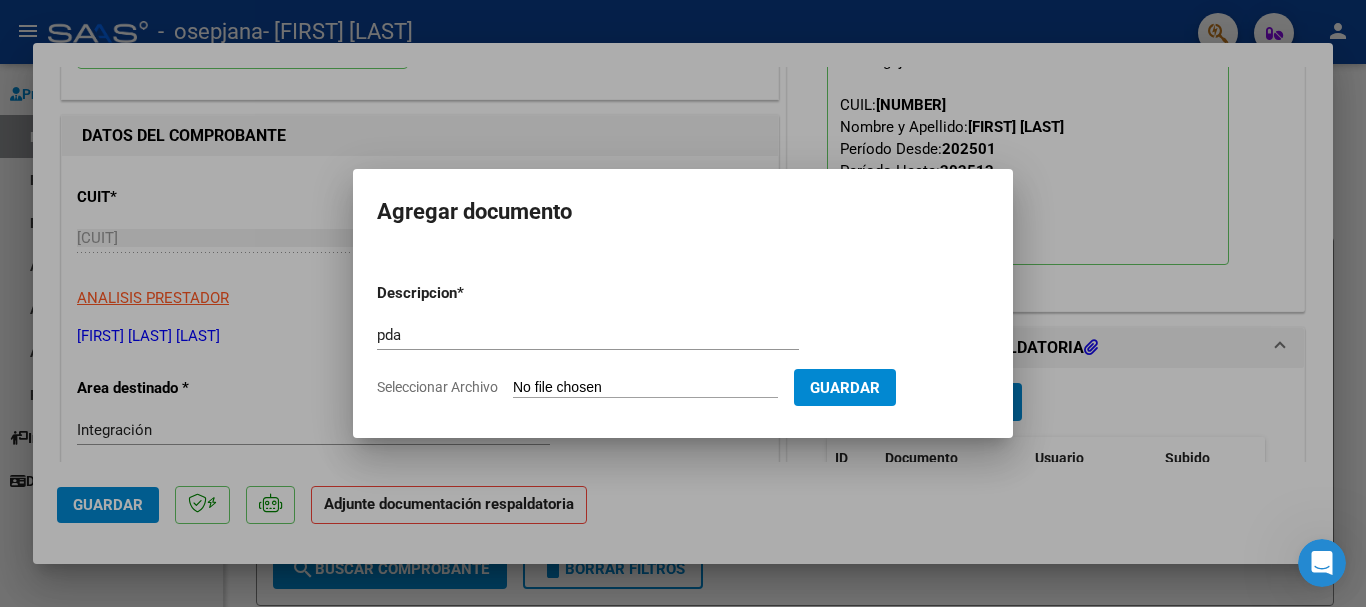 click on "Seleccionar Archivo" at bounding box center (645, 388) 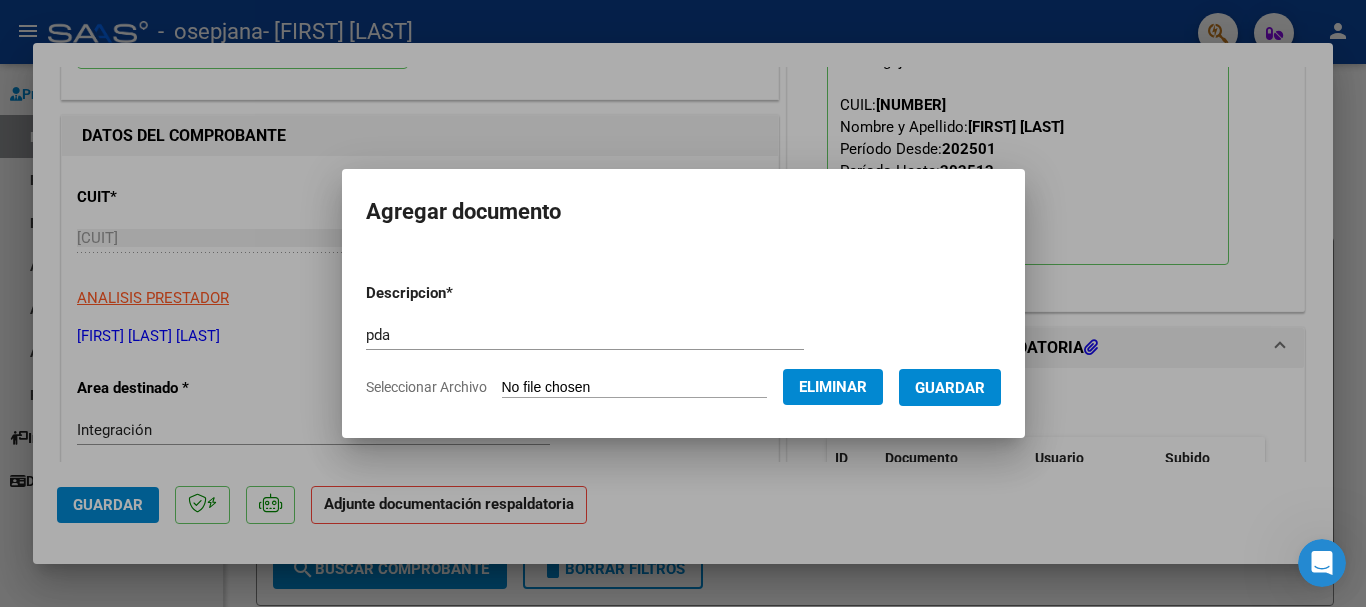 click on "Guardar" at bounding box center (950, 387) 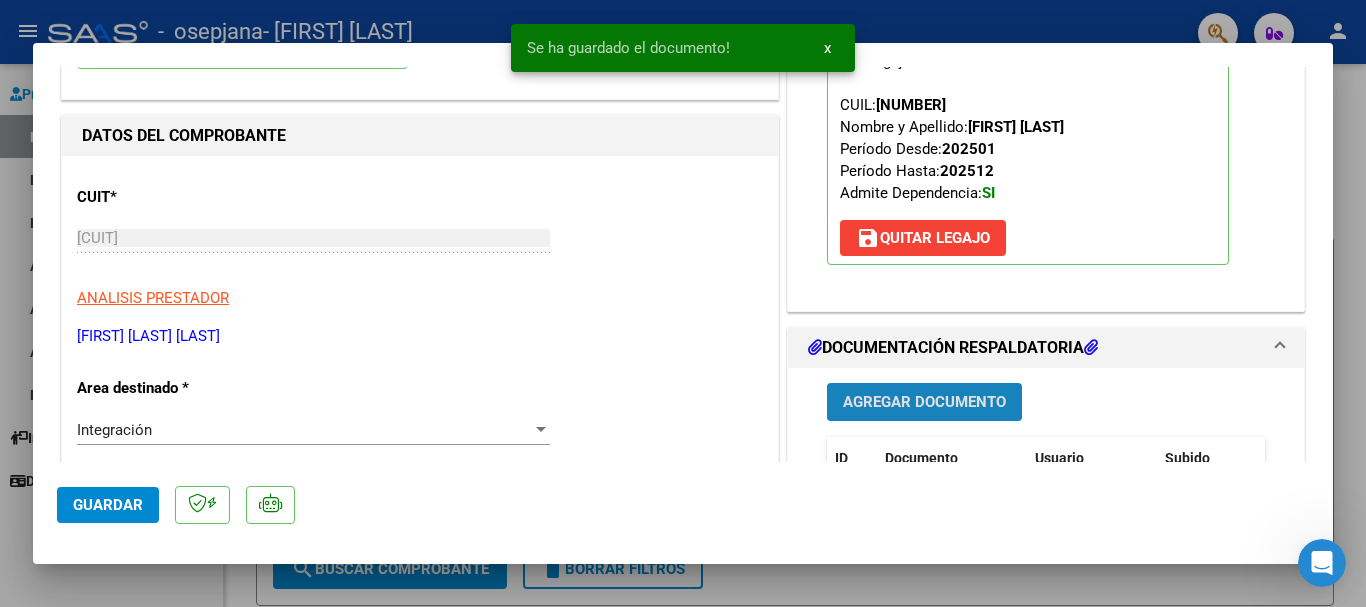 click on "Agregar Documento" at bounding box center (924, 403) 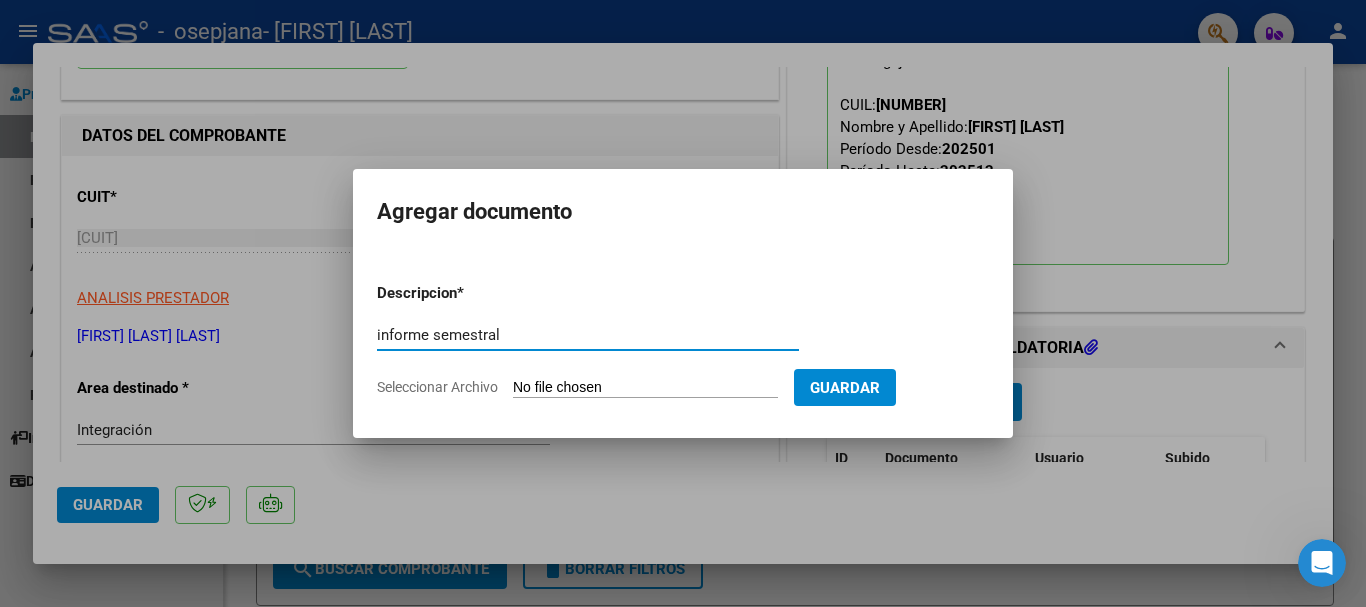 type on "informe semestral" 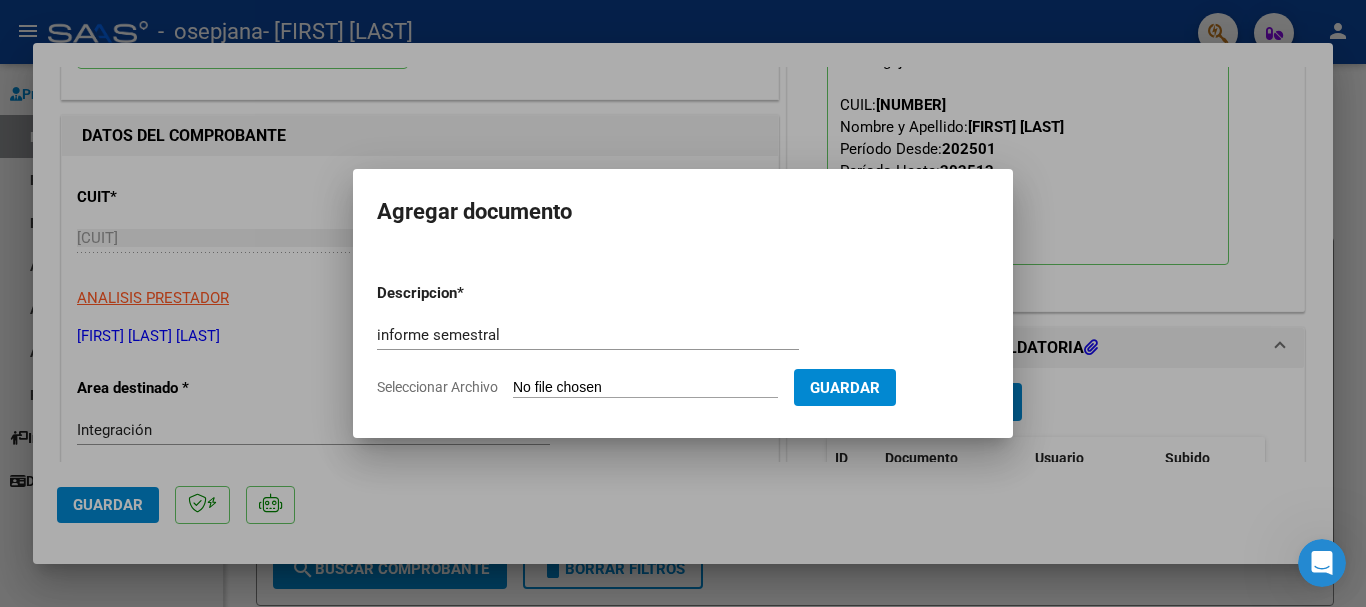 click on "Seleccionar Archivo" at bounding box center (645, 388) 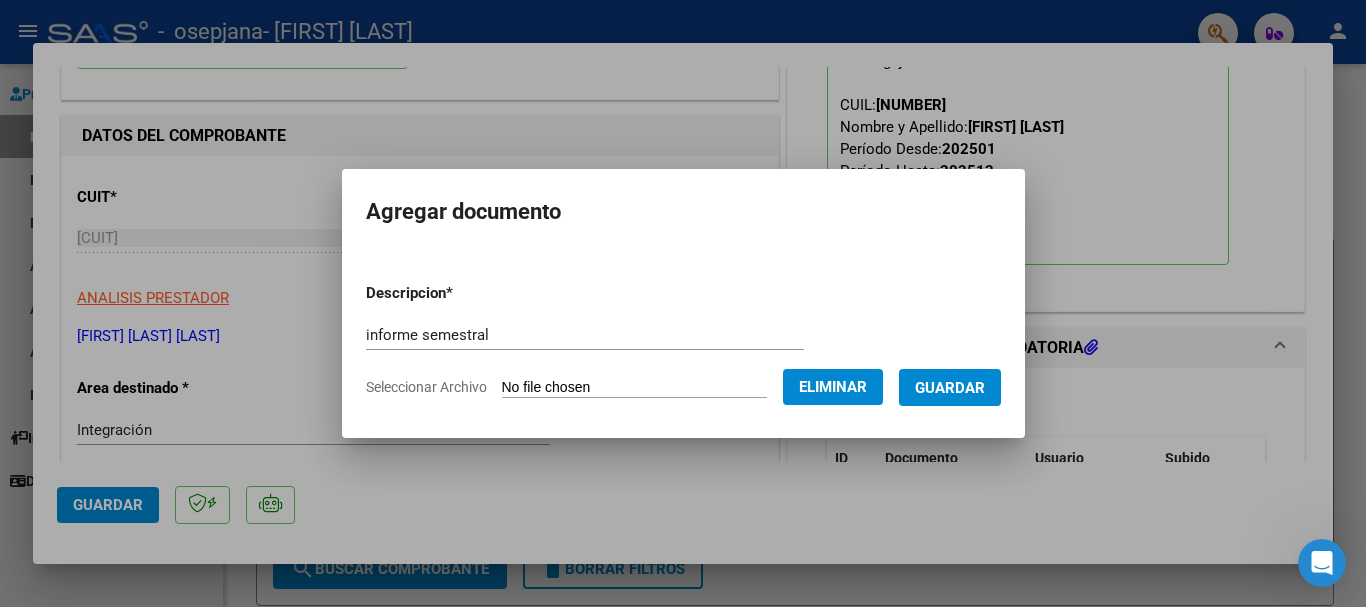 click on "Guardar" at bounding box center [950, 388] 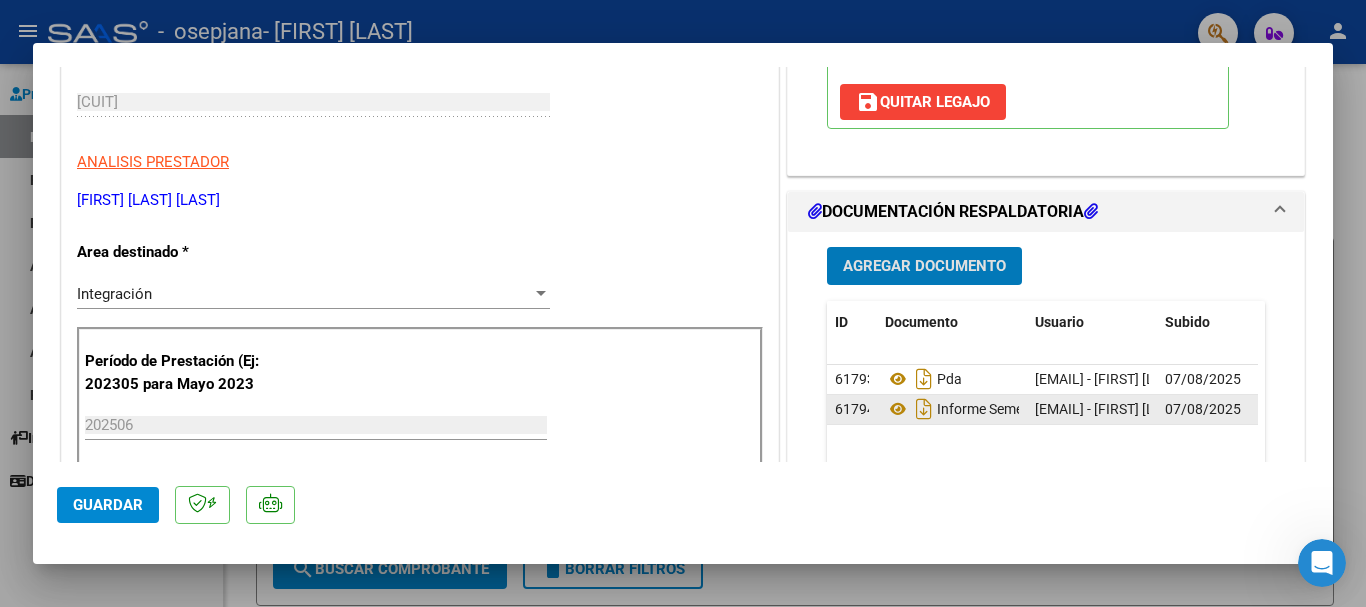 scroll, scrollTop: 400, scrollLeft: 0, axis: vertical 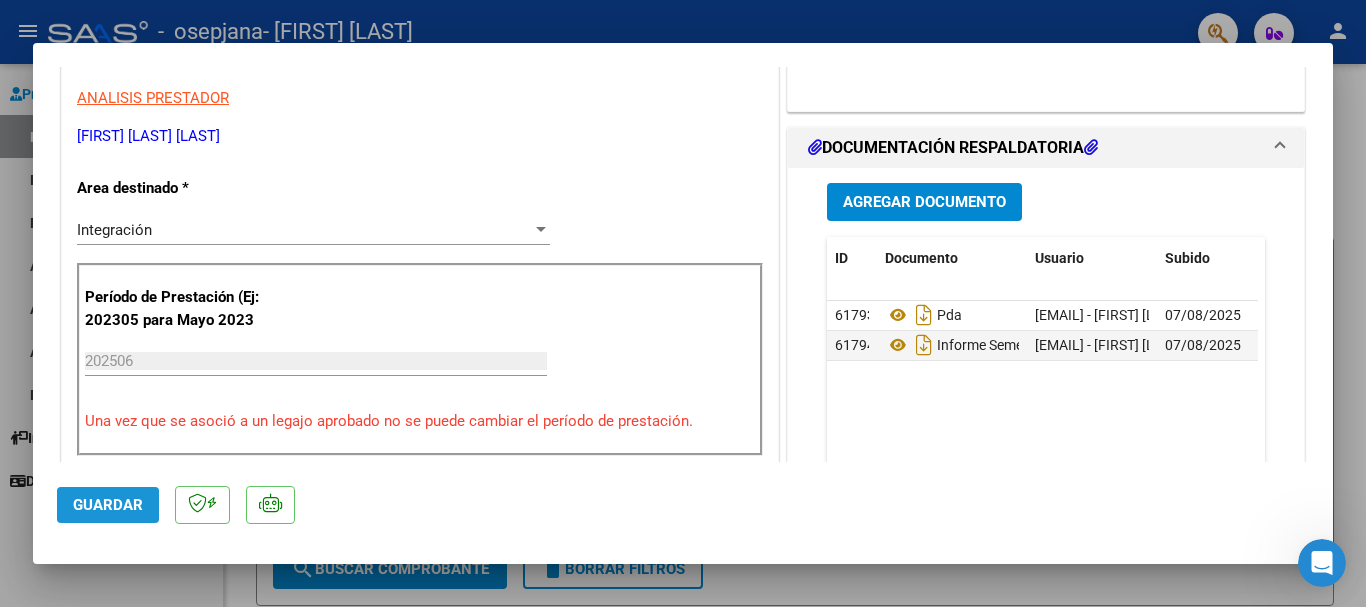 click on "Guardar" 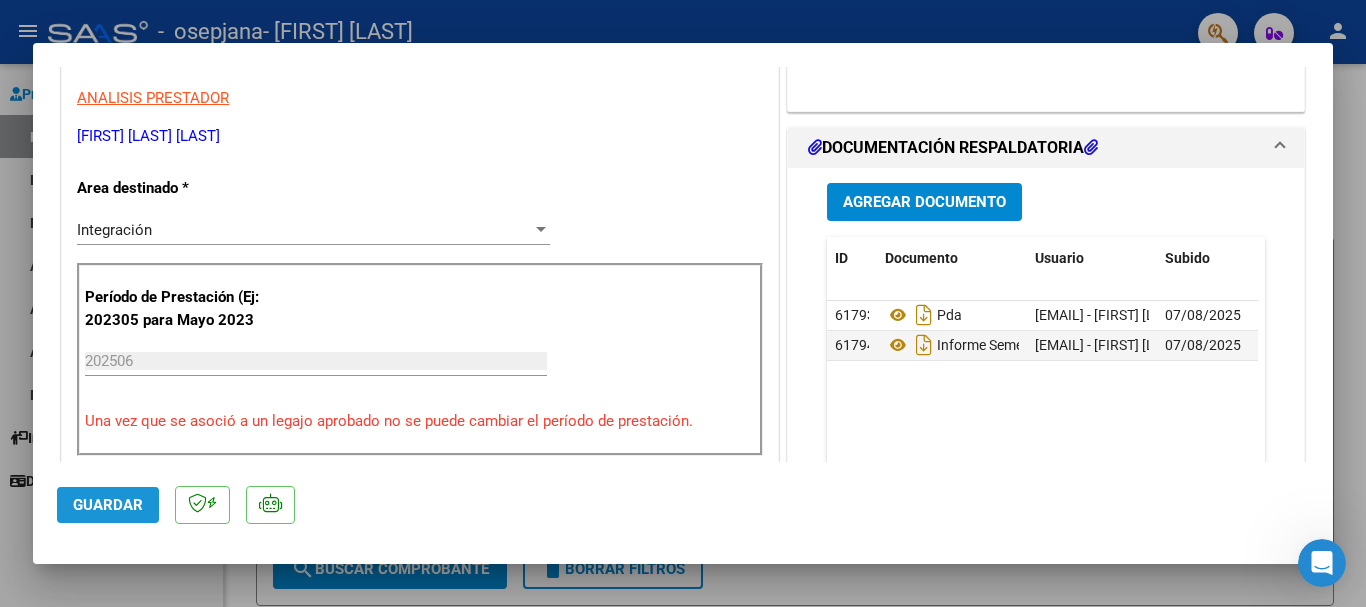 click on "Guardar" 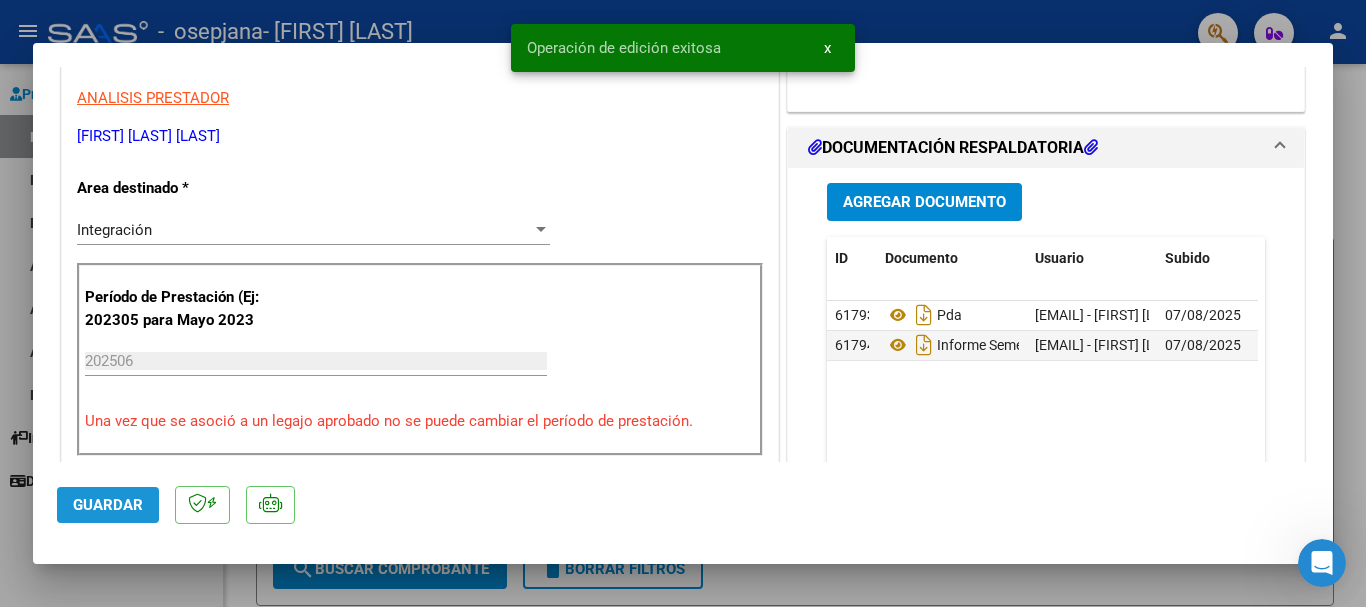 click on "Guardar" 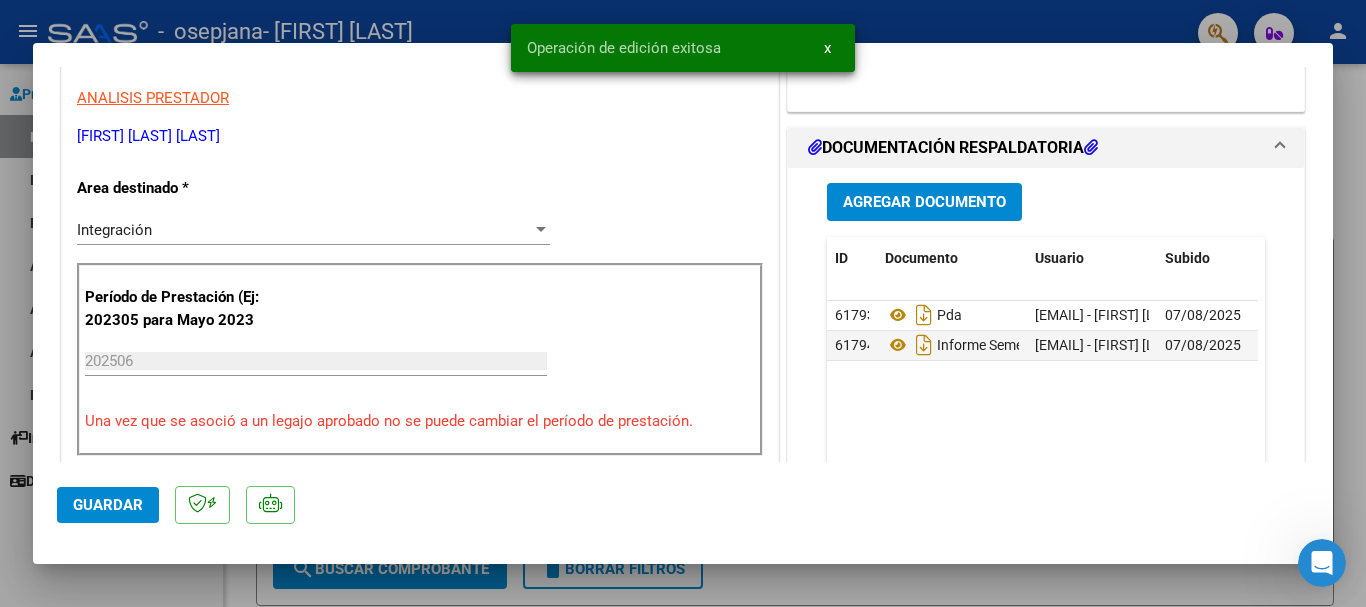 click at bounding box center [683, 303] 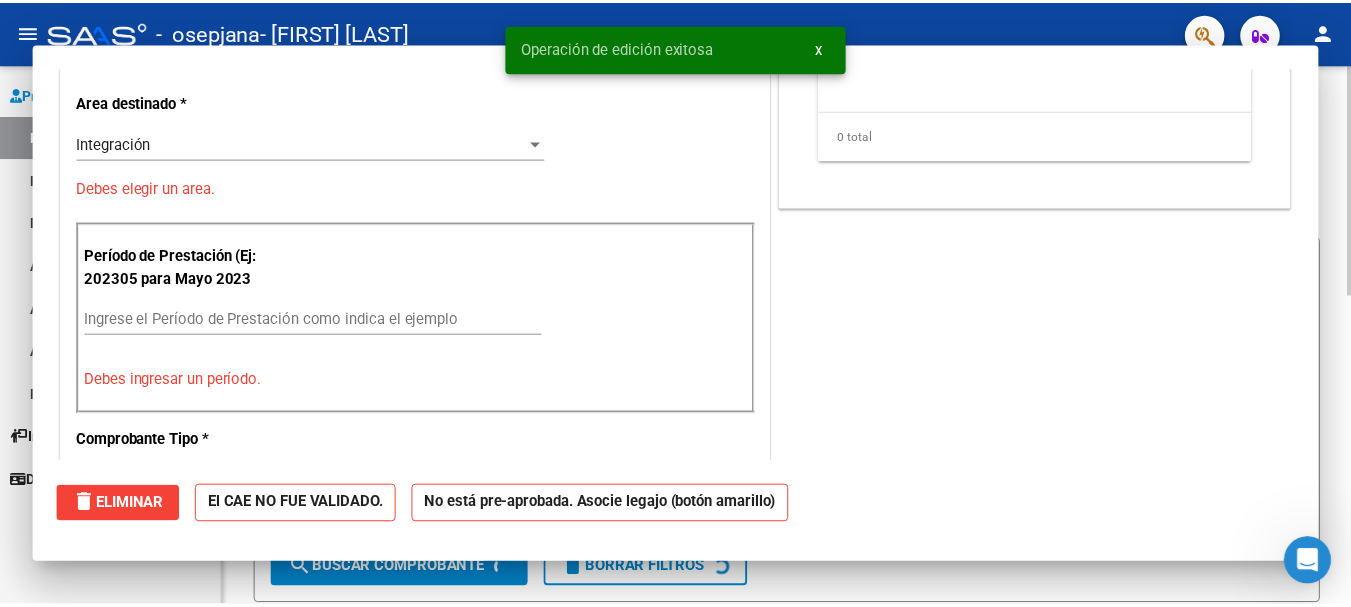 scroll, scrollTop: 339, scrollLeft: 0, axis: vertical 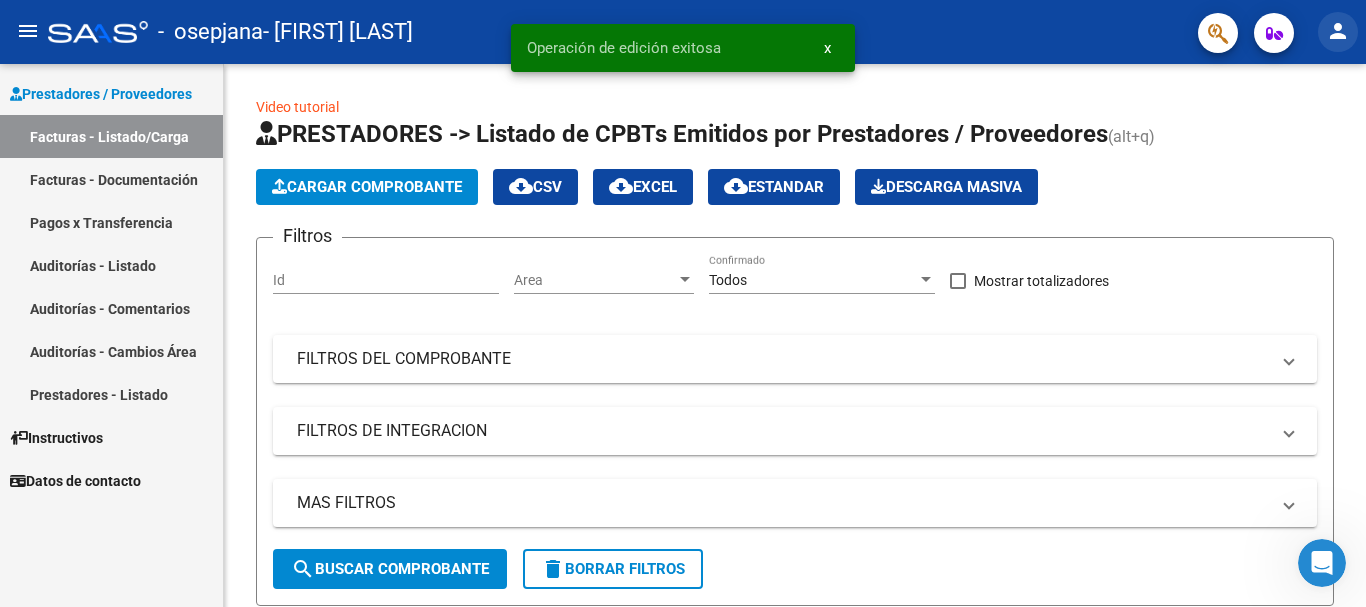 click on "person" 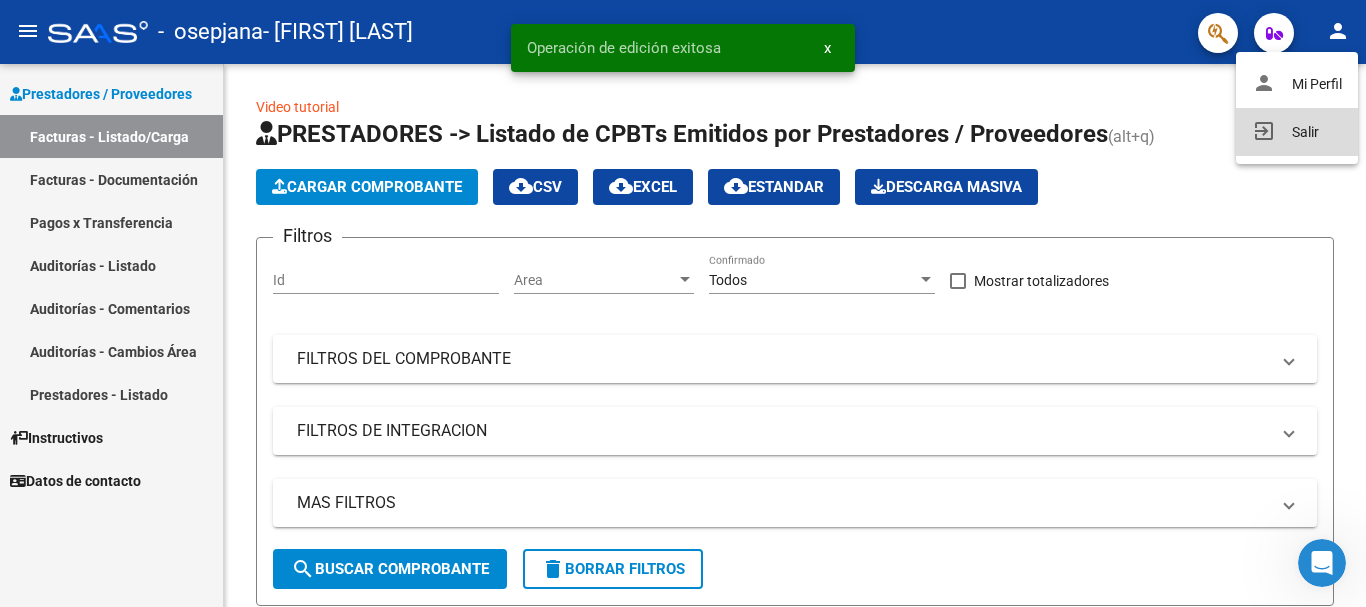 click on "exit_to_app  Salir" at bounding box center (1297, 132) 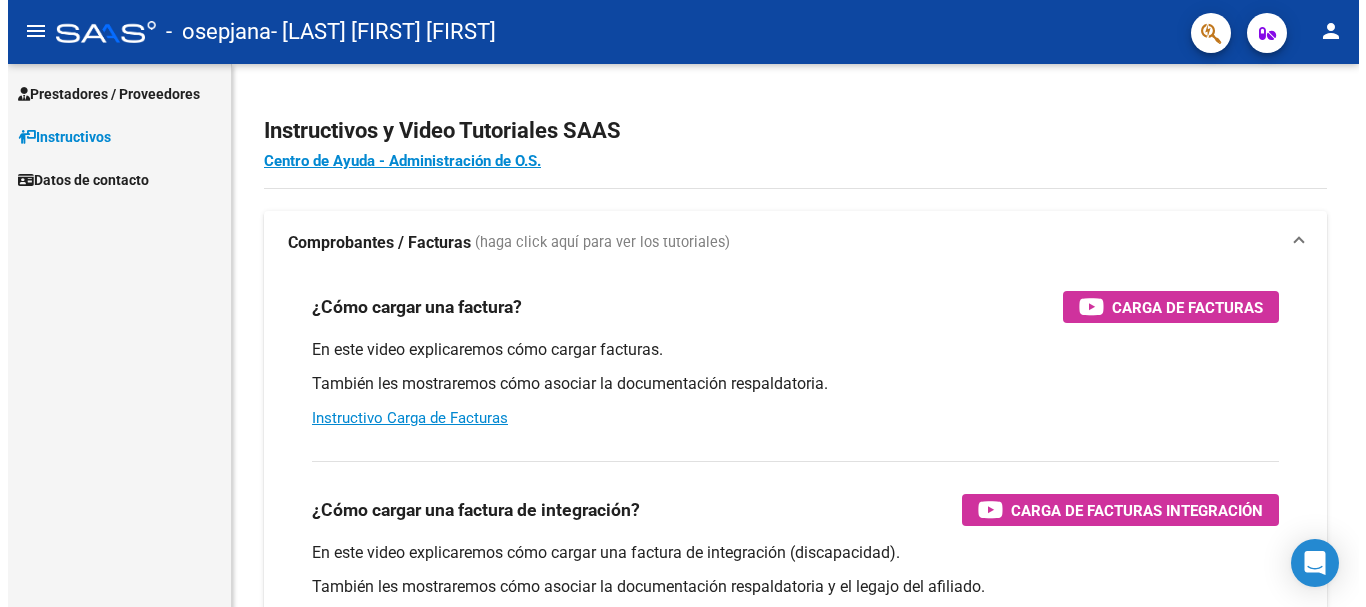 scroll, scrollTop: 0, scrollLeft: 0, axis: both 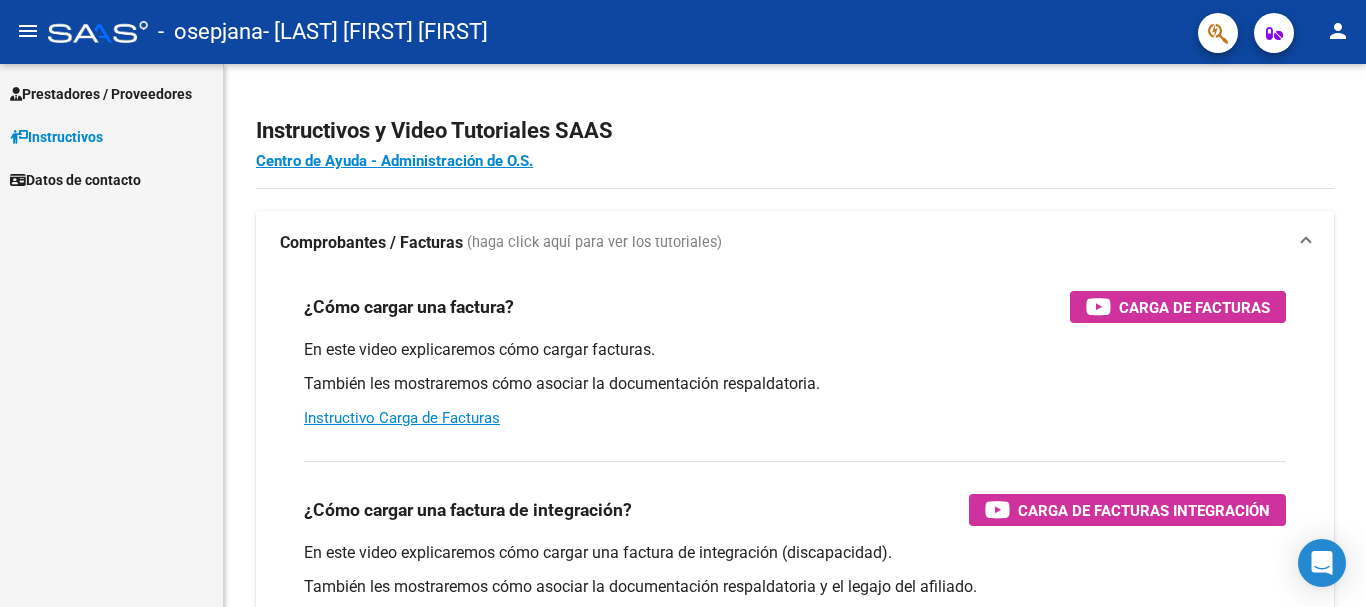 click on "Prestadores / Proveedores" at bounding box center [101, 94] 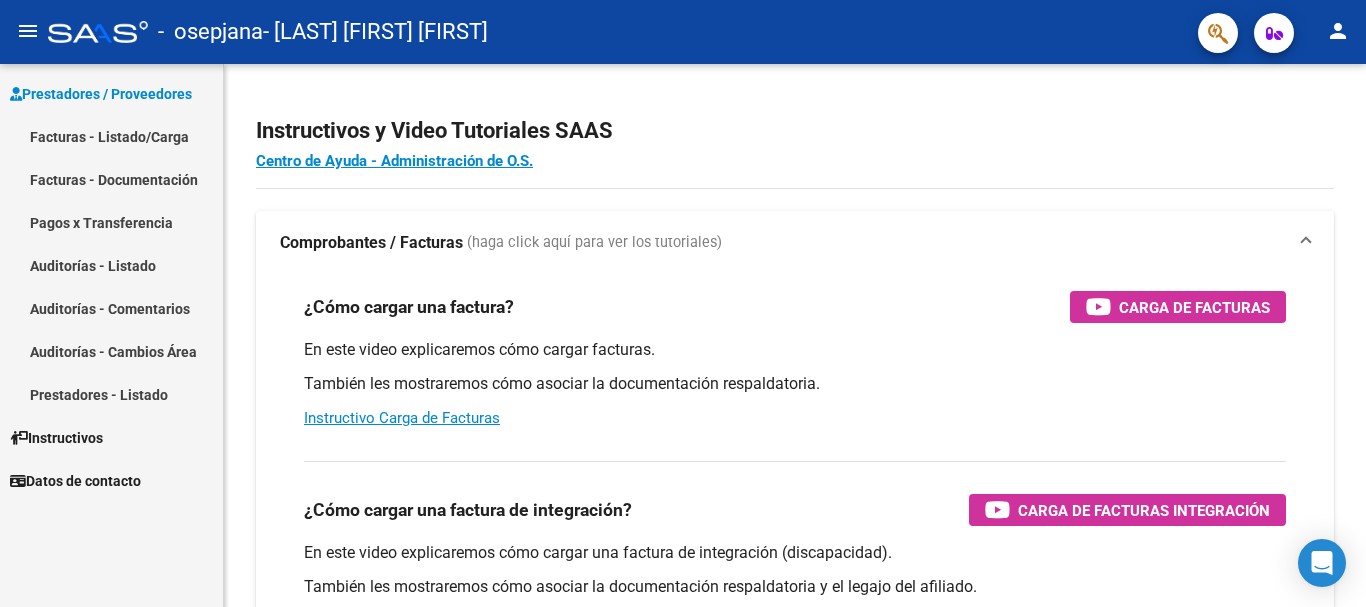 click on "Facturas - Listado/Carga" at bounding box center (111, 136) 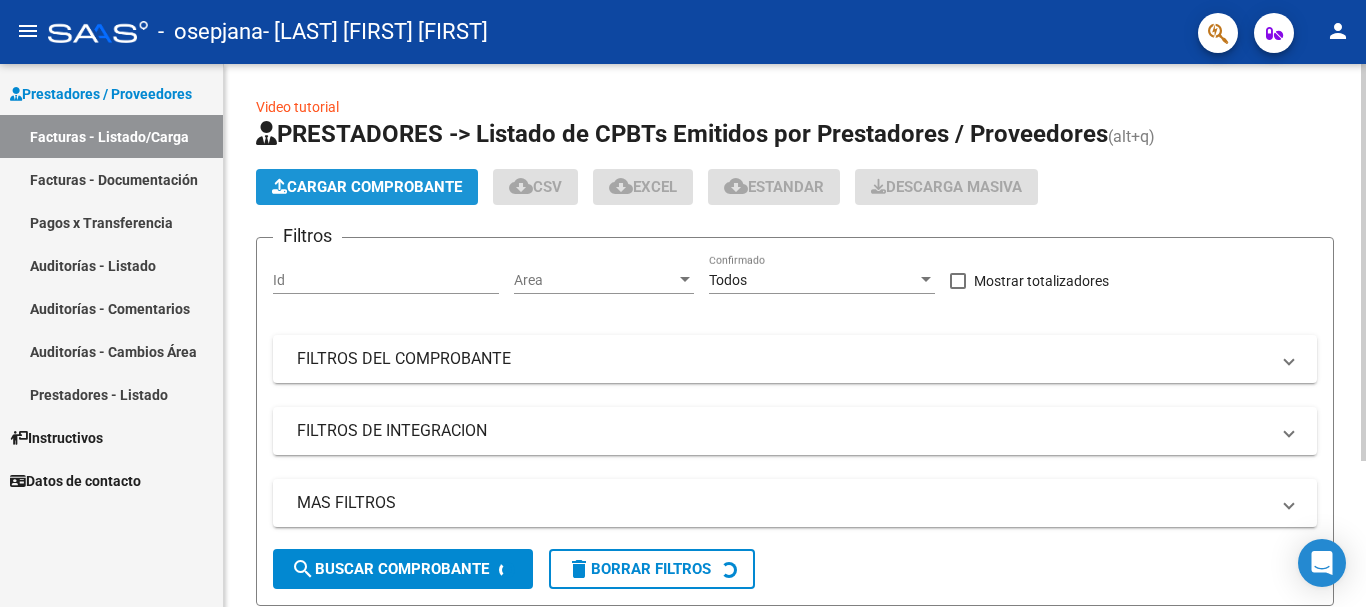 click on "Cargar Comprobante" 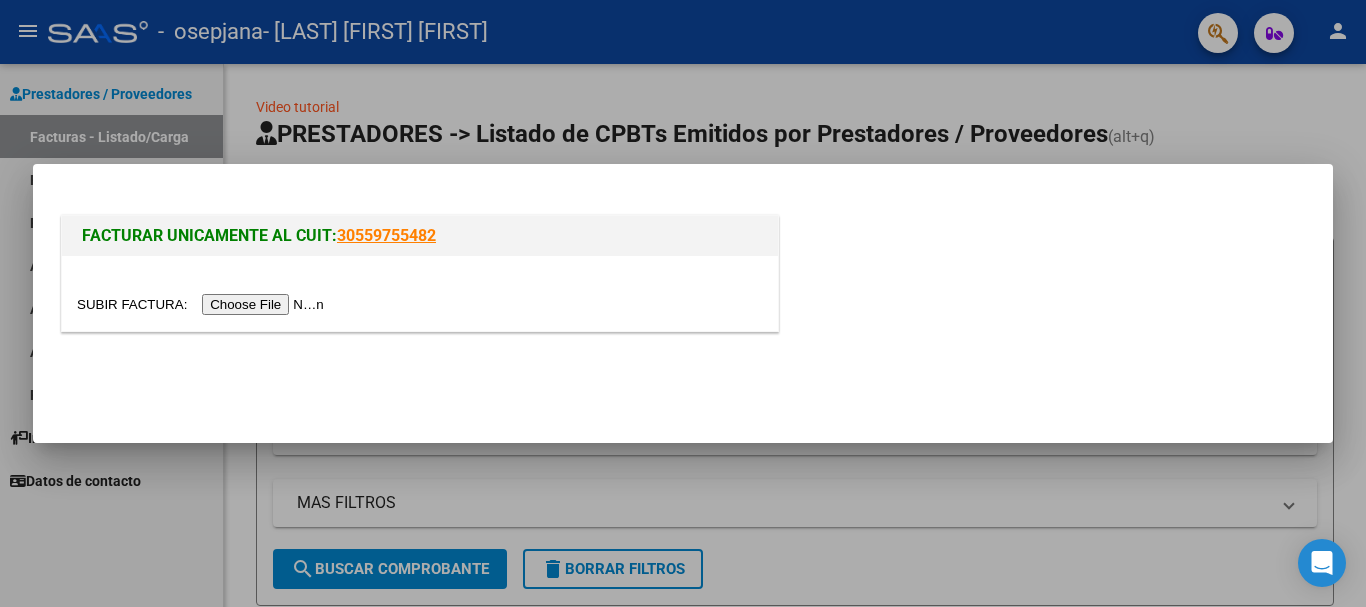 click at bounding box center [203, 304] 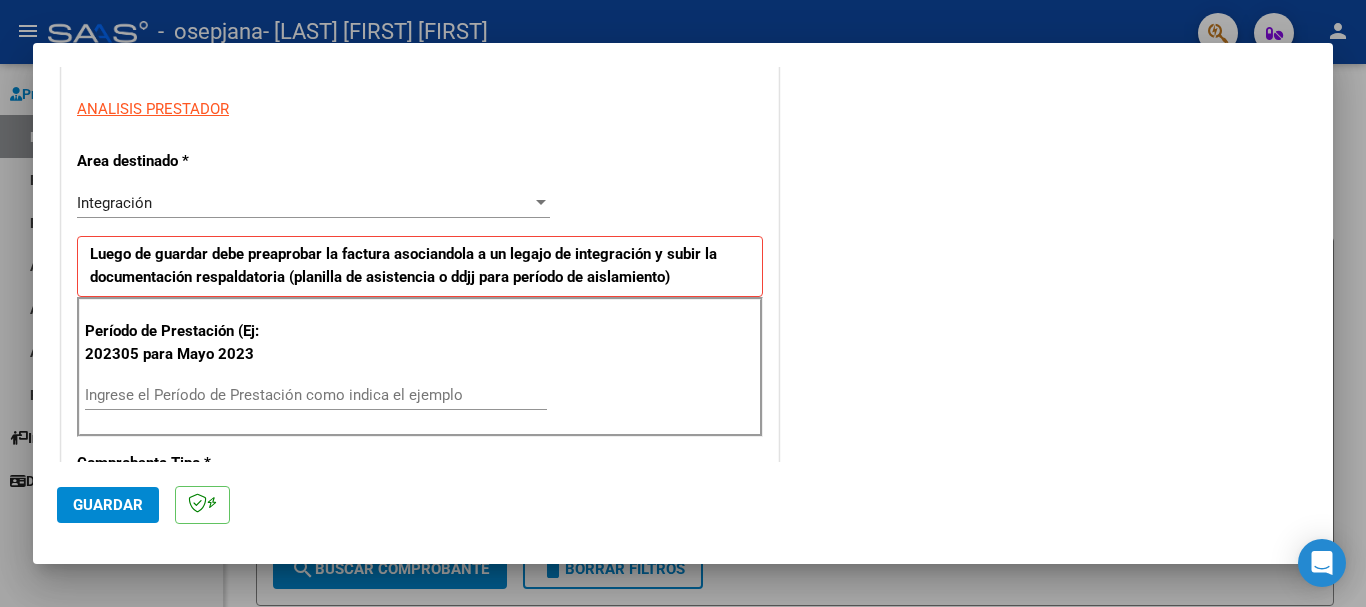 scroll, scrollTop: 400, scrollLeft: 0, axis: vertical 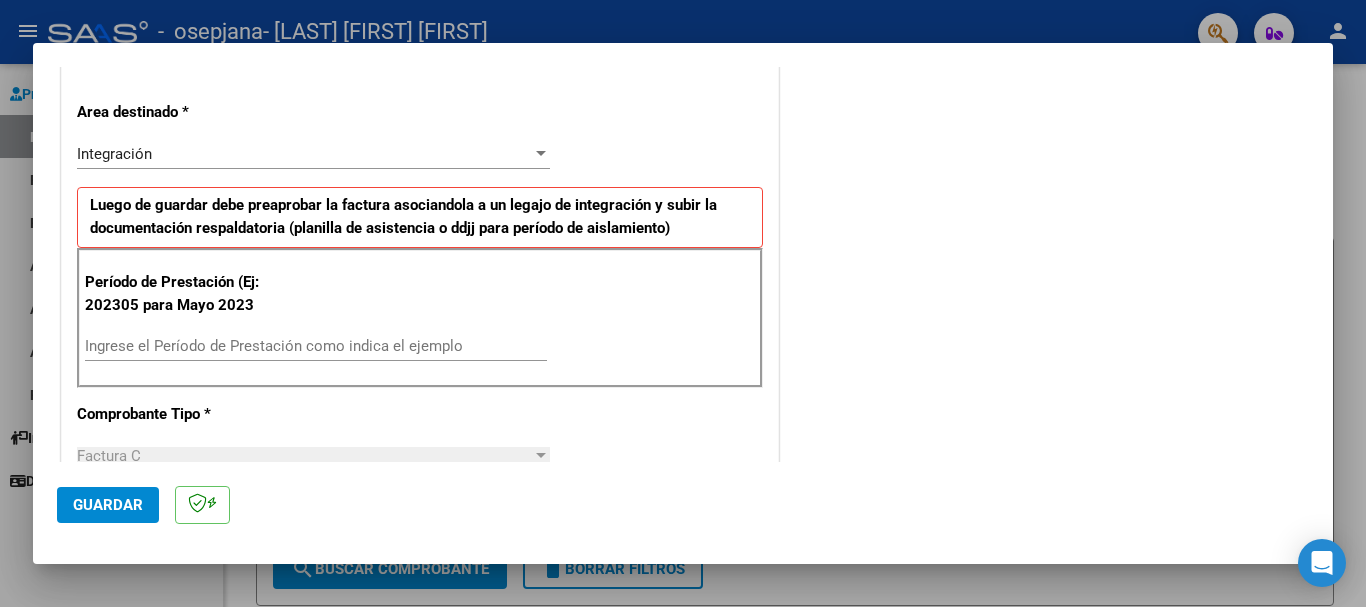 click on "Ingrese el Período de Prestación como indica el ejemplo" at bounding box center [316, 346] 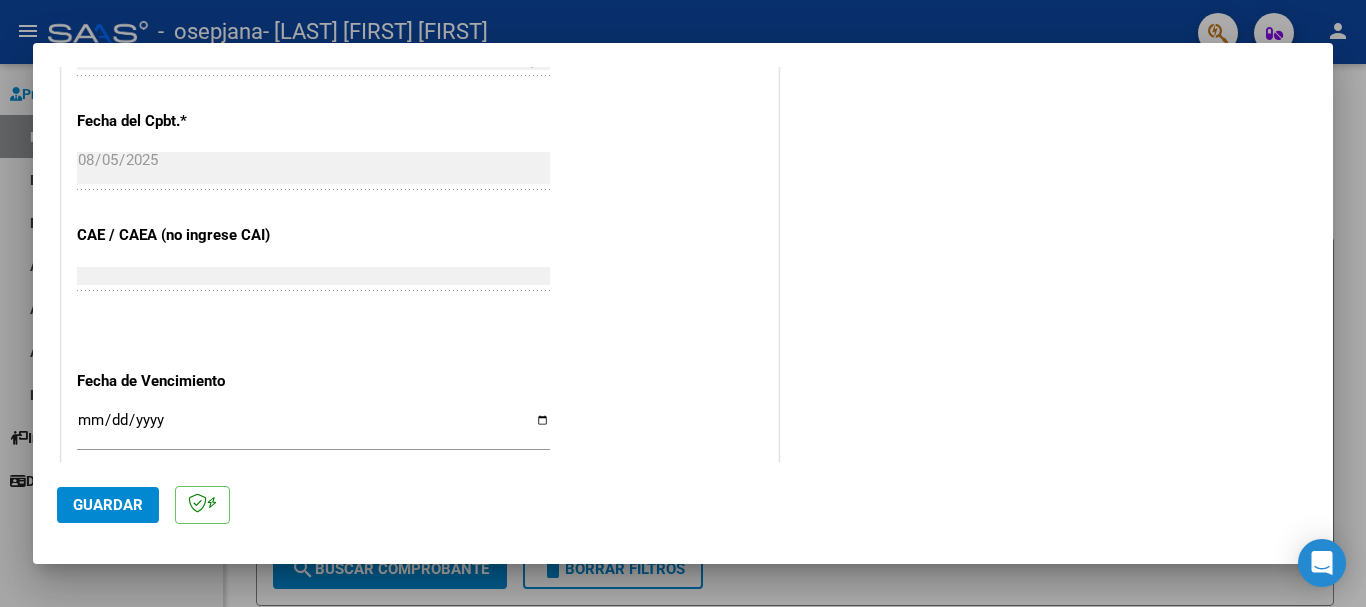 scroll, scrollTop: 1100, scrollLeft: 0, axis: vertical 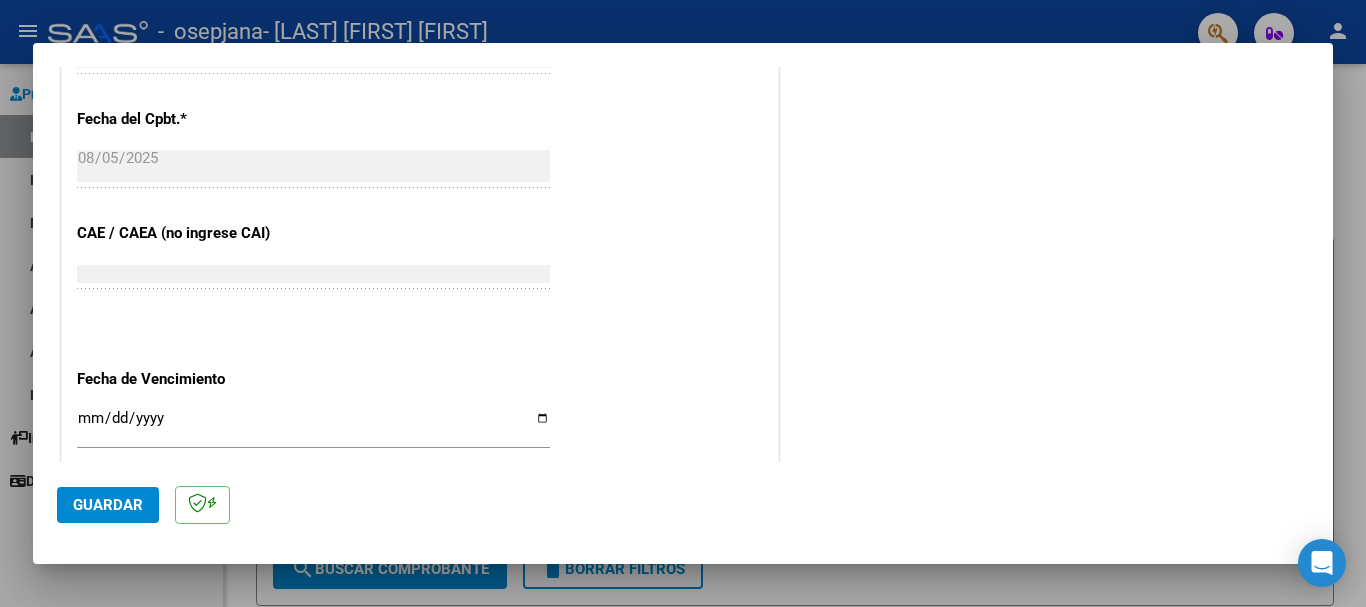 type on "202507" 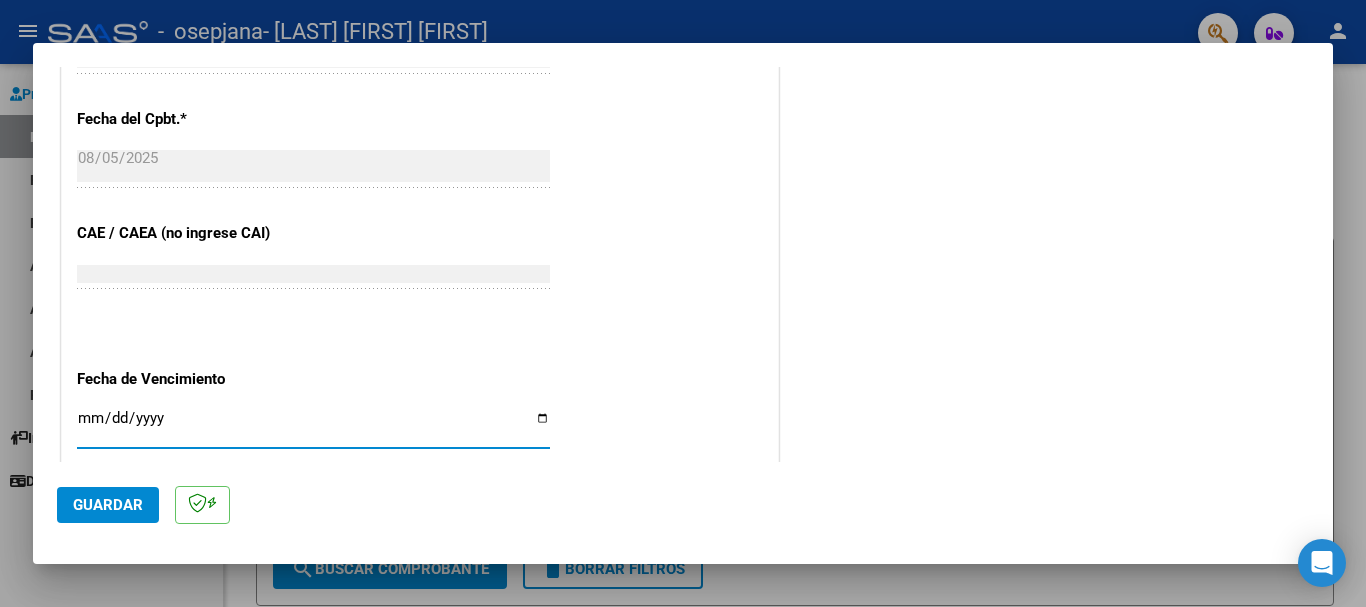 click on "Ingresar la fecha" at bounding box center (313, 426) 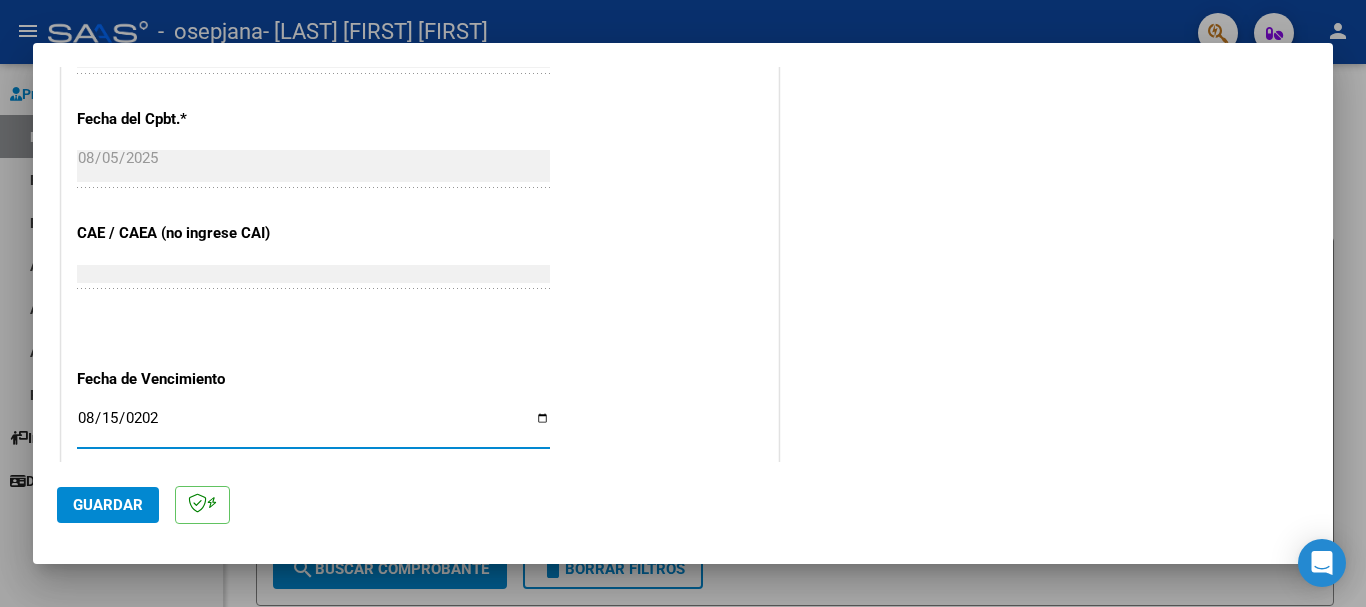 type on "2025-08-15" 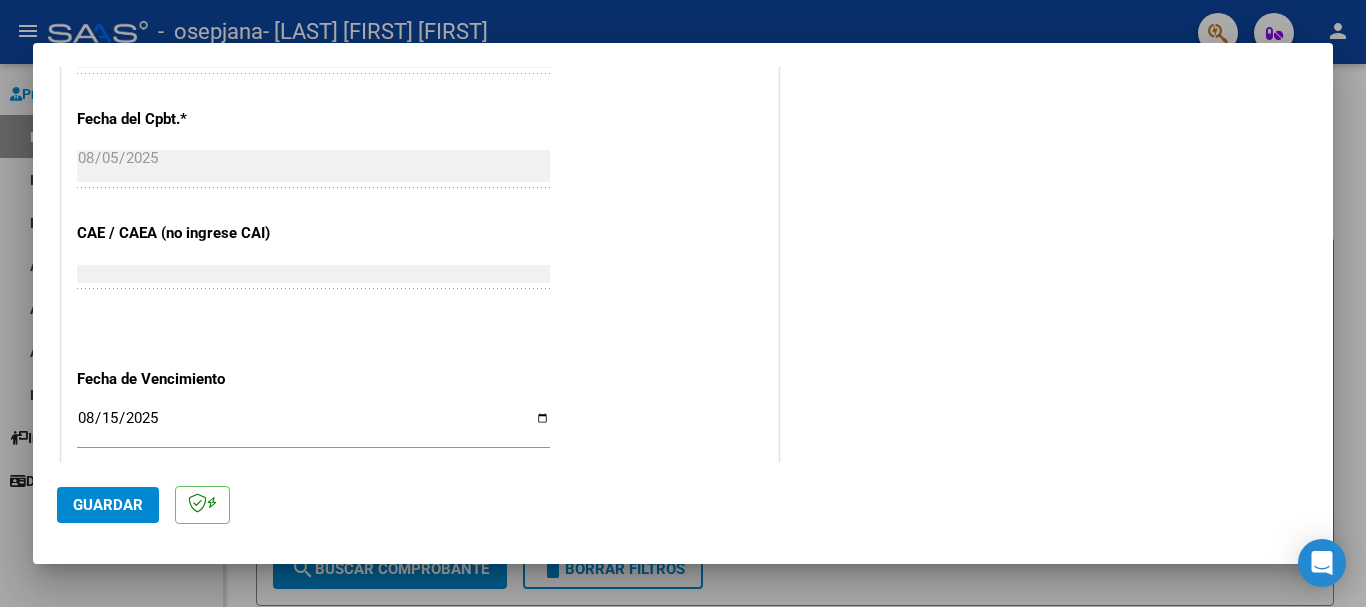 click on "COMENTARIOS Comentarios del Prestador / Gerenciador:" at bounding box center (1046, -161) 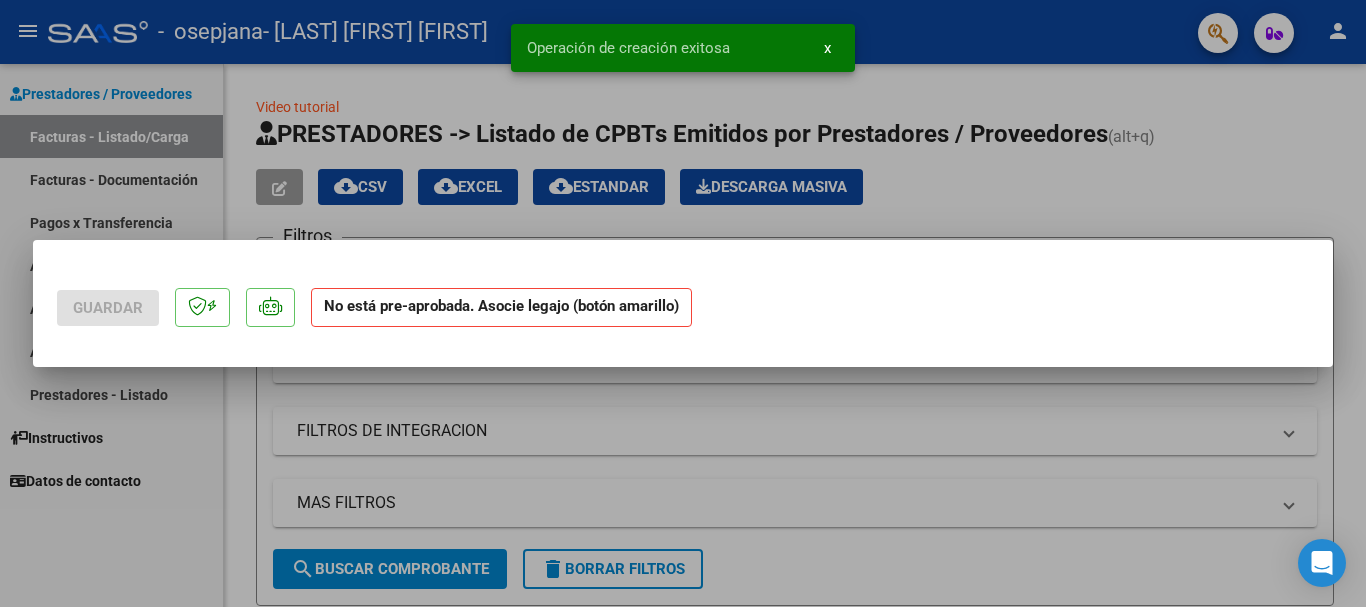 scroll, scrollTop: 0, scrollLeft: 0, axis: both 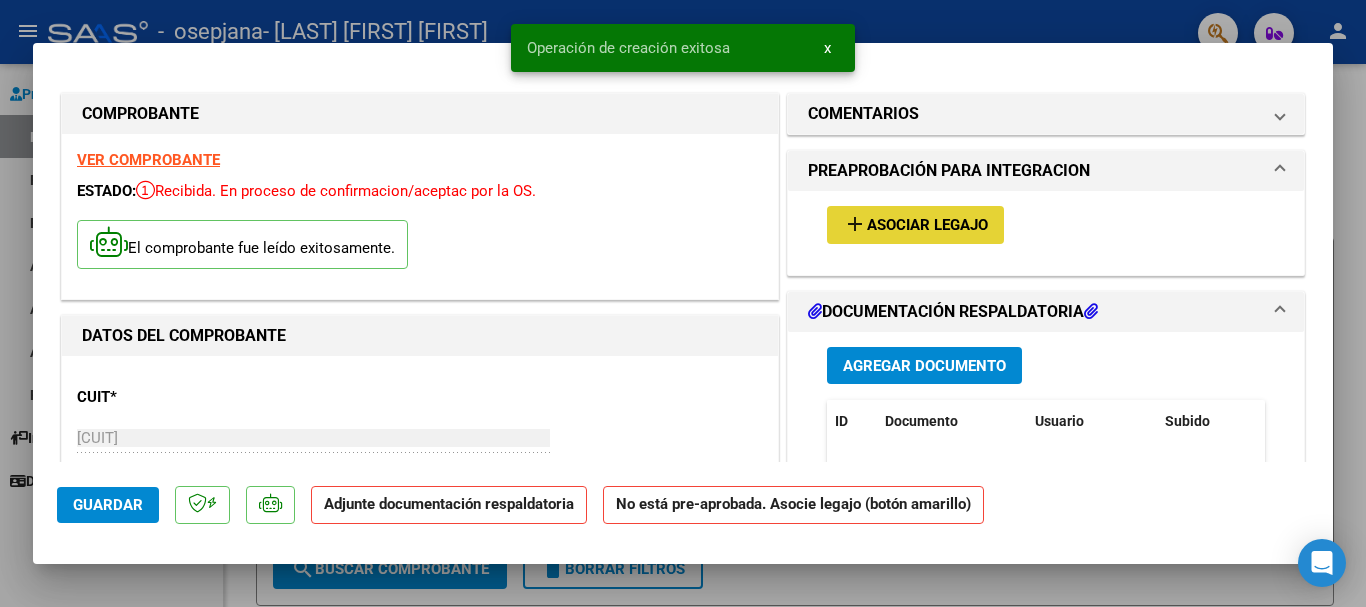 click on "Asociar Legajo" at bounding box center (927, 226) 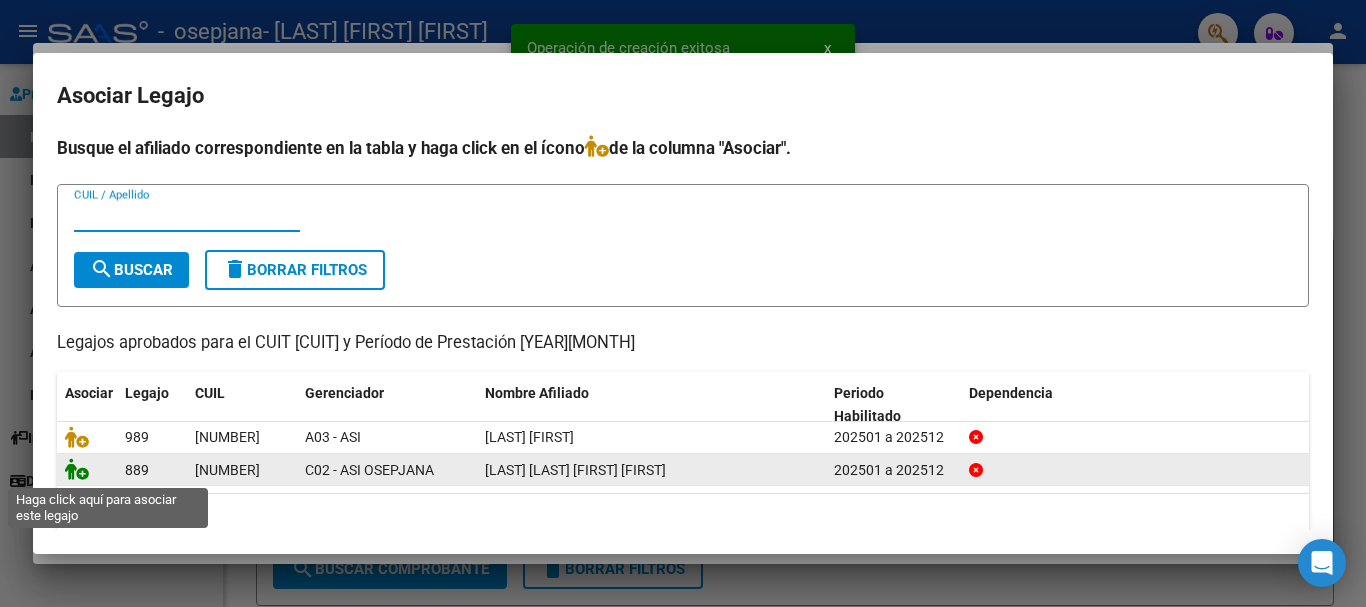 click 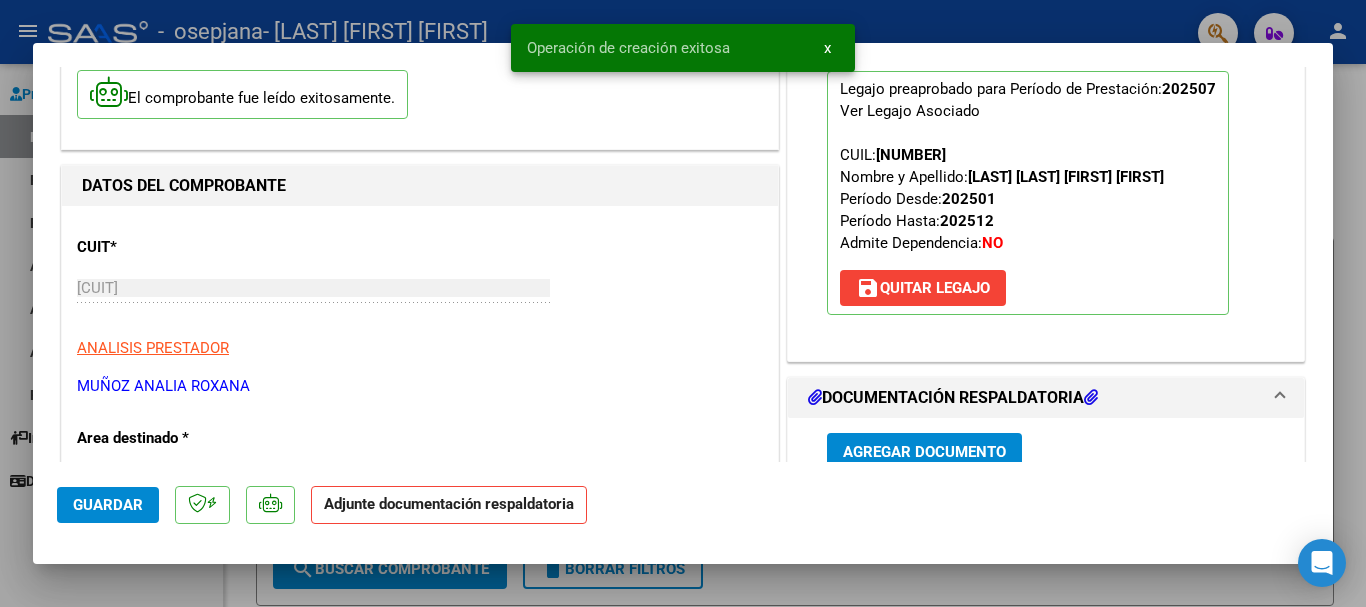 scroll, scrollTop: 200, scrollLeft: 0, axis: vertical 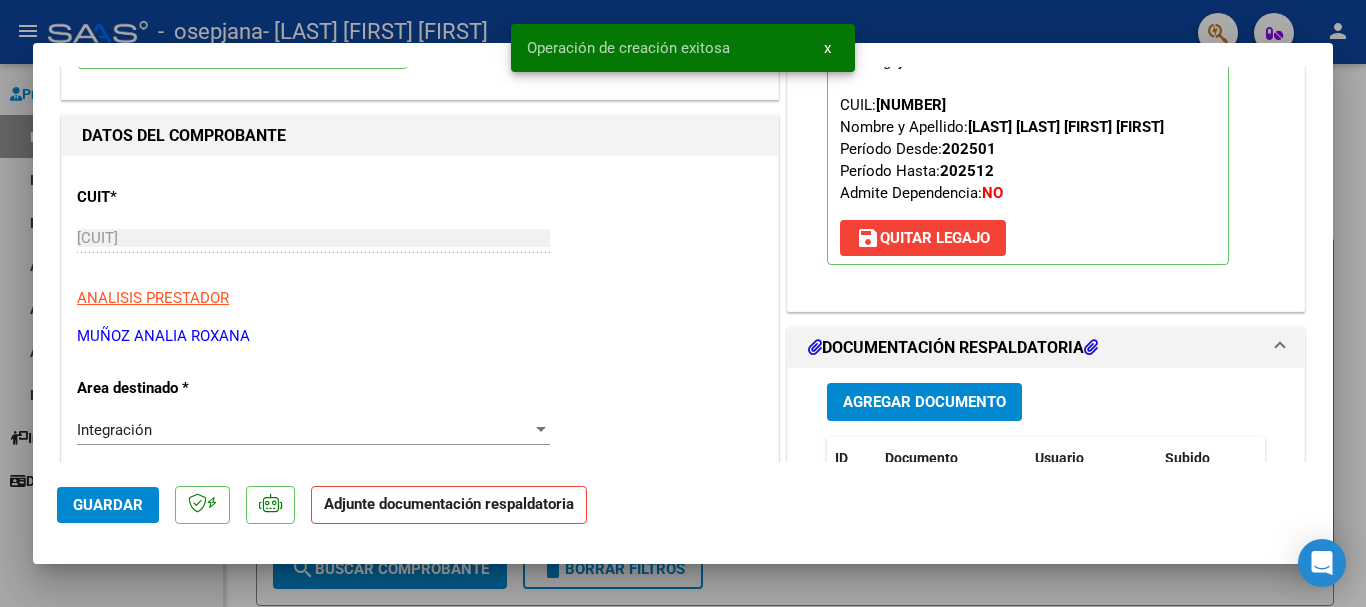 click on "Agregar Documento" at bounding box center (924, 403) 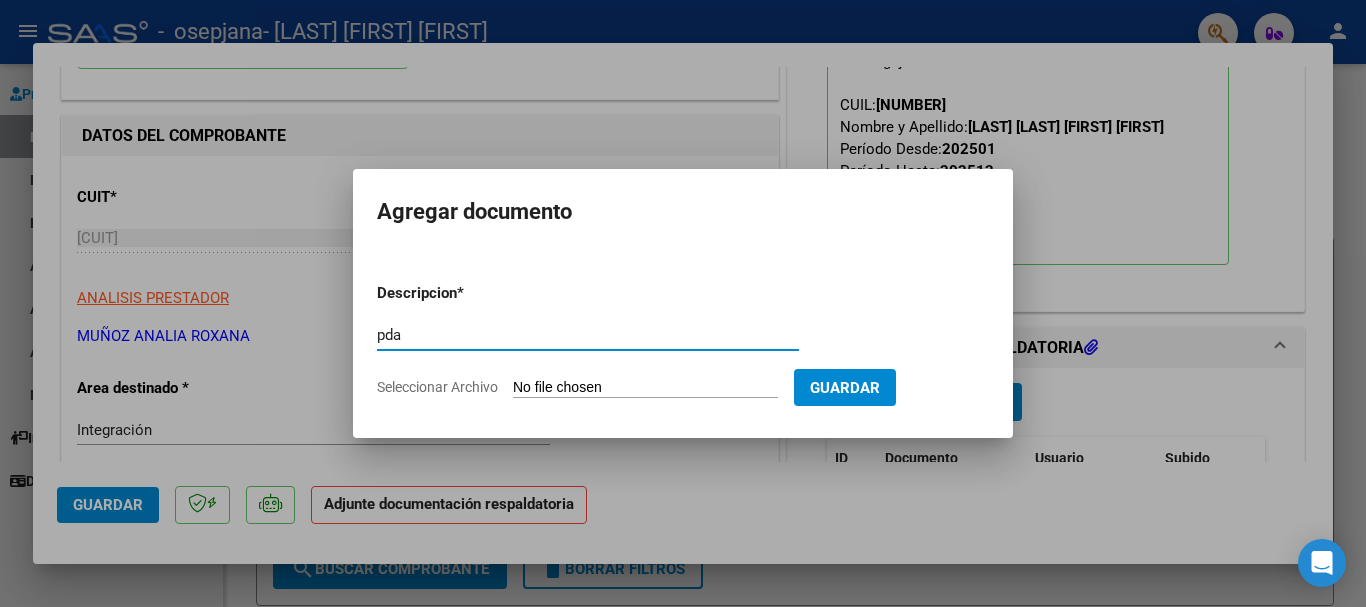 type on "pda" 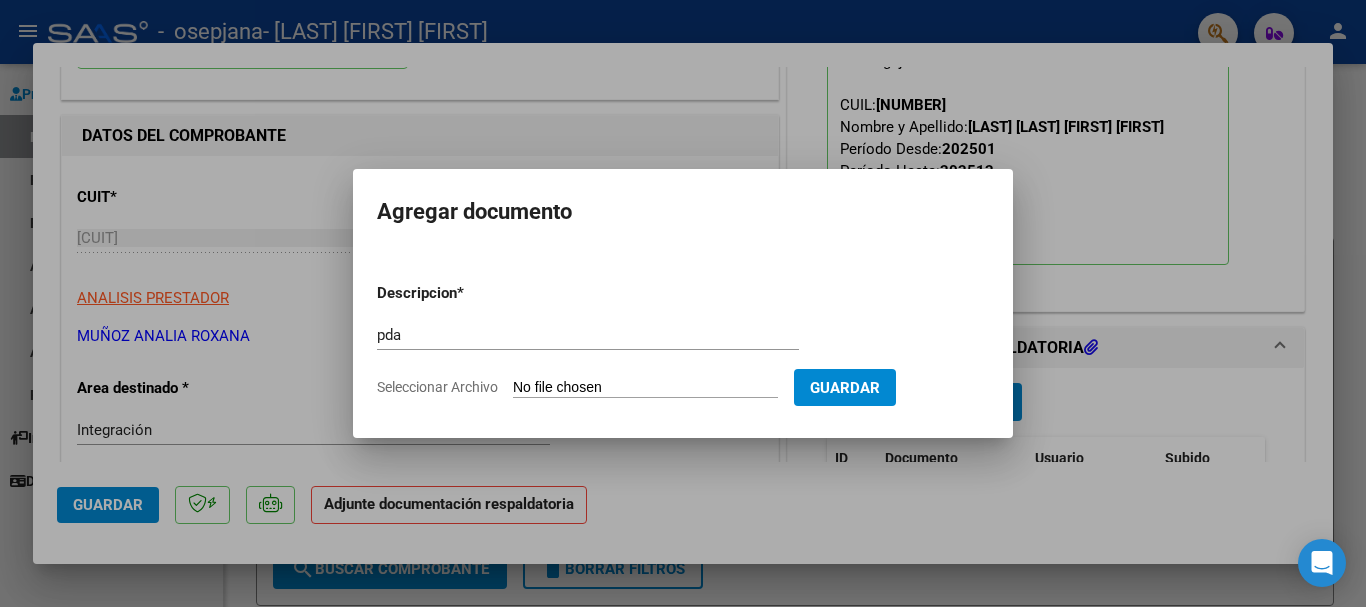 click at bounding box center [683, 303] 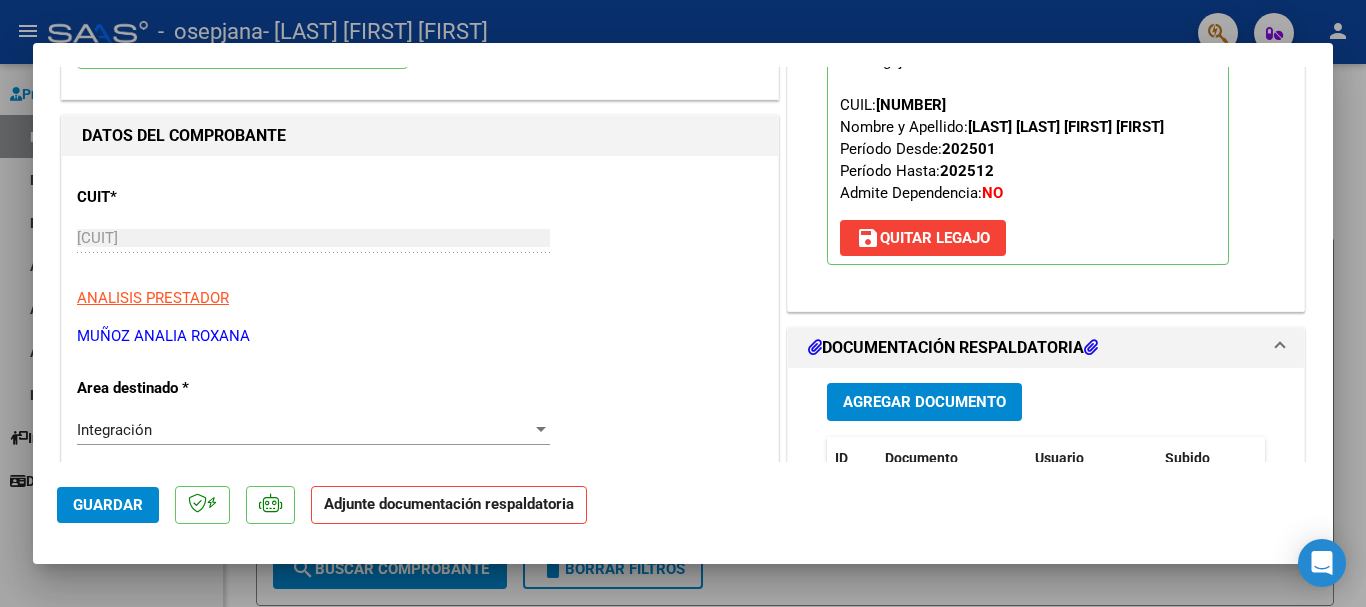 click on "save  Quitar Legajo" at bounding box center (923, 238) 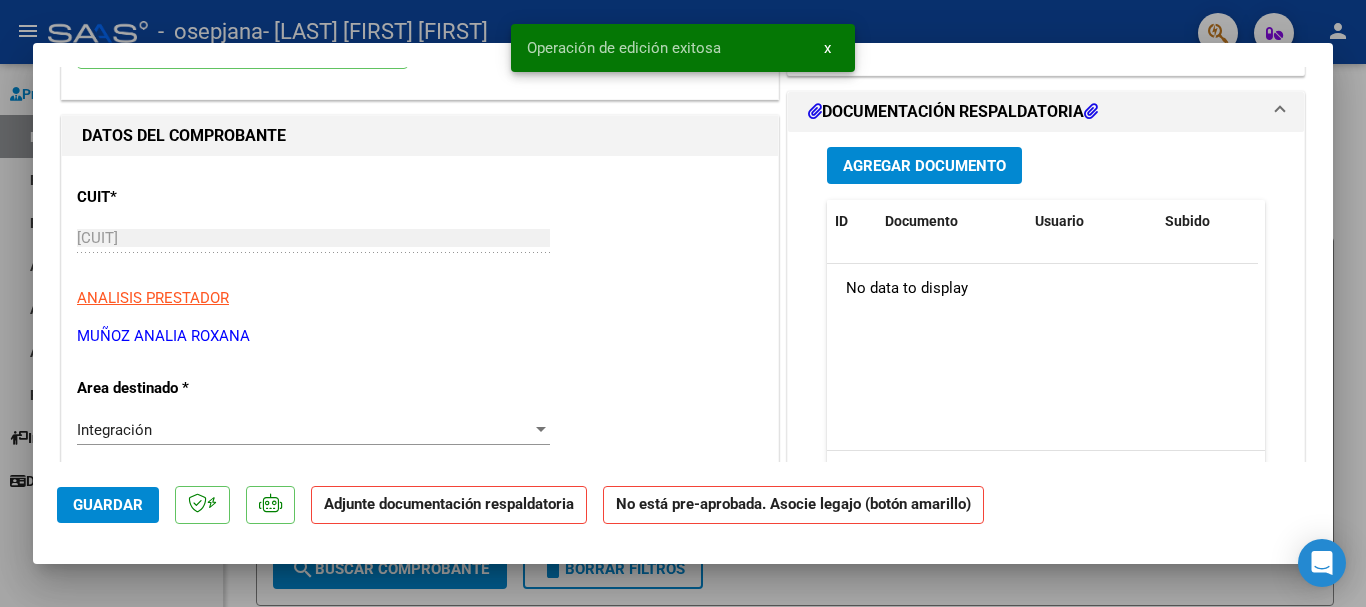 scroll, scrollTop: 0, scrollLeft: 0, axis: both 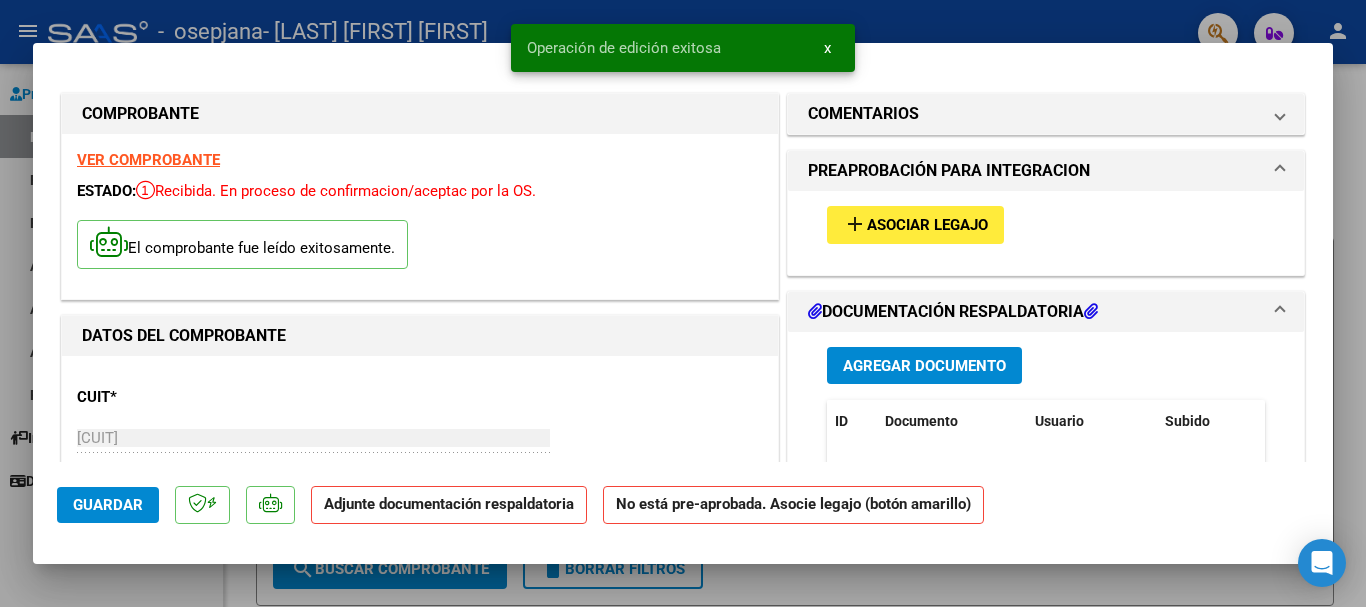 click on "add Asociar Legajo" at bounding box center (1046, 224) 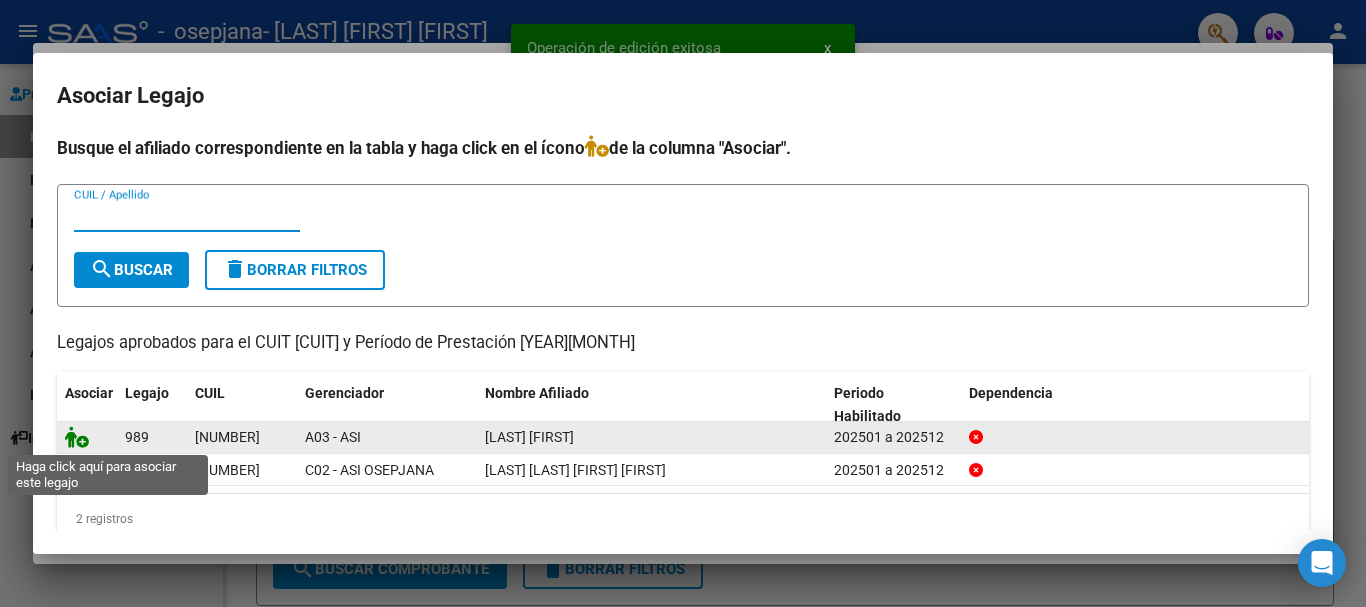 click 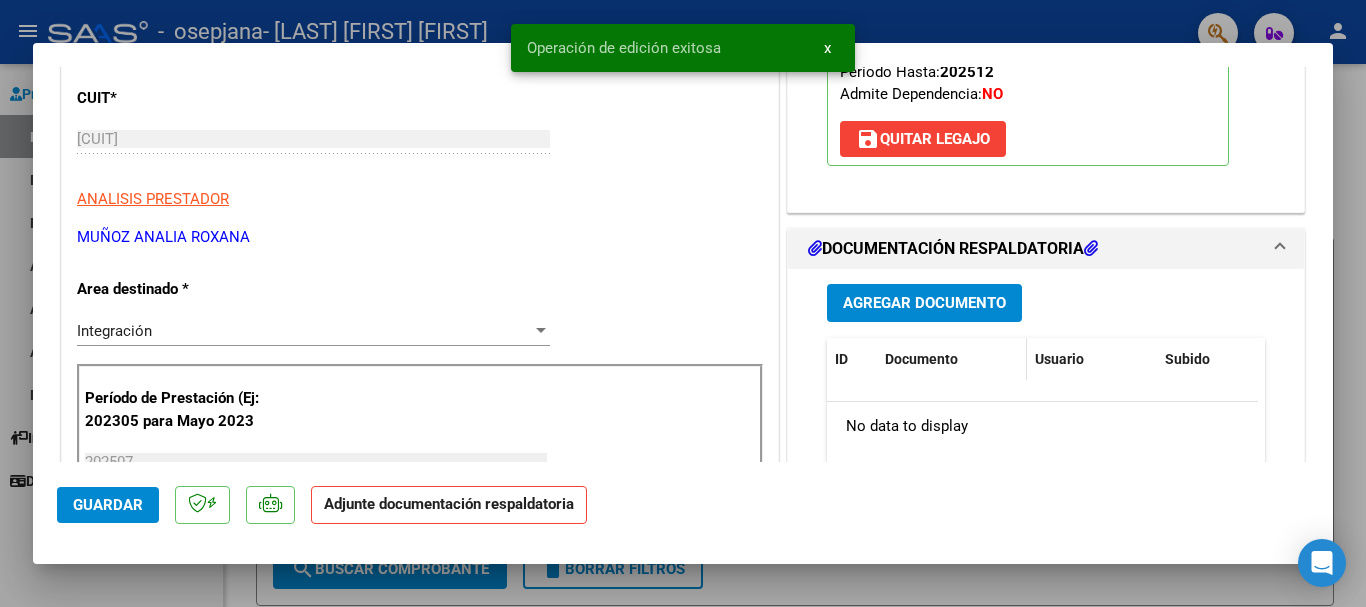 scroll, scrollTop: 300, scrollLeft: 0, axis: vertical 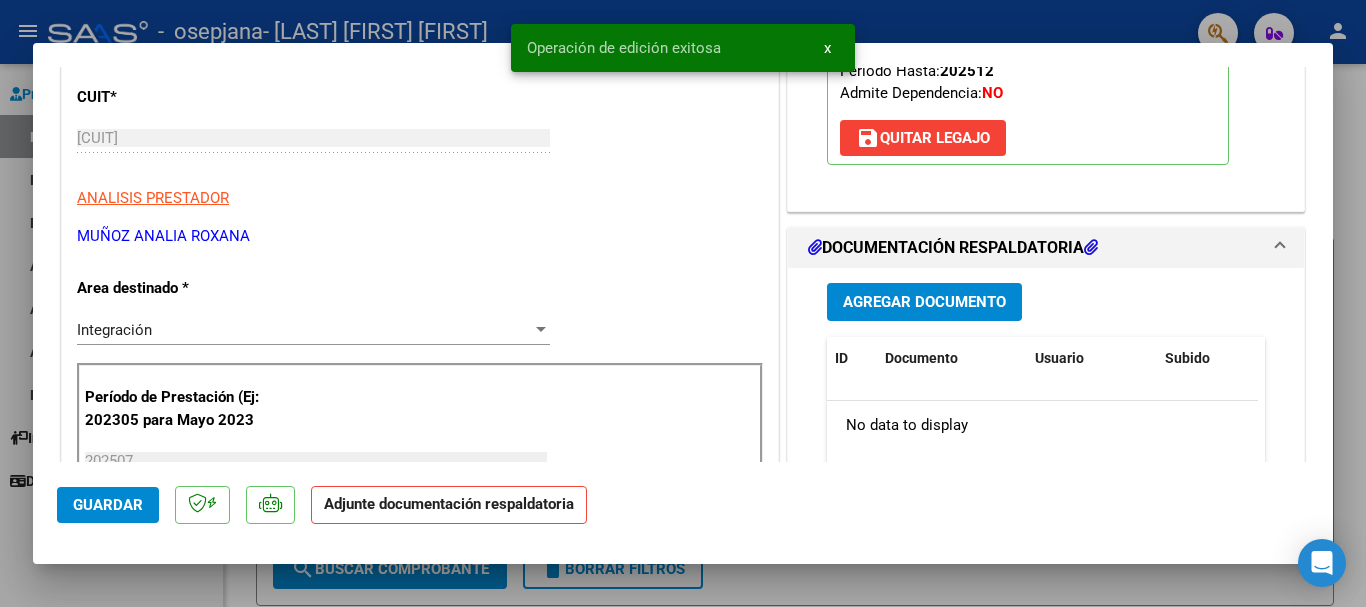 click on "Agregar Documento" at bounding box center [924, 303] 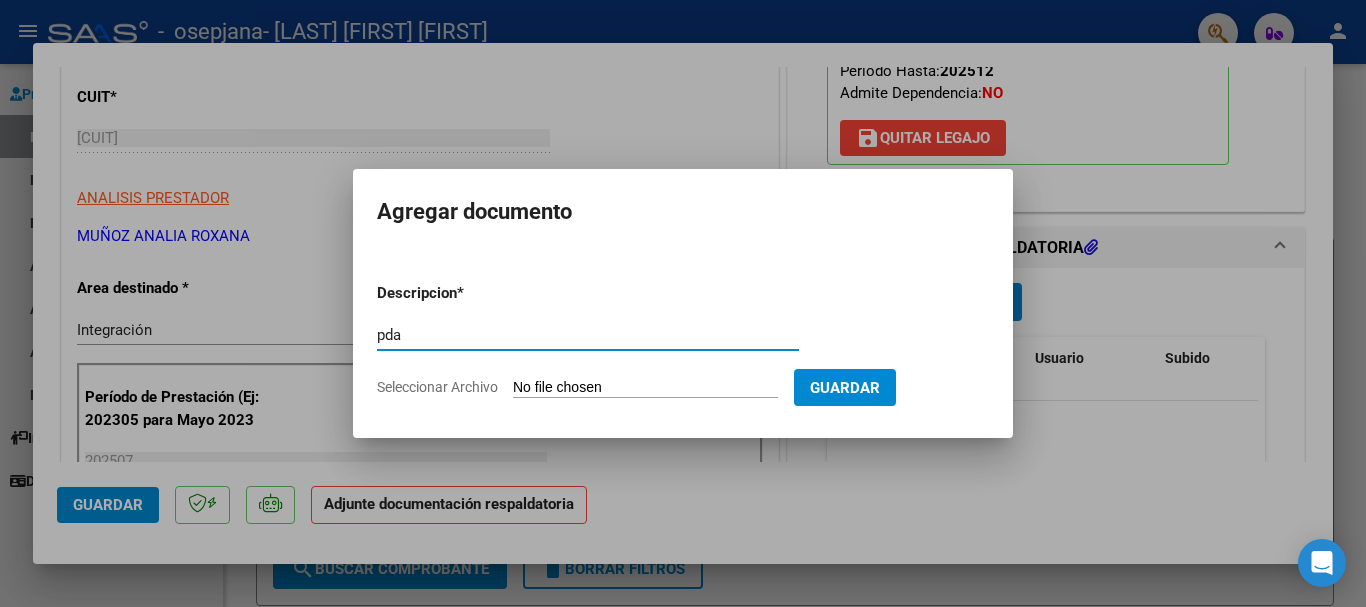type on "pda" 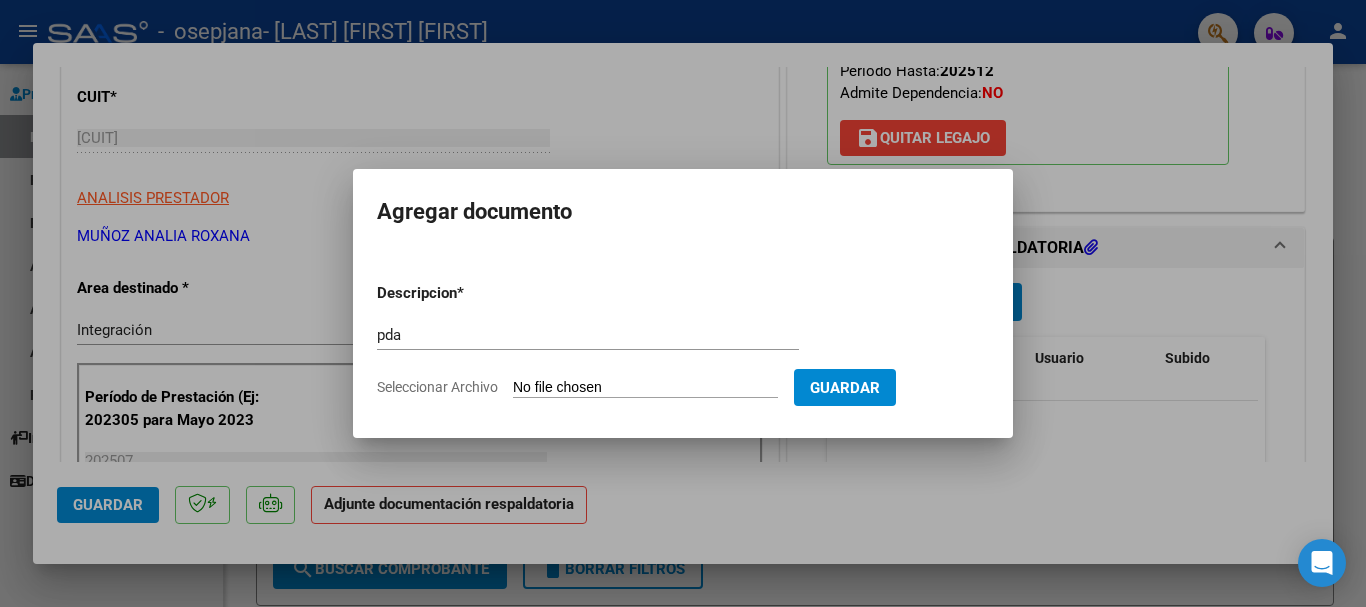 click on "Seleccionar Archivo" at bounding box center (645, 388) 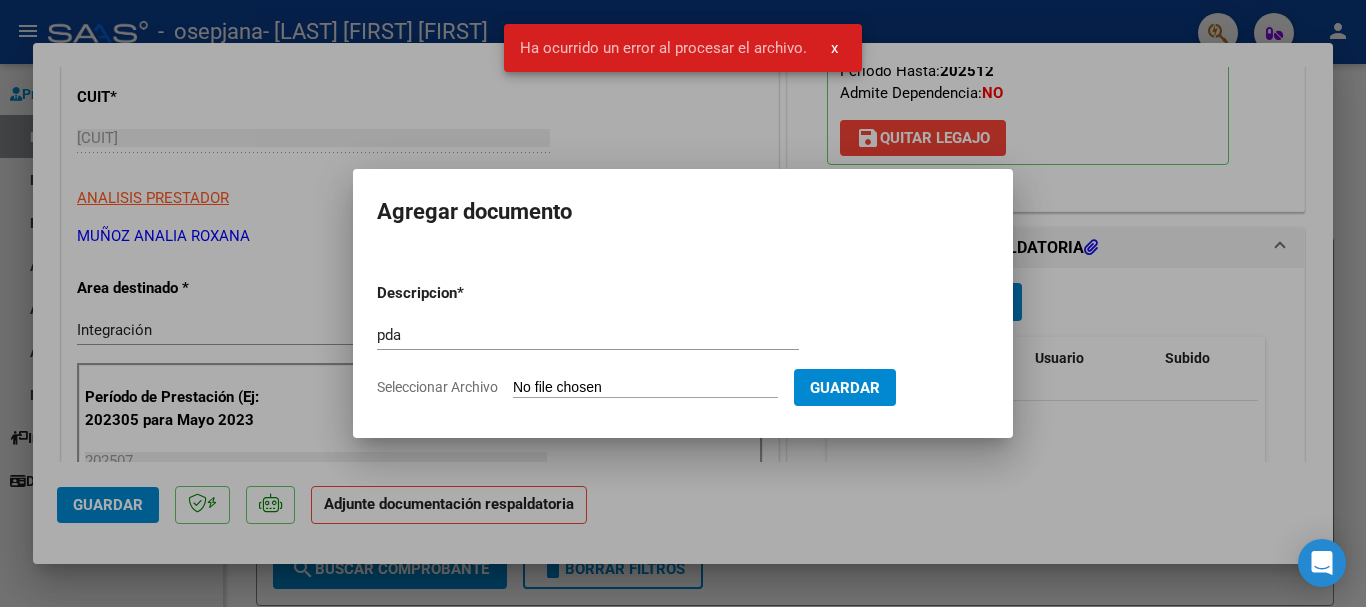 click on "Seleccionar Archivo" at bounding box center (645, 388) 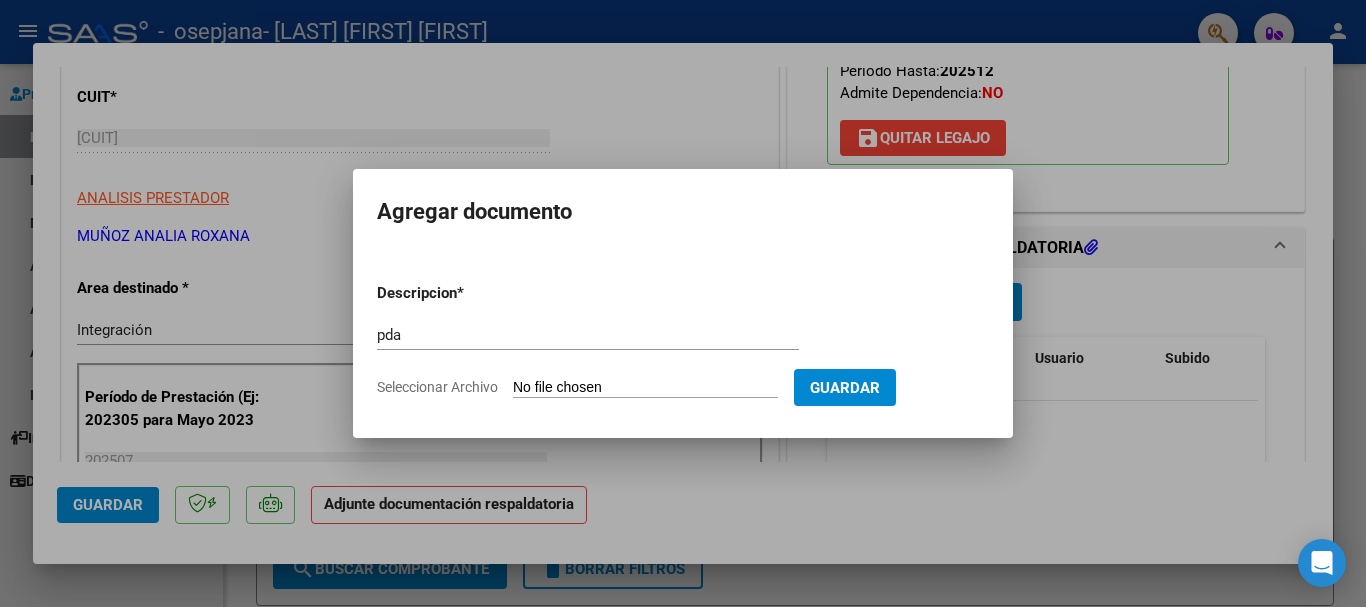 type on "C:\fakepath\Documento 77 (15).pdf" 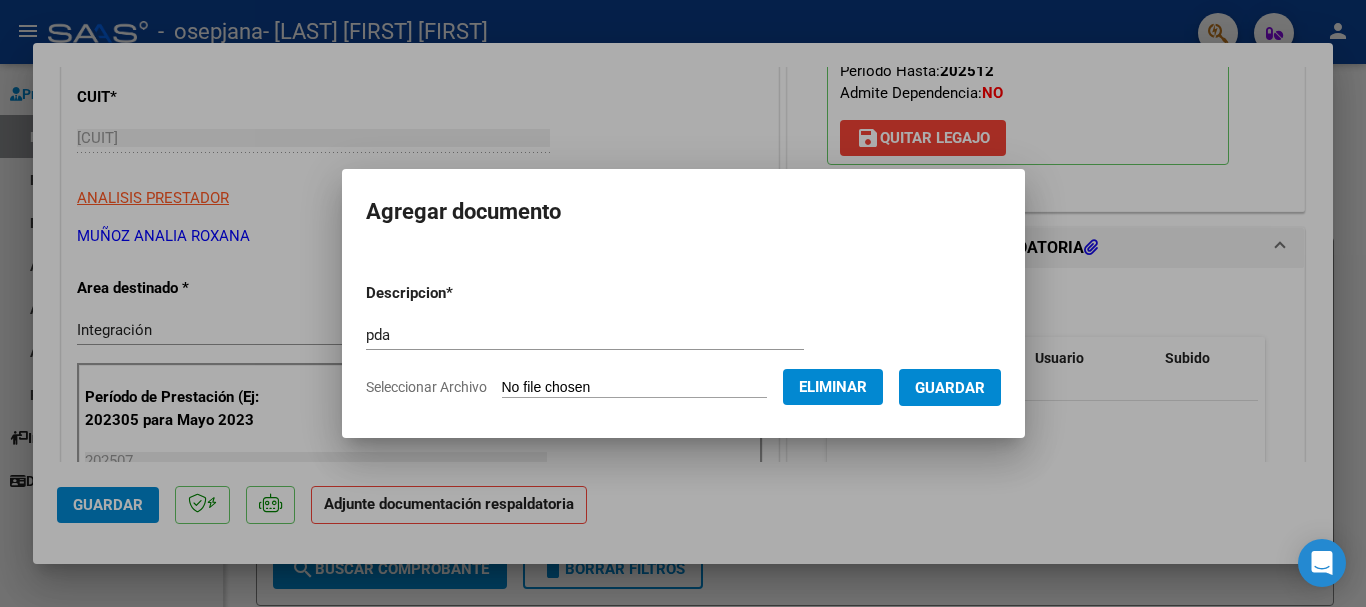 click on "Guardar" at bounding box center (950, 388) 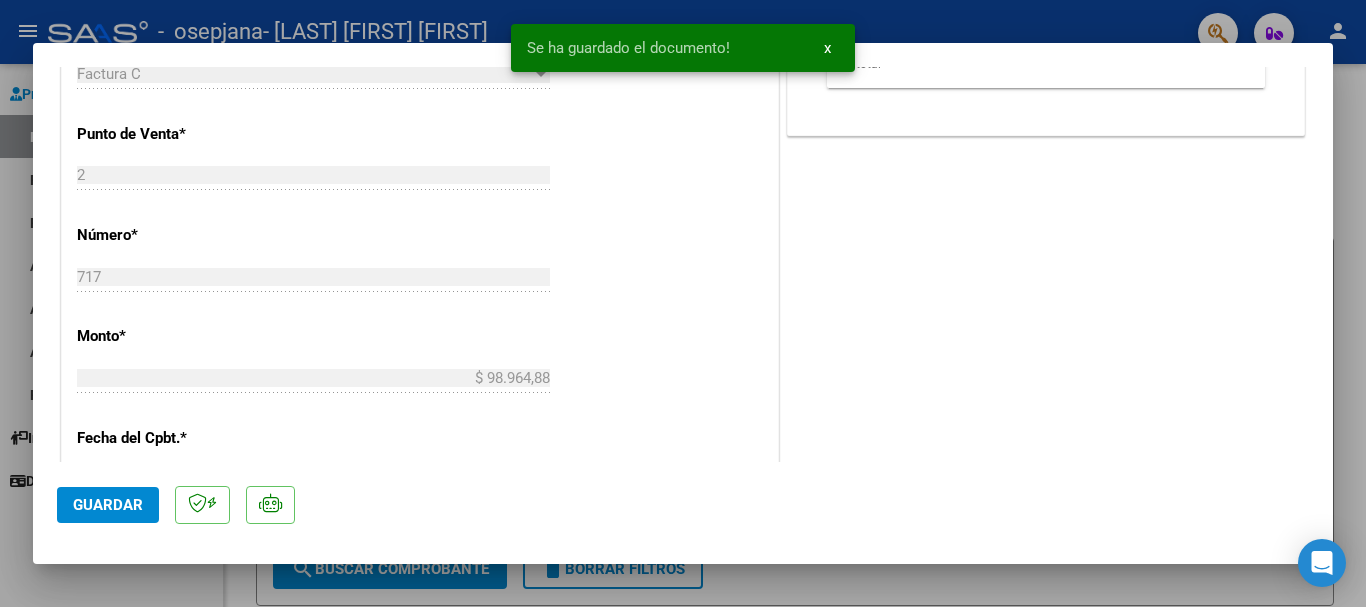 scroll, scrollTop: 800, scrollLeft: 0, axis: vertical 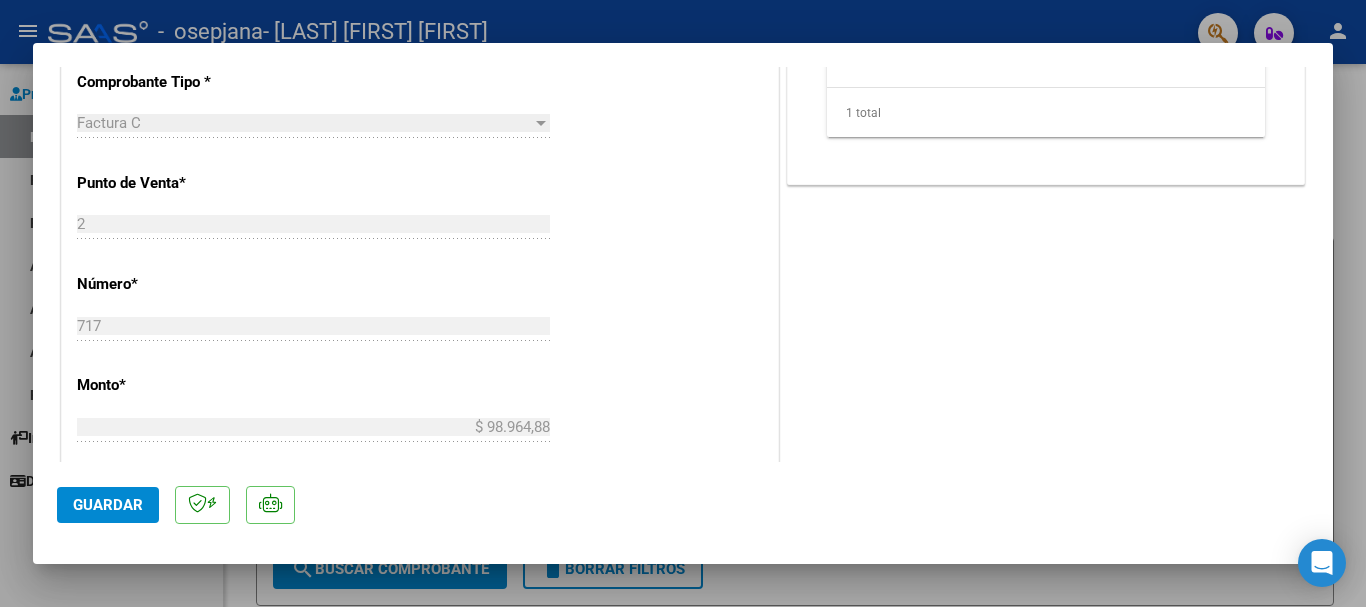 click on "COMENTARIOS Comentarios del Prestador / Gerenciador:  PREAPROBACIÓN PARA INTEGRACION  Legajo preaprobado para Período de Prestación:  [YEAR][MONTH] Ver Legajo Asociado  CUIL:  [NUMBER]  Nombre y Apellido:  [LAST] [FIRST]  Período Desde:  202501  Período Hasta:  202512  Admite Dependencia:   NO save  Quitar Legajo   DOCUMENTACIÓN RESPALDATORIA  Agregar Documento ID Documento Usuario Subido Acción 61795  Pda   psi.[EMAIL] - [FIRST] [LAST]   07/08/2025   1 total   1" at bounding box center [1046, 173] 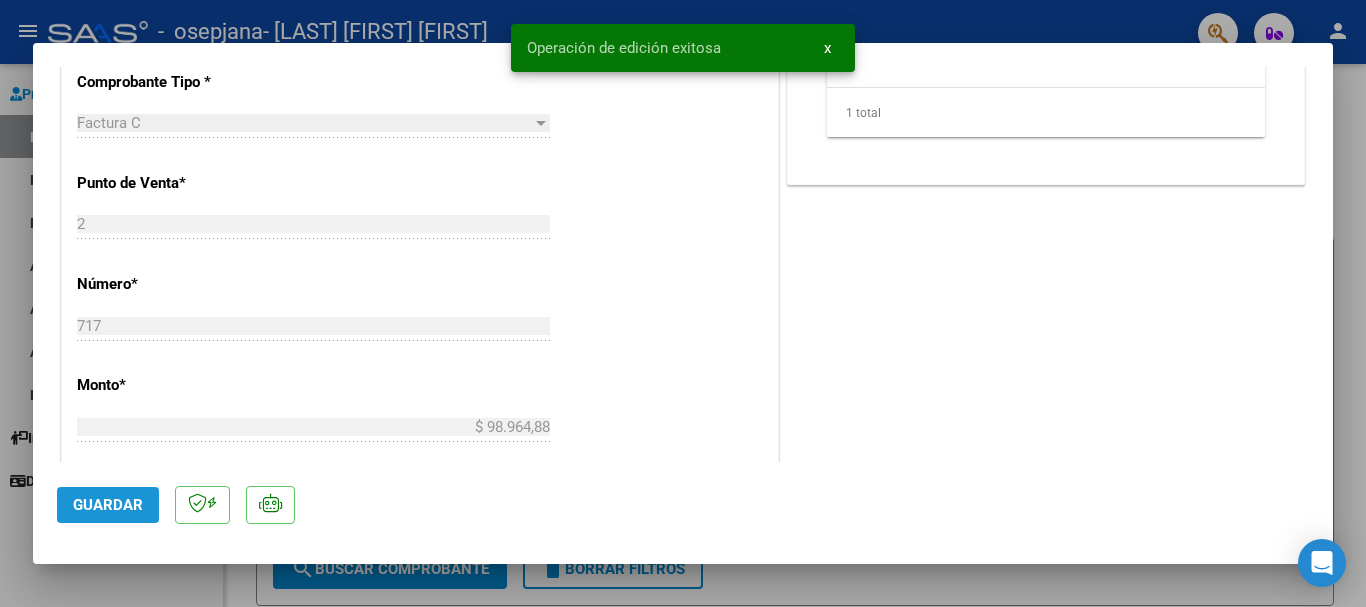click on "Guardar" 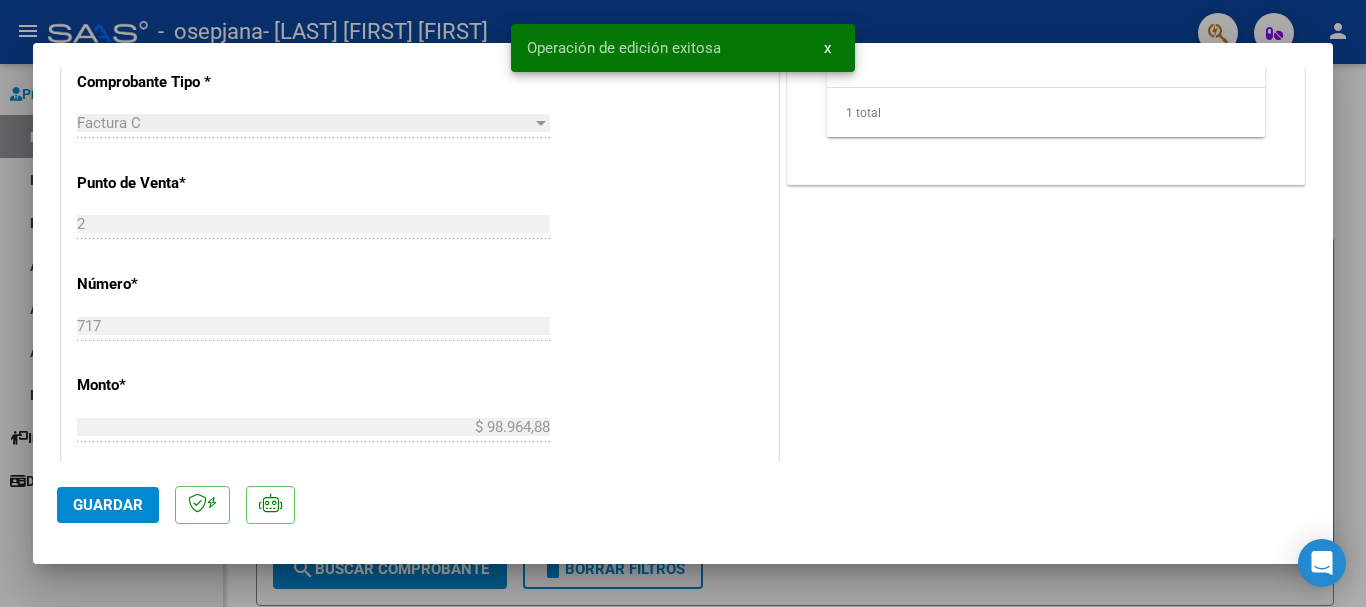click at bounding box center [683, 303] 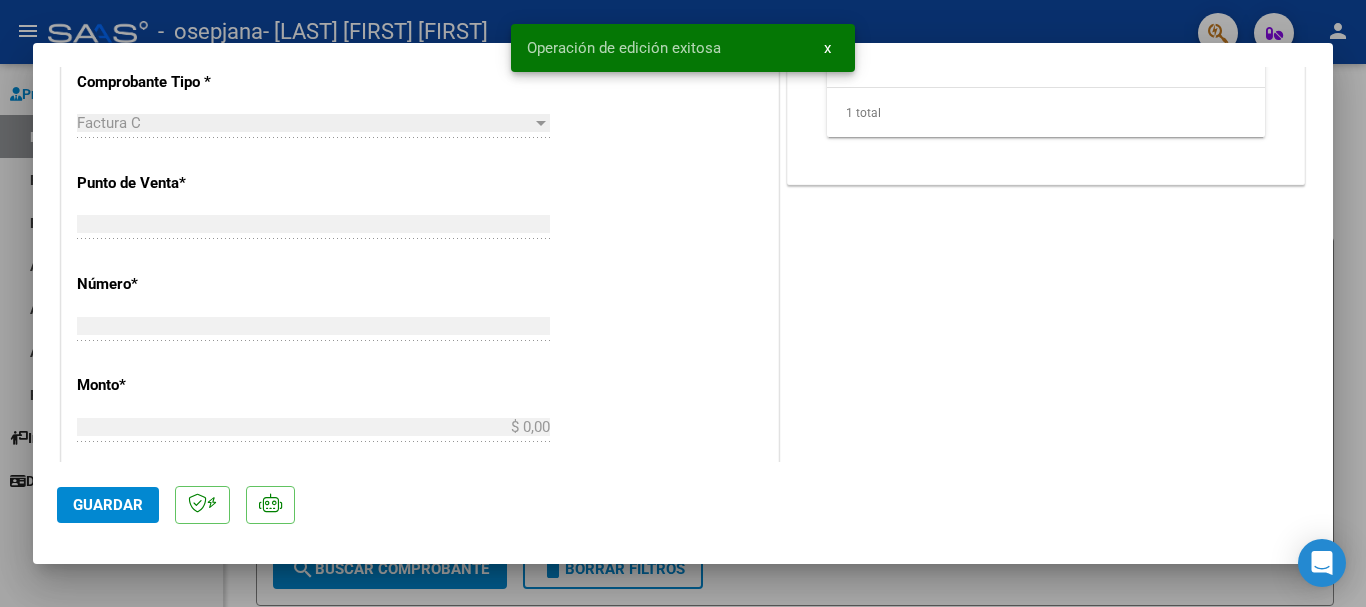 scroll, scrollTop: 759, scrollLeft: 0, axis: vertical 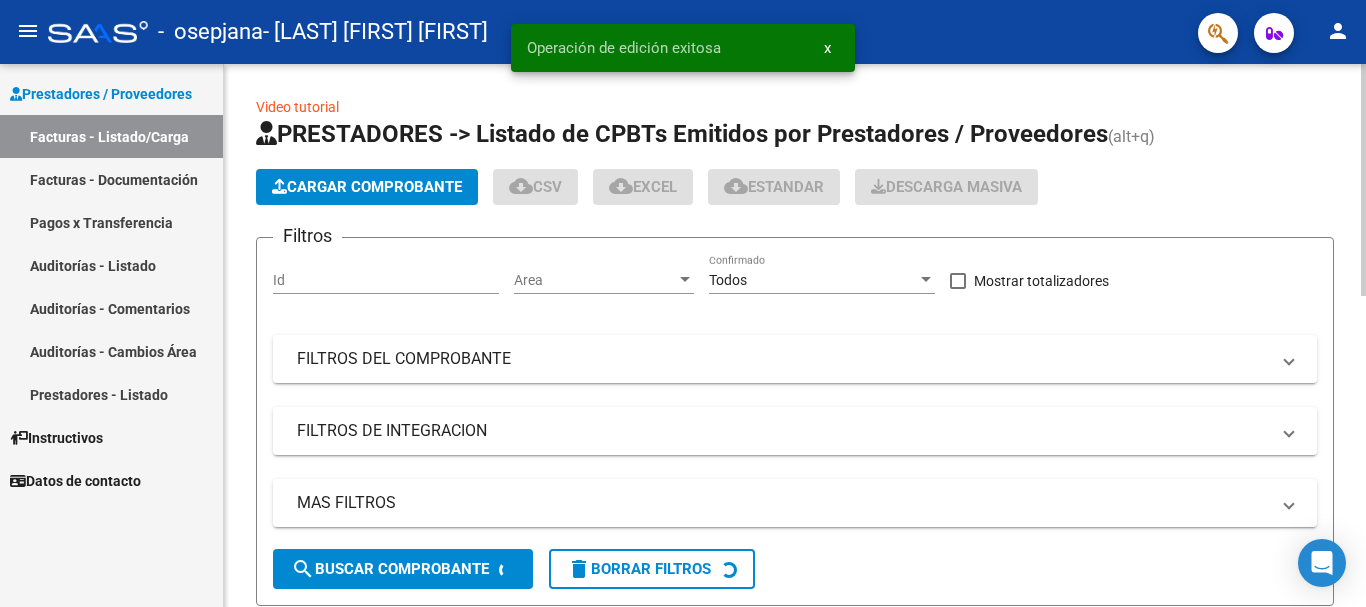 click on "Cargar Comprobante" 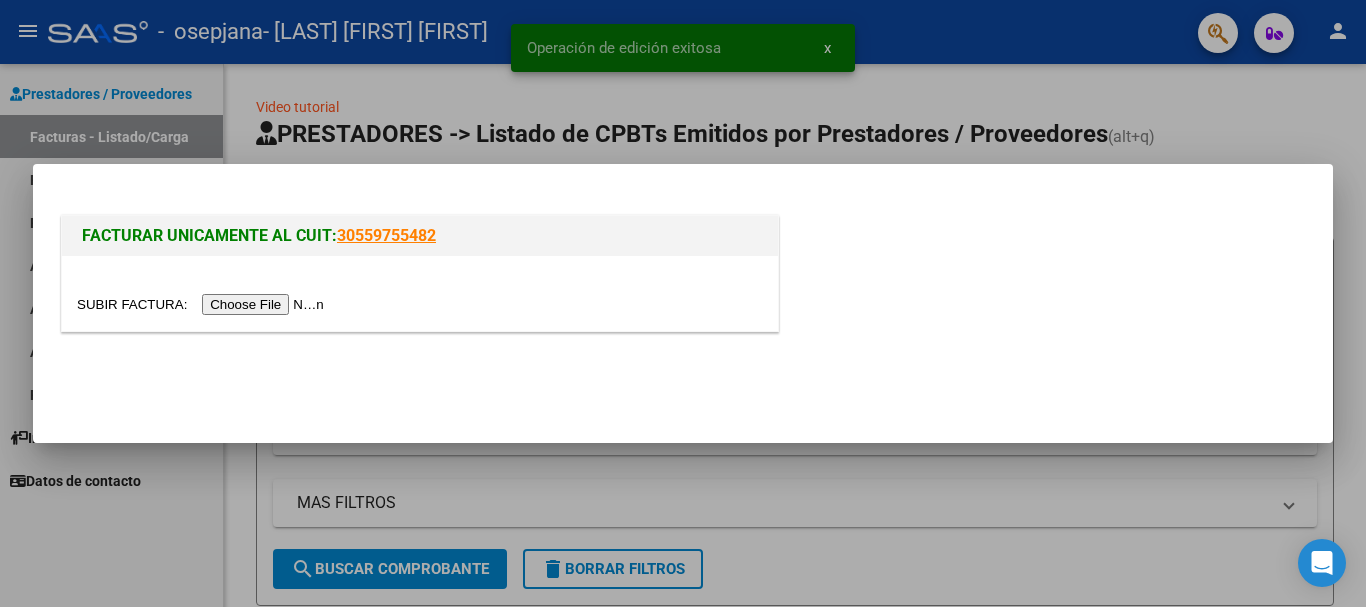 click at bounding box center [203, 304] 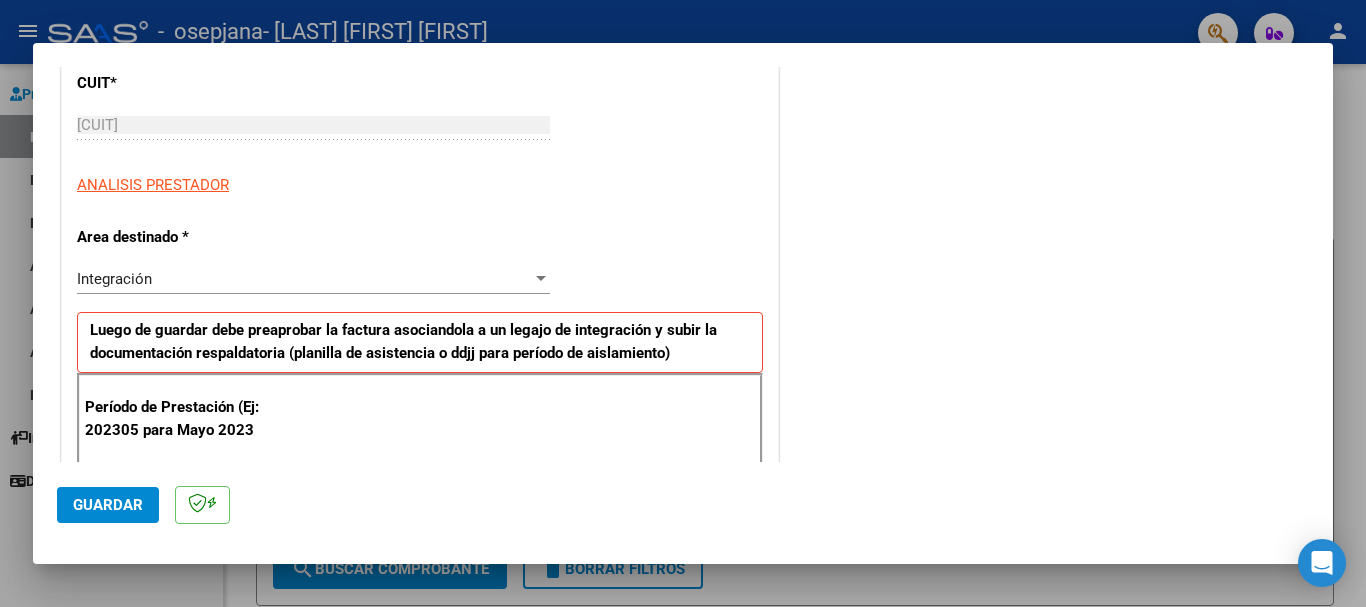 scroll, scrollTop: 400, scrollLeft: 0, axis: vertical 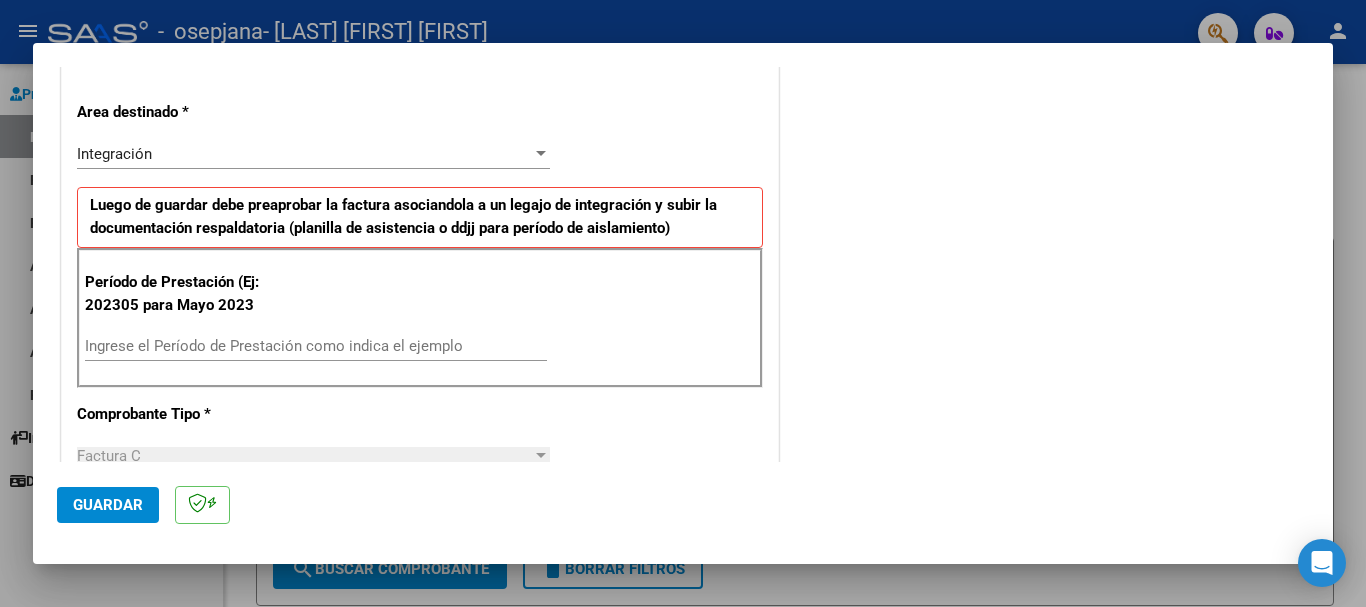 click on "Ingrese el Período de Prestación como indica el ejemplo" at bounding box center (316, 346) 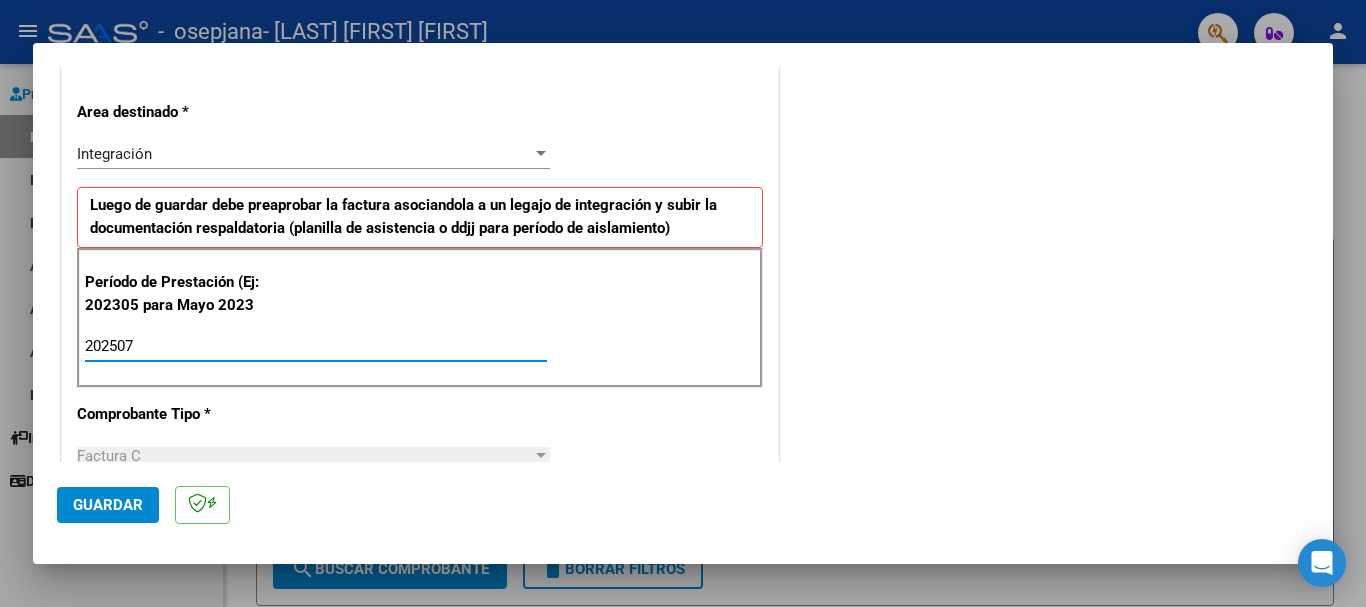 type on "202507" 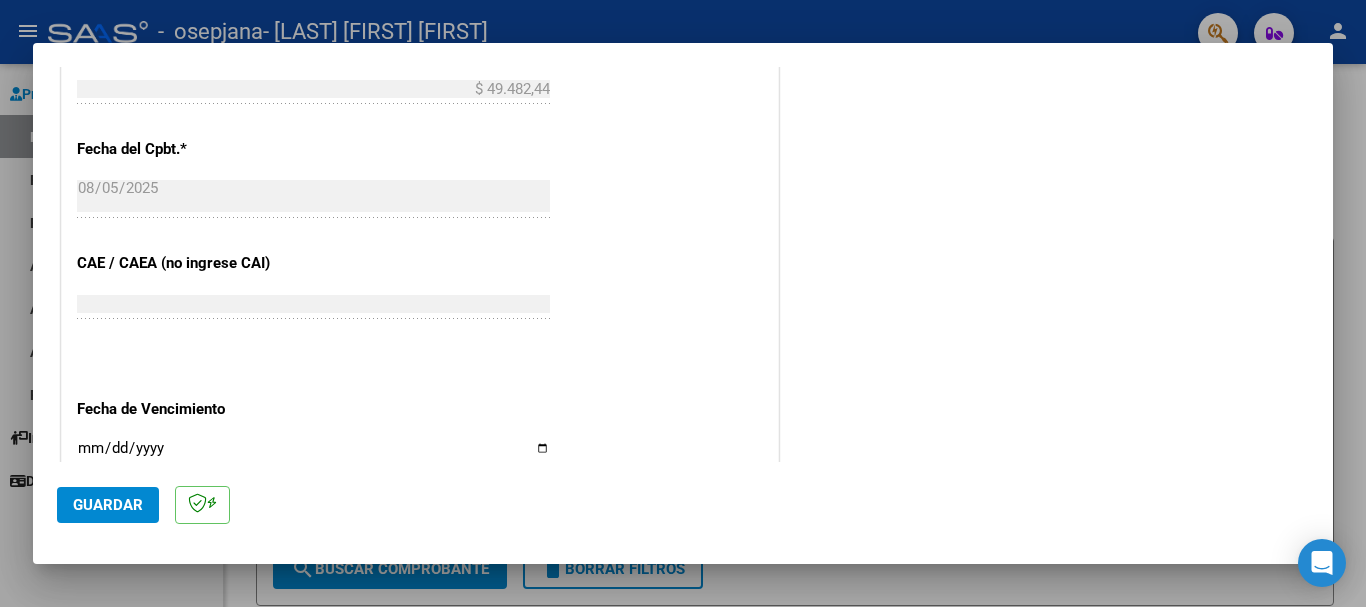 scroll, scrollTop: 1100, scrollLeft: 0, axis: vertical 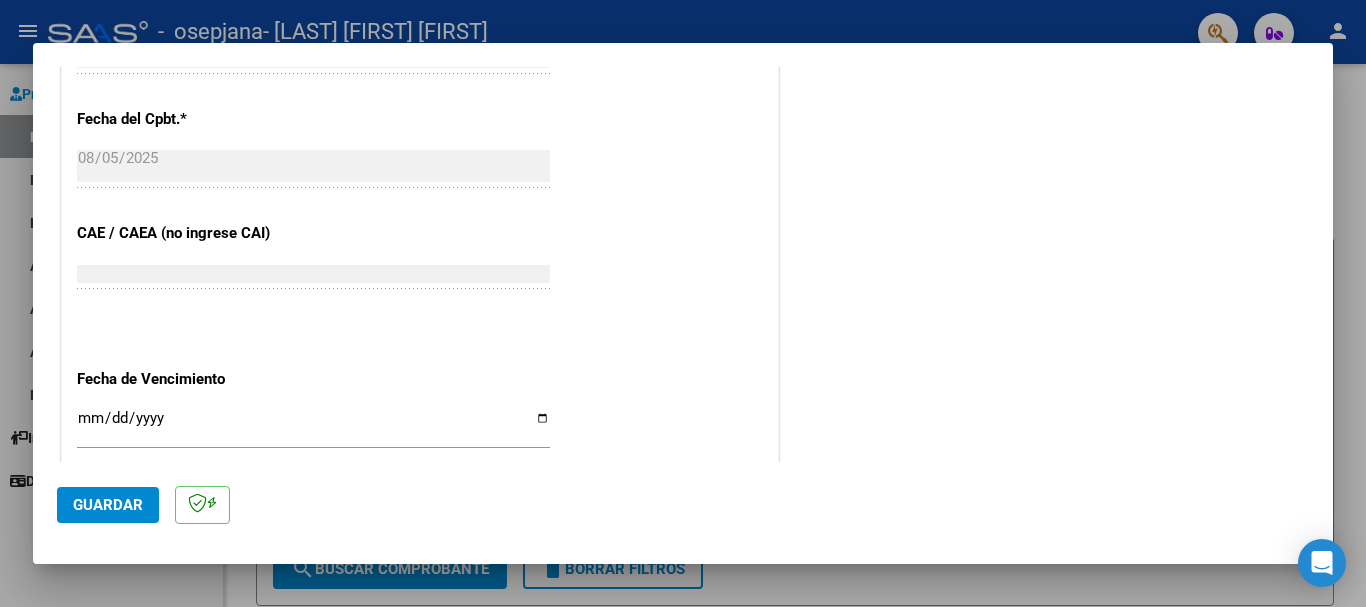 click on "Ingresar la fecha" at bounding box center (313, 426) 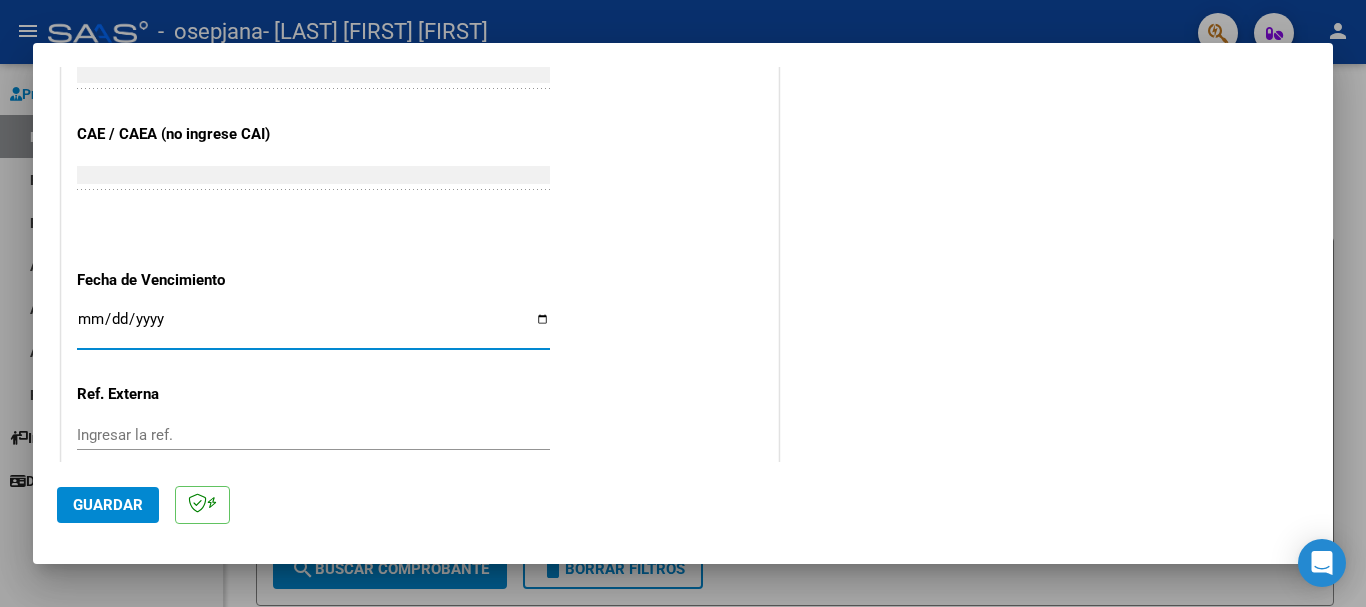 scroll, scrollTop: 1200, scrollLeft: 0, axis: vertical 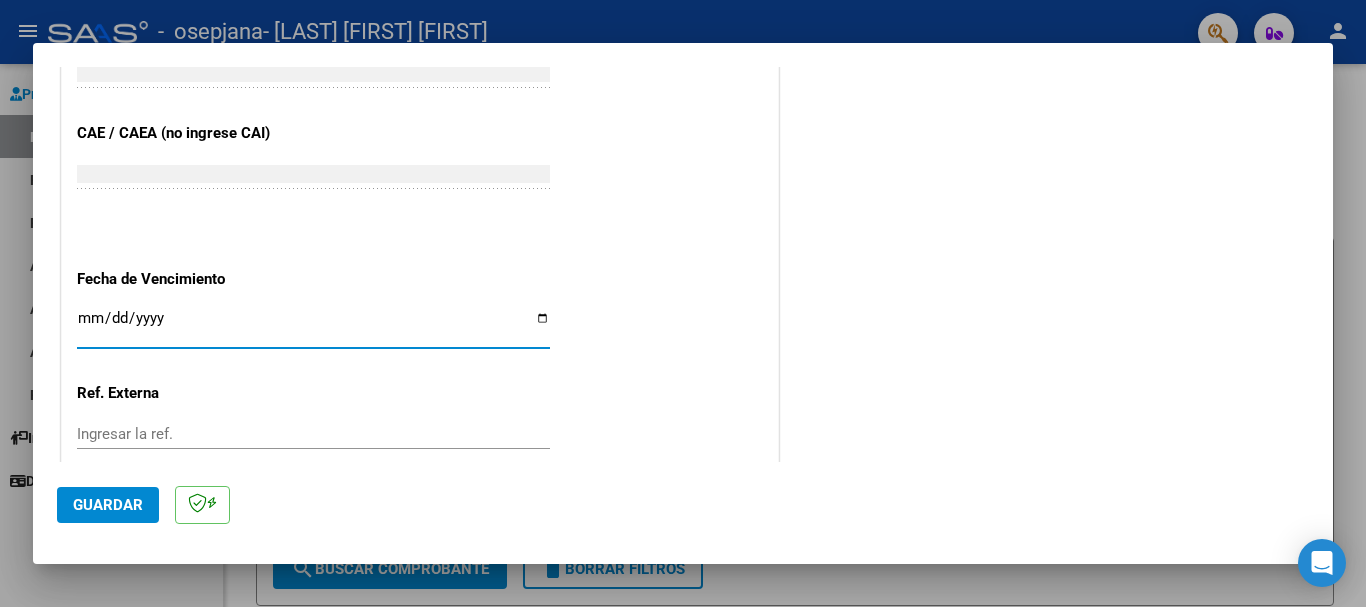 click on "Ingresar la fecha" at bounding box center (313, 326) 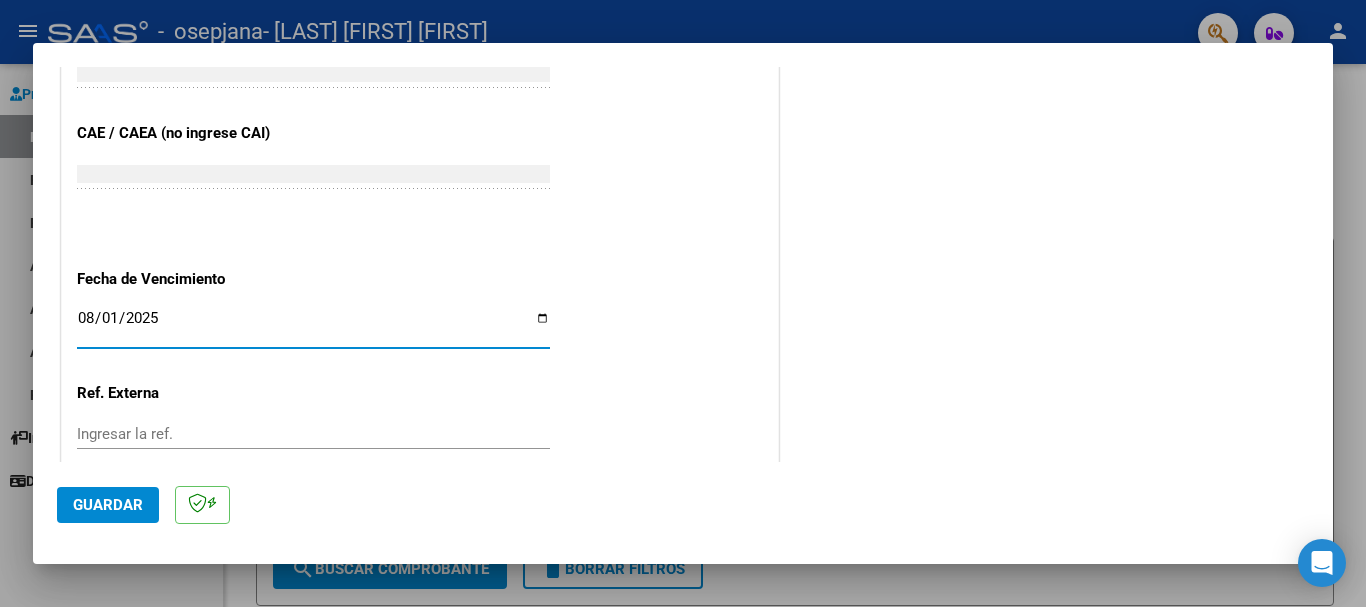 type on "2025-08-15" 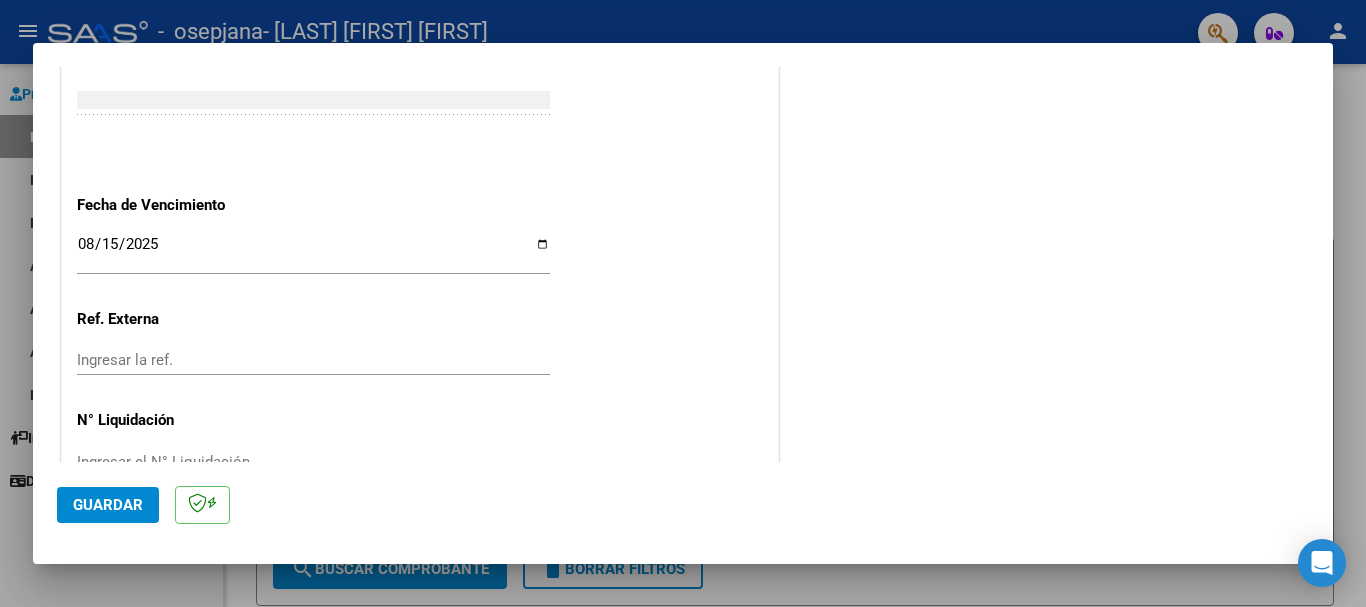 scroll, scrollTop: 1327, scrollLeft: 0, axis: vertical 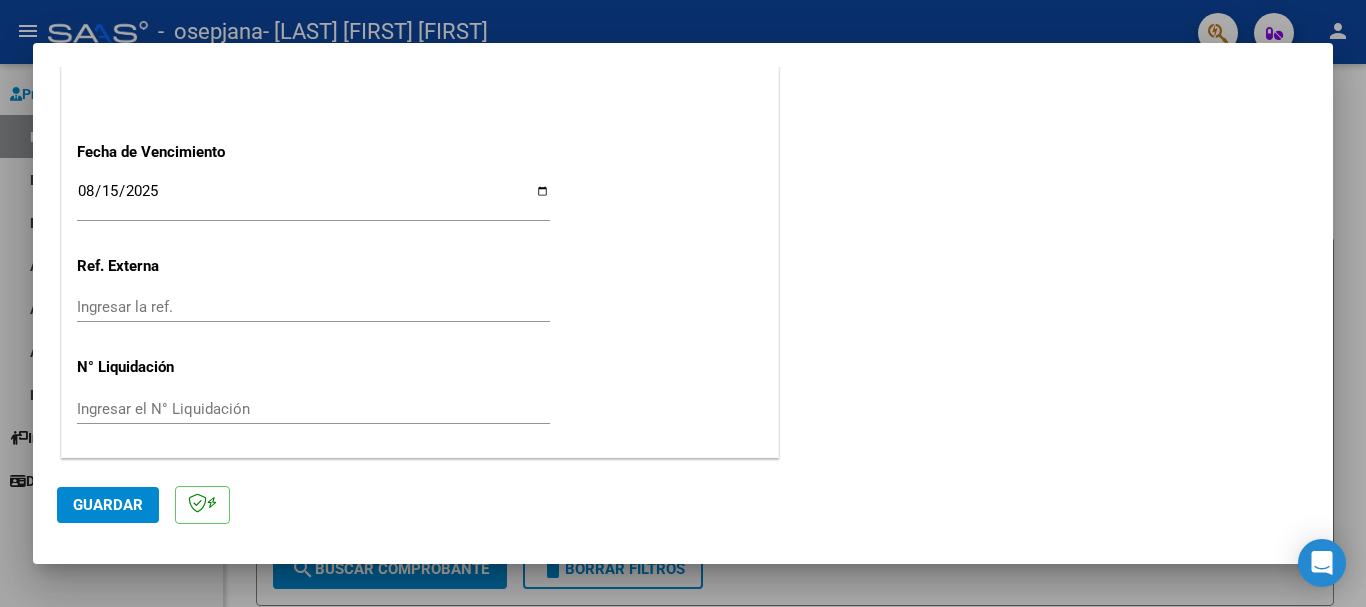 click on "Guardar" 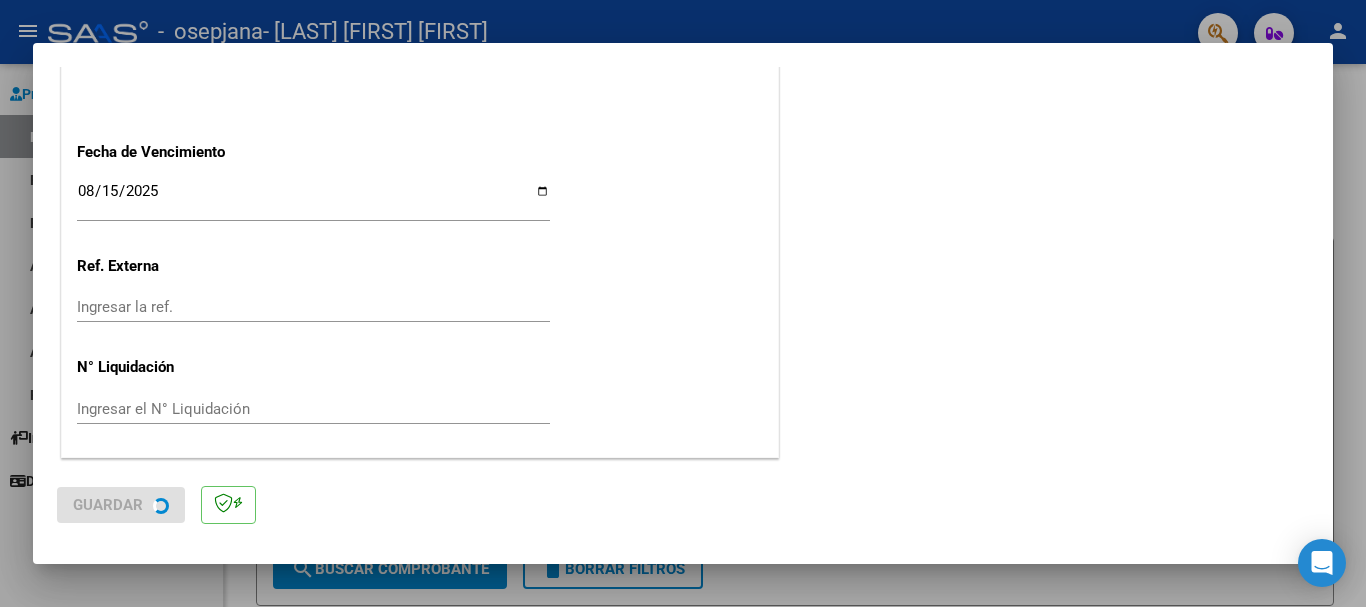 scroll, scrollTop: 0, scrollLeft: 0, axis: both 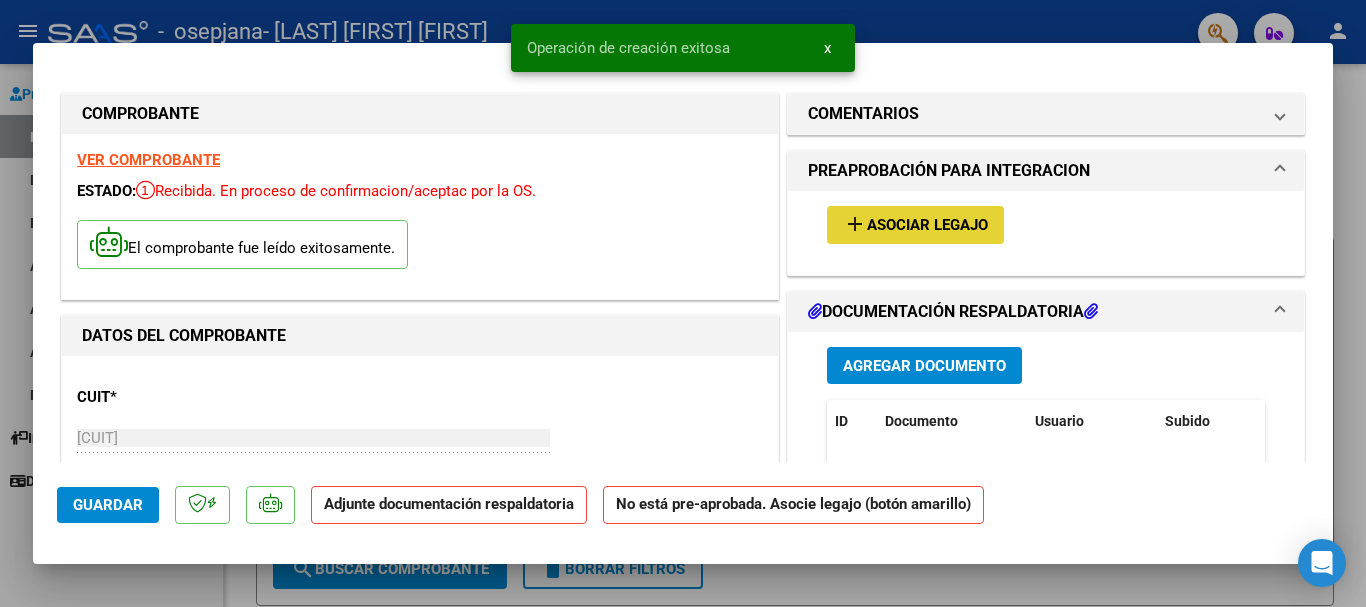 click on "Asociar Legajo" at bounding box center (927, 226) 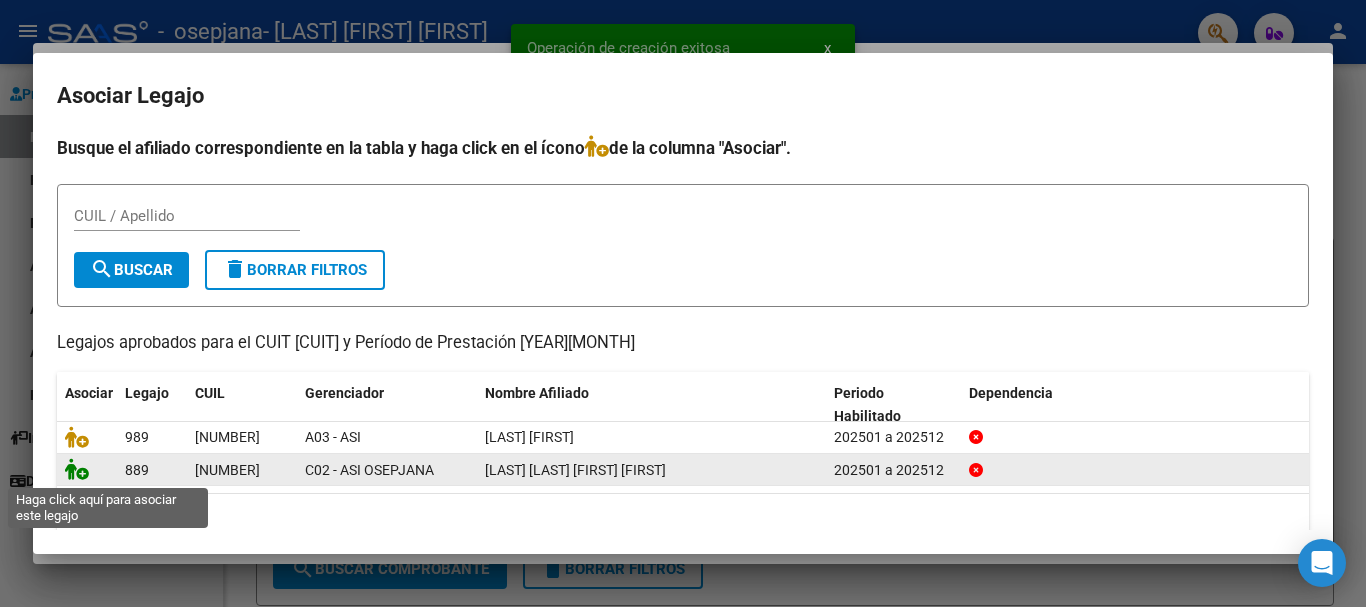 click 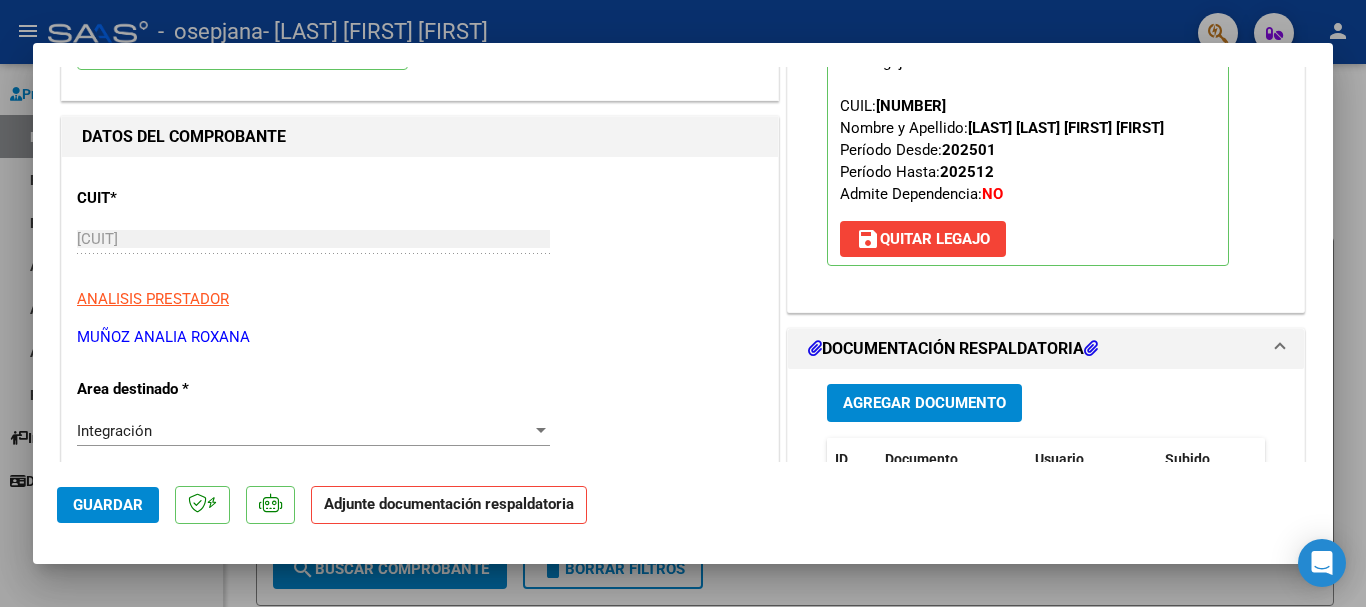 scroll, scrollTop: 200, scrollLeft: 0, axis: vertical 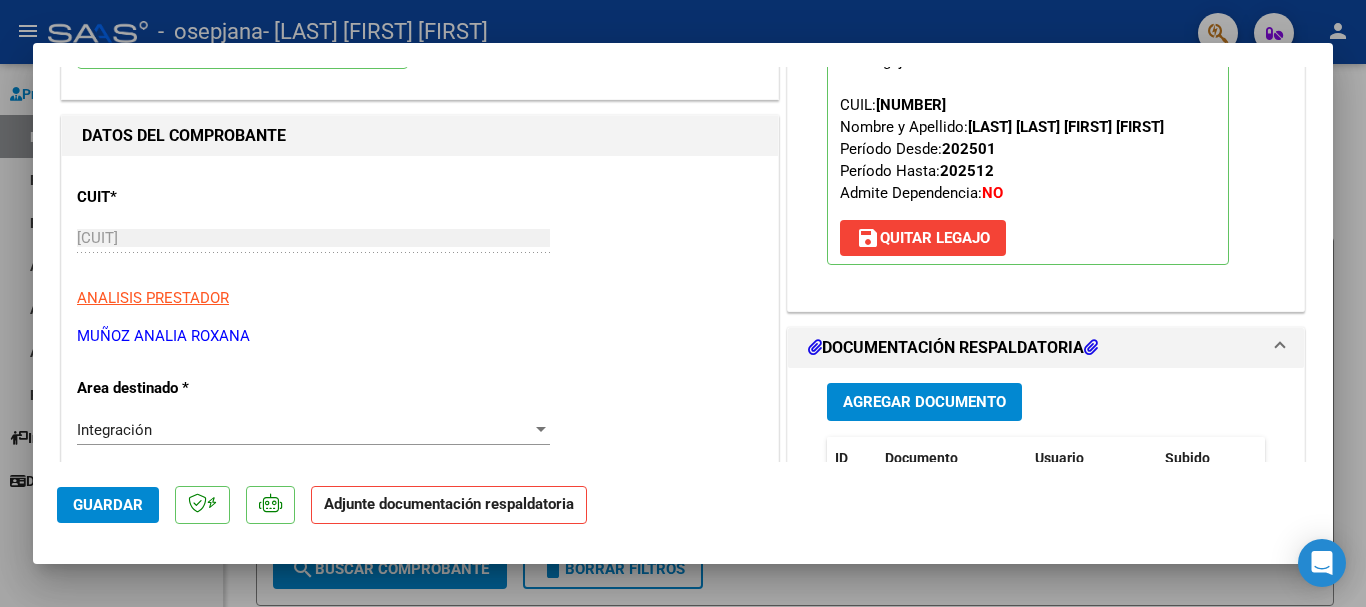 click on "Agregar Documento" at bounding box center [924, 401] 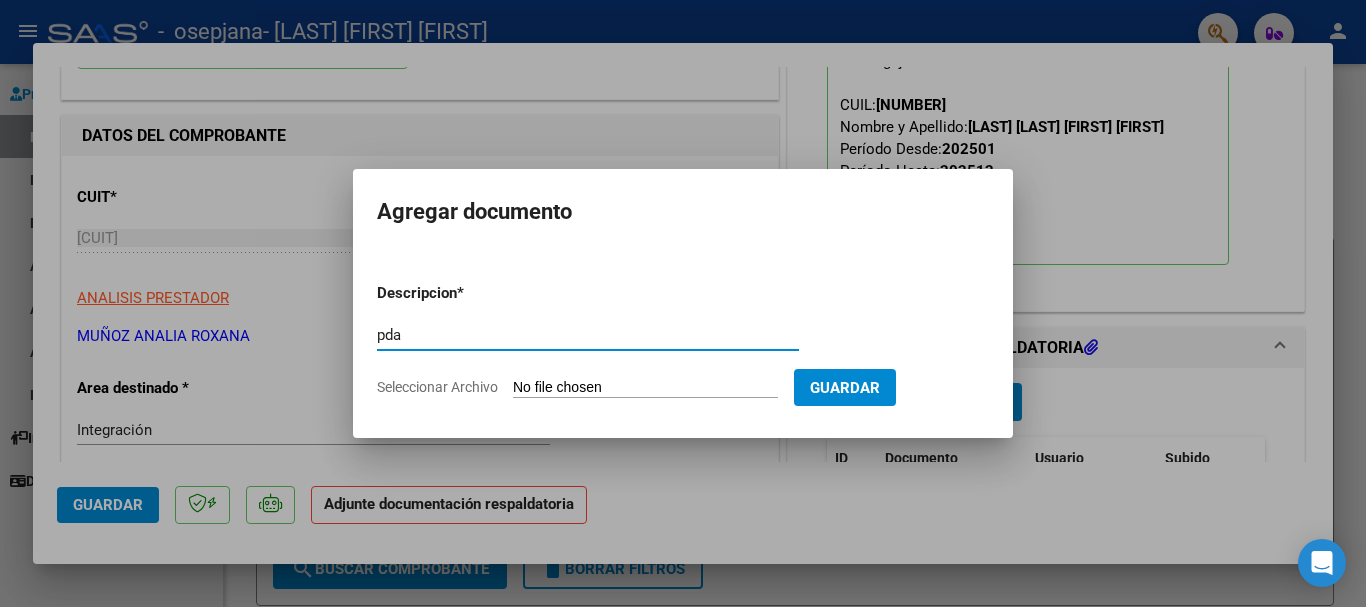type on "pda" 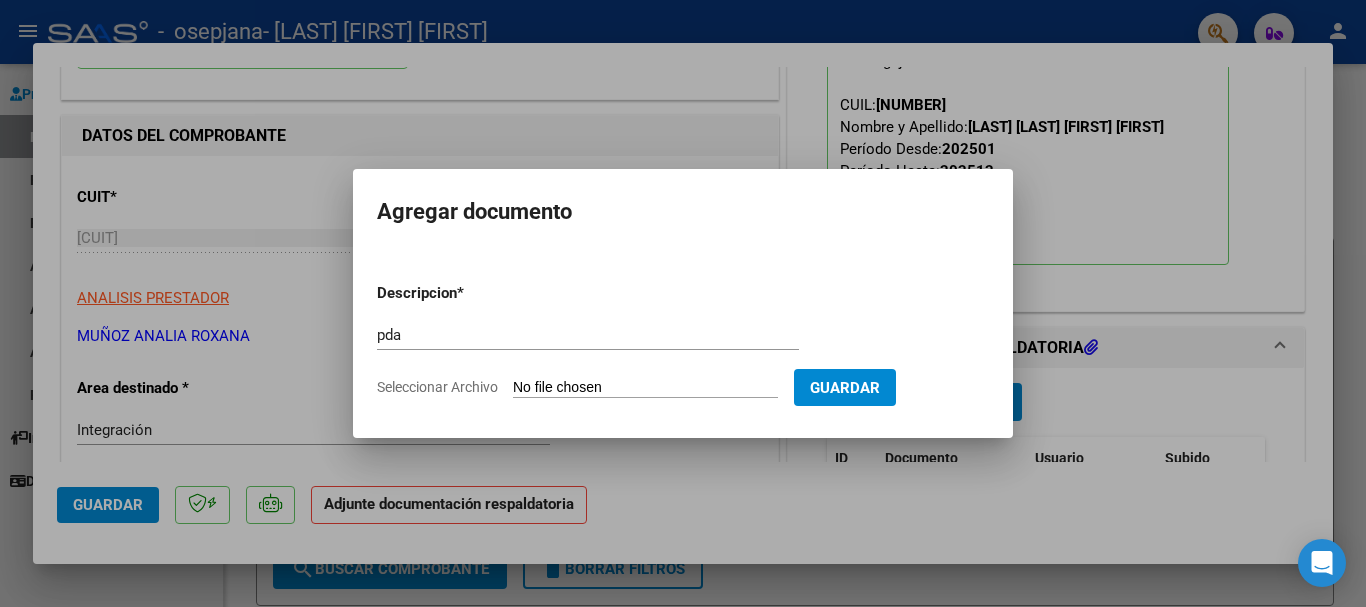 type on "C:\fakepath\Documento 77 (6).pdf" 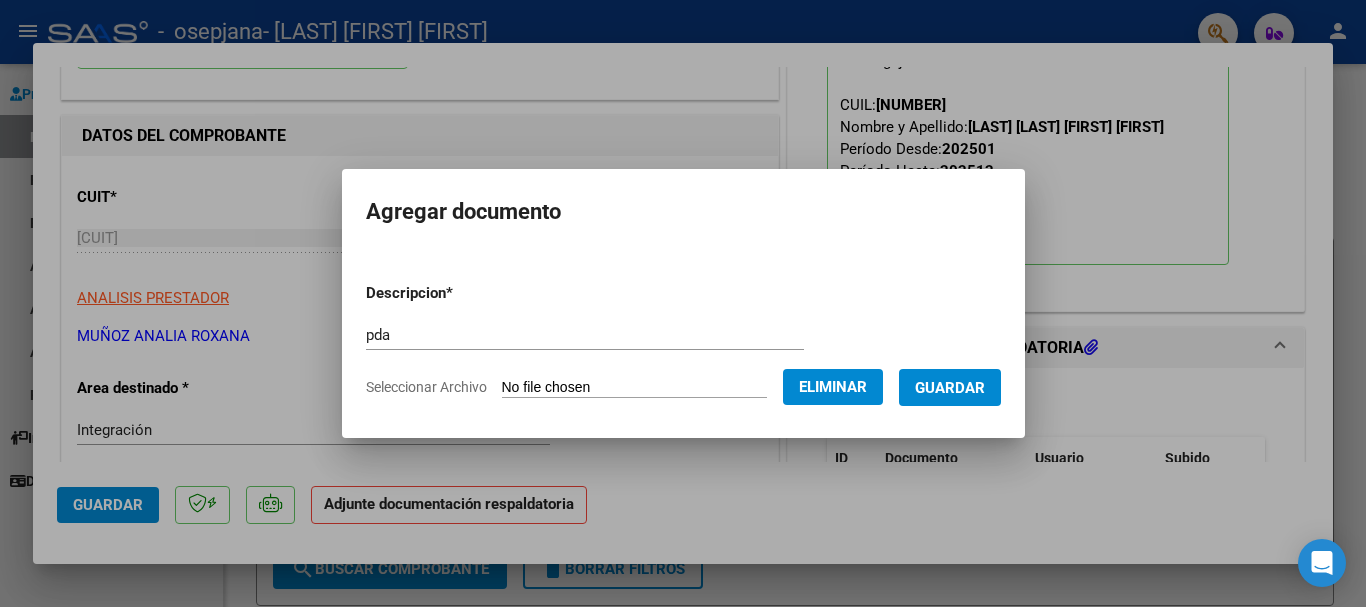 click on "Guardar" at bounding box center [950, 388] 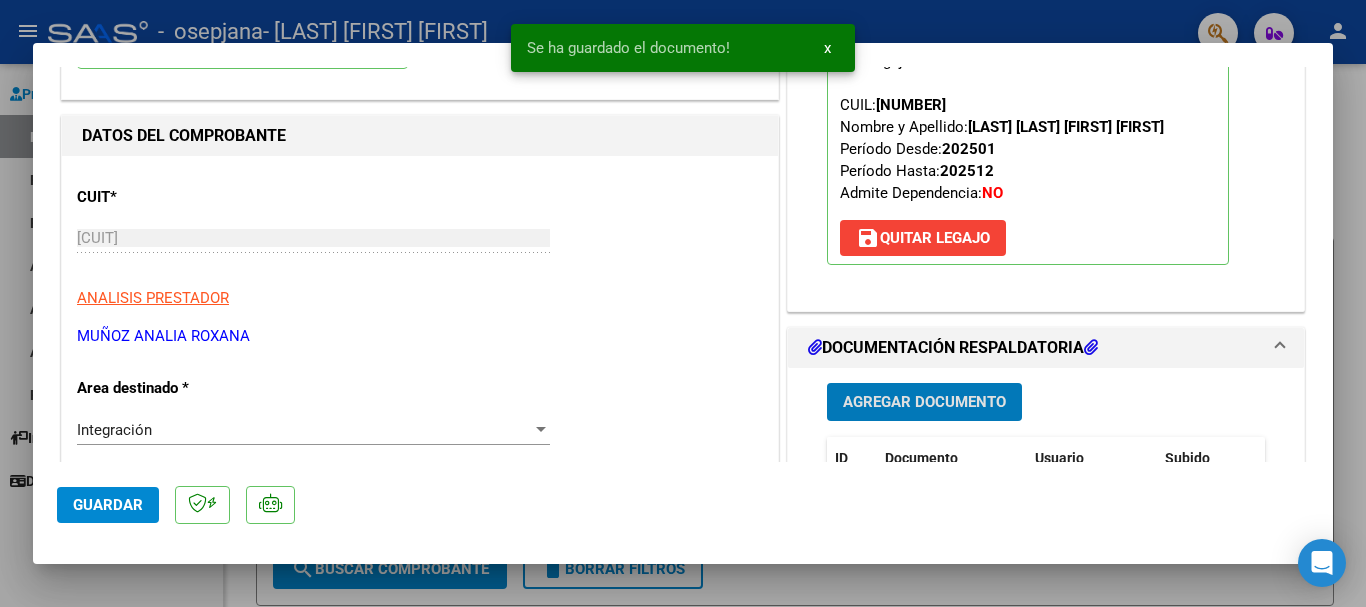 click on "Guardar" 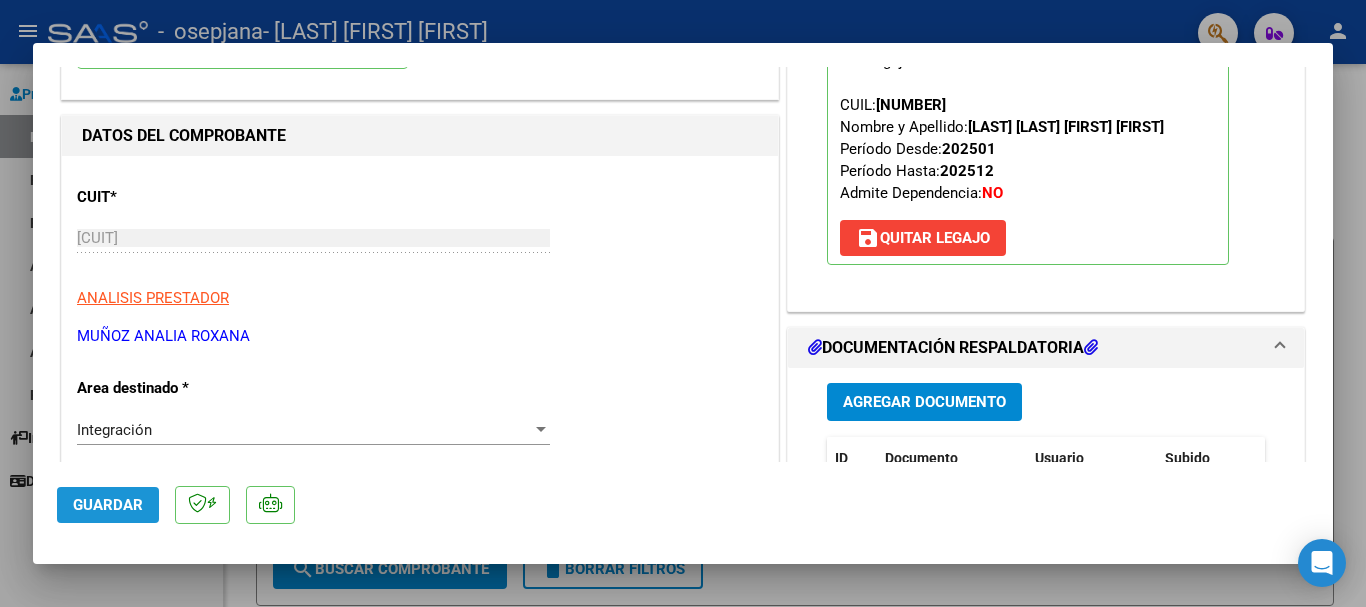 click on "Guardar" 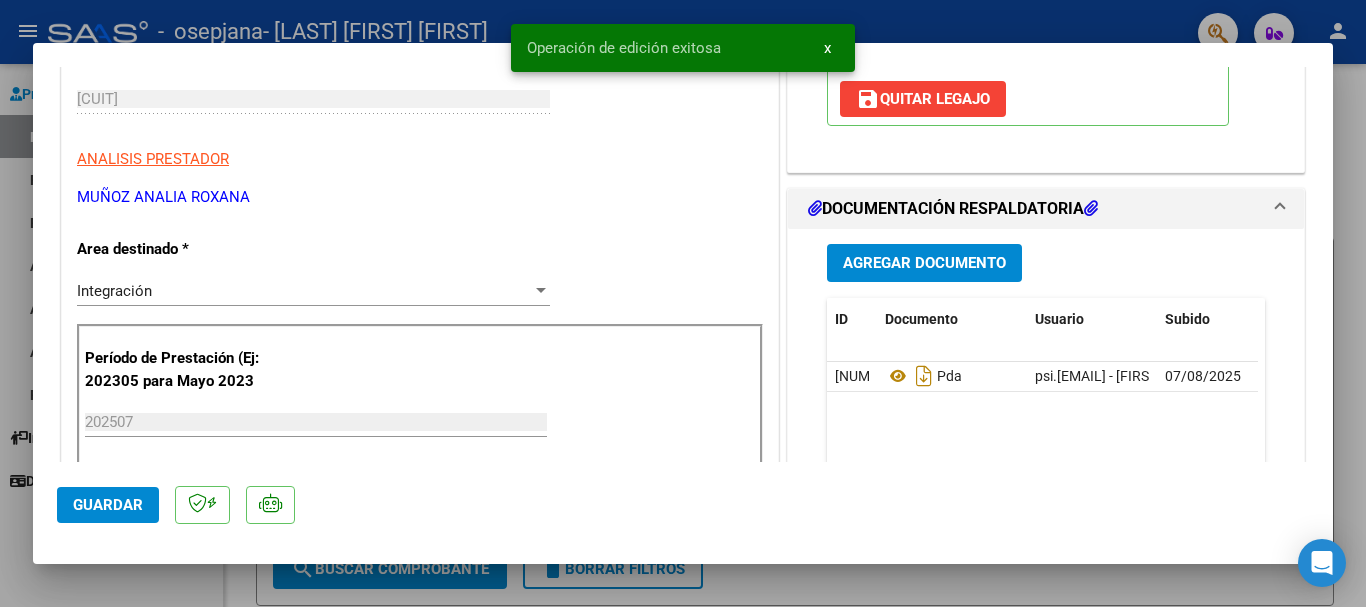 scroll, scrollTop: 400, scrollLeft: 0, axis: vertical 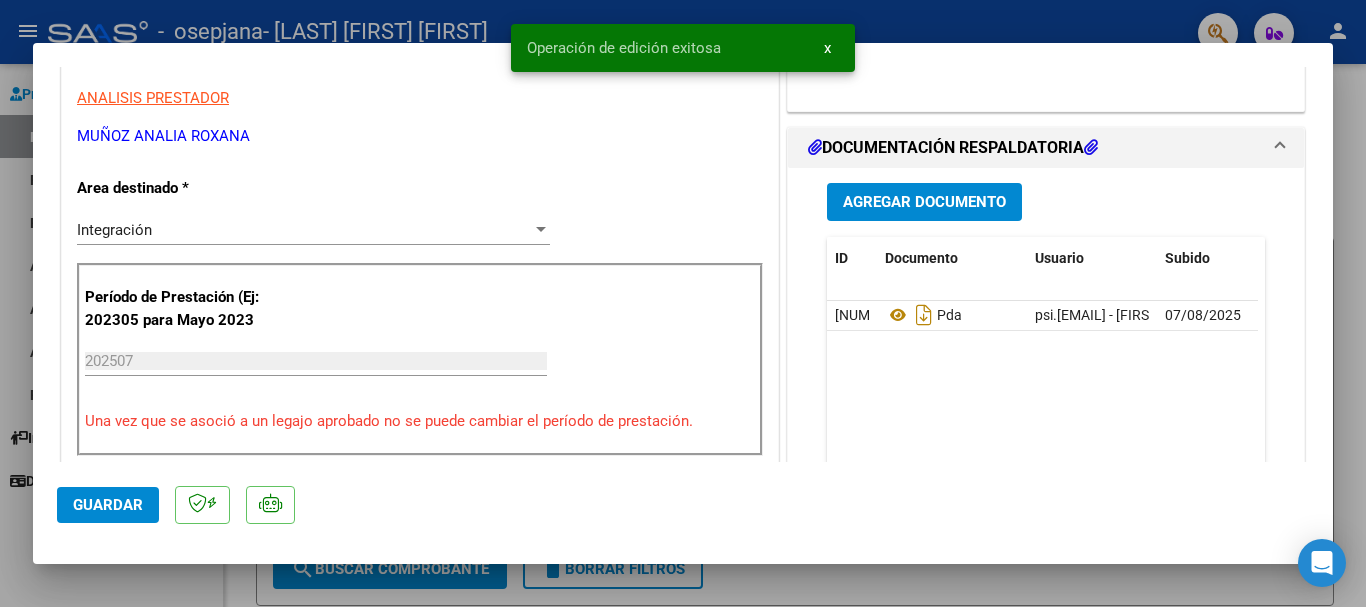 click on "Guardar" 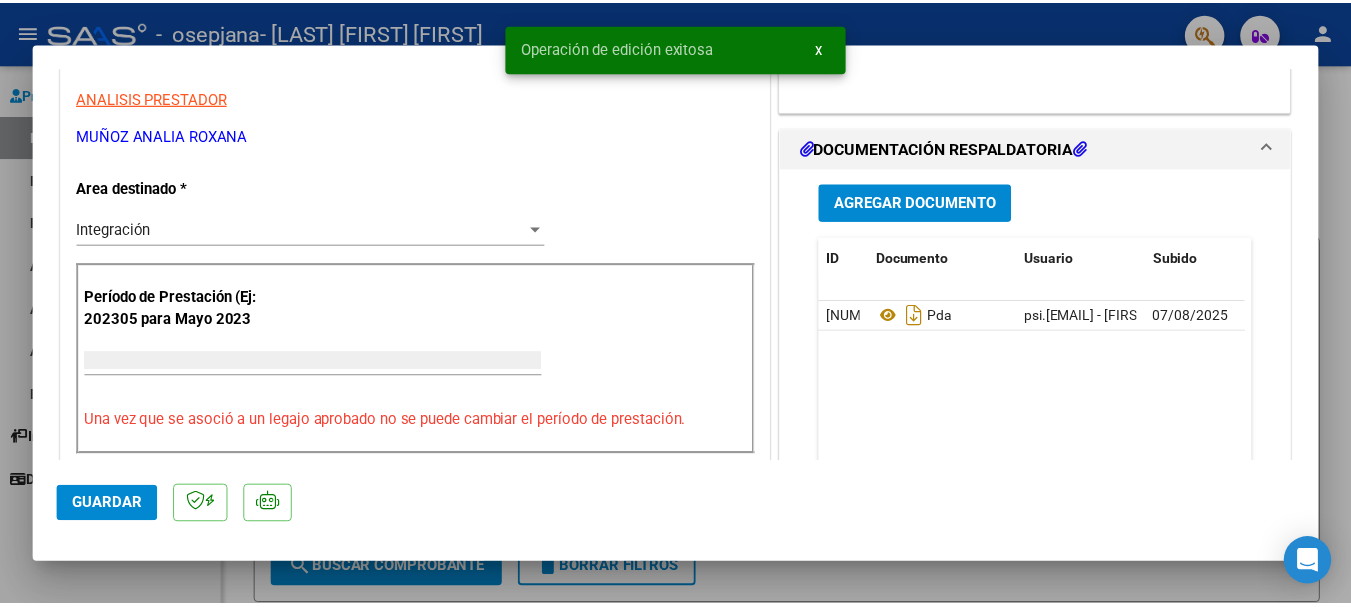 scroll, scrollTop: 339, scrollLeft: 0, axis: vertical 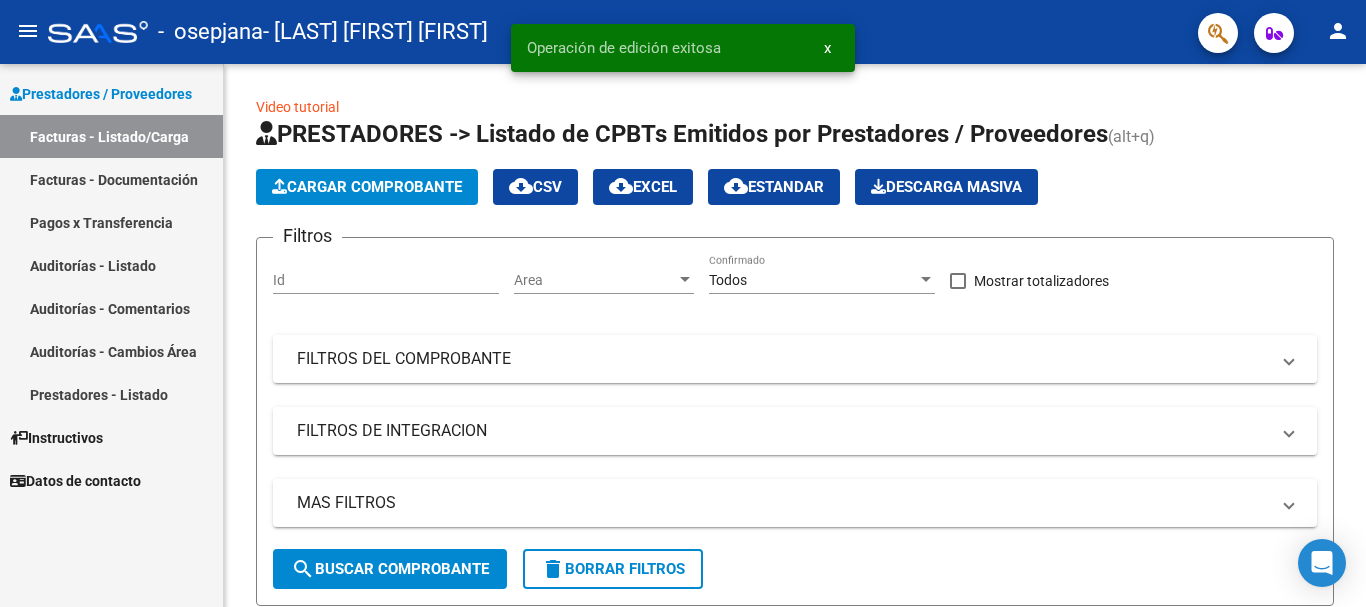 click on "person" 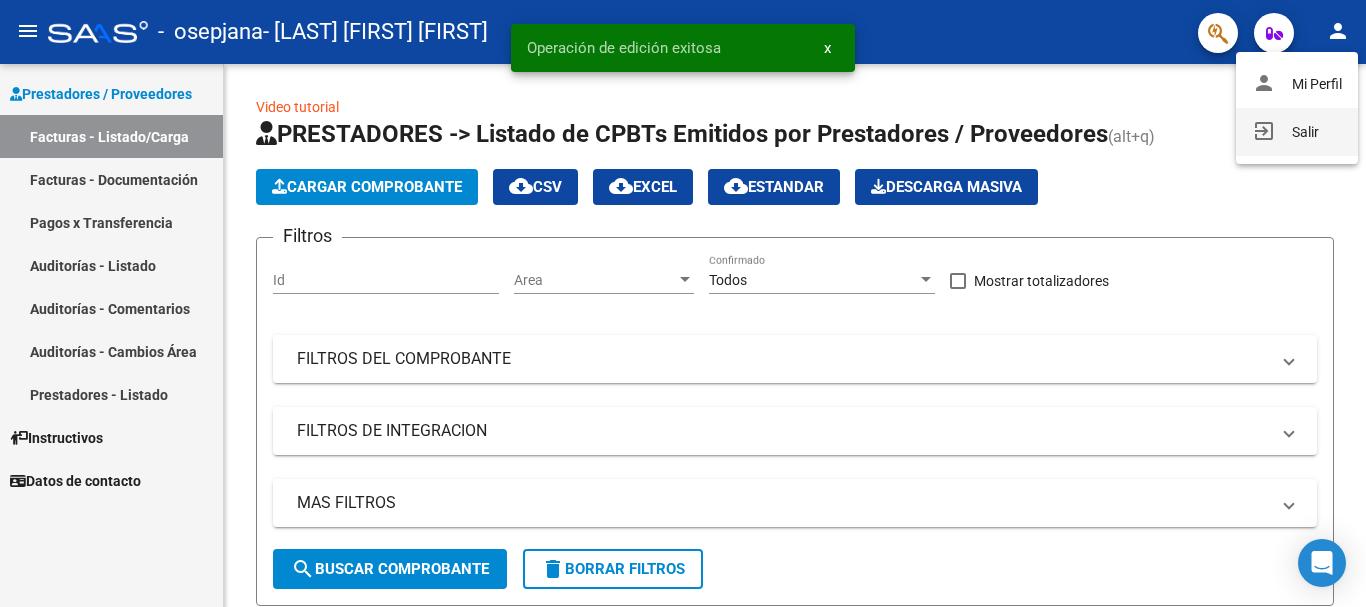click on "exit_to_app" at bounding box center [1264, 131] 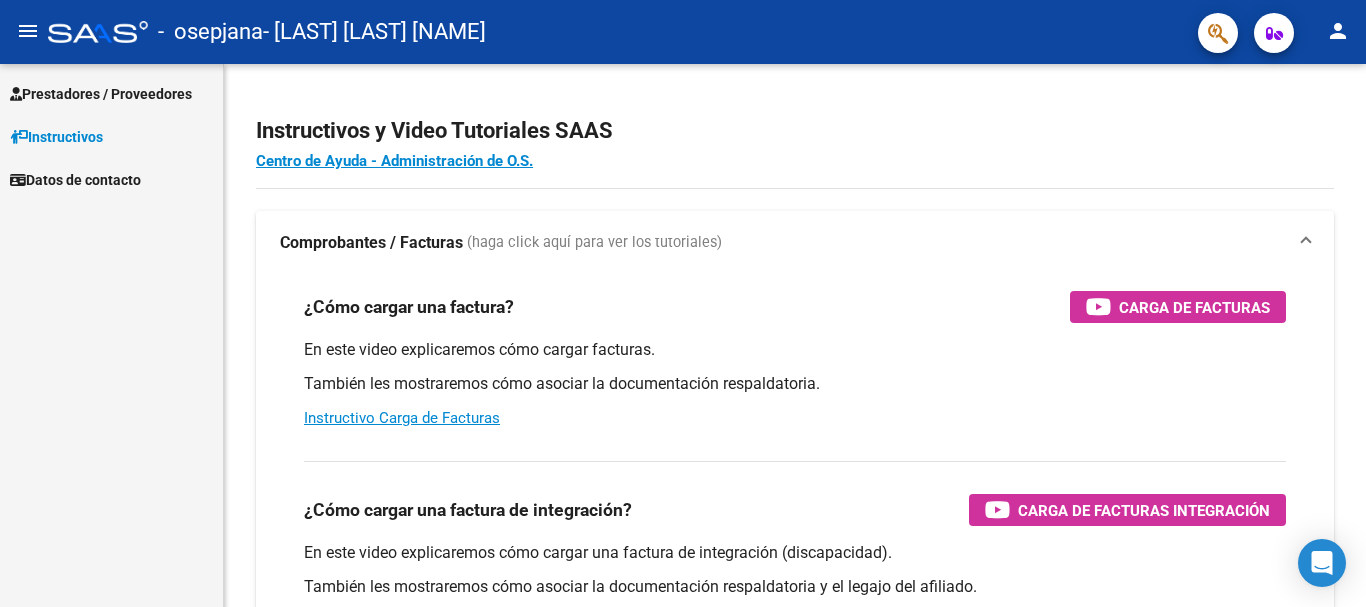 scroll, scrollTop: 0, scrollLeft: 0, axis: both 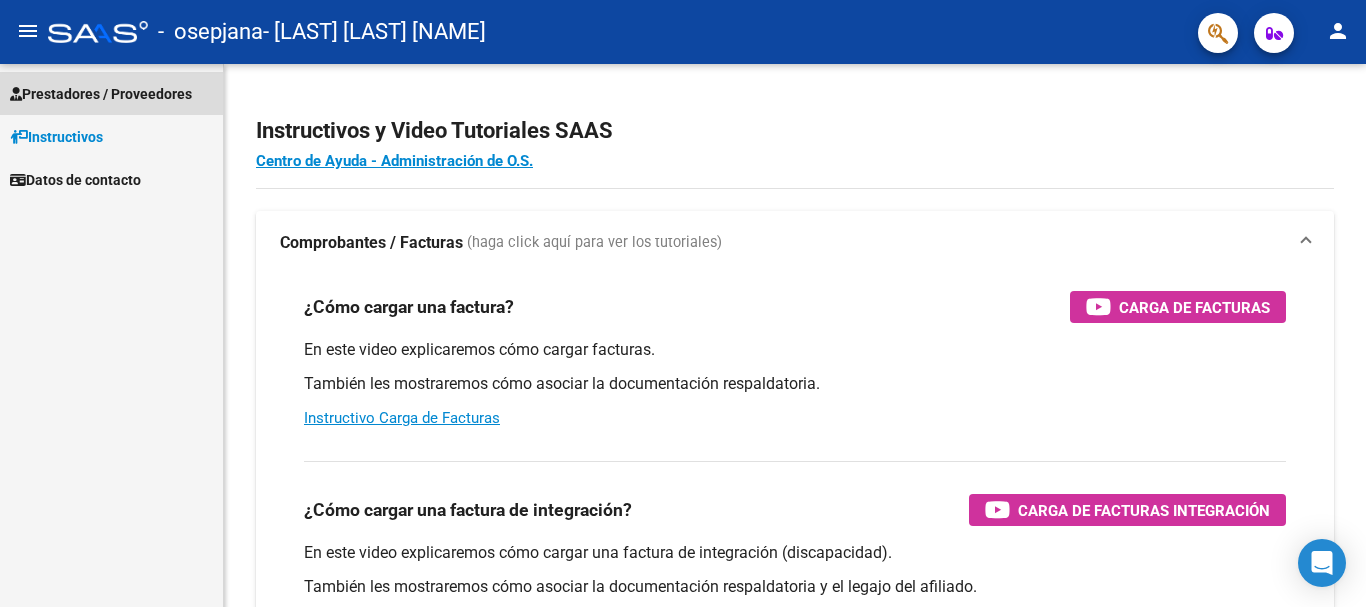 click on "Prestadores / Proveedores" at bounding box center [111, 93] 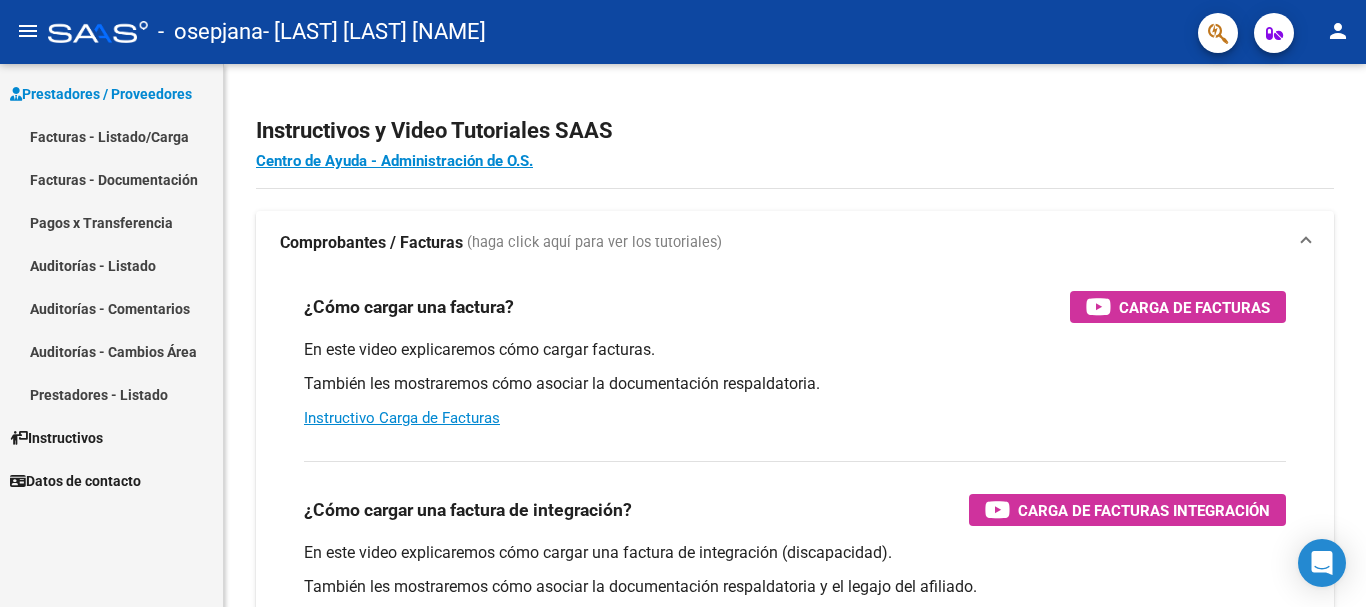 click on "Facturas - Listado/Carga" at bounding box center [111, 136] 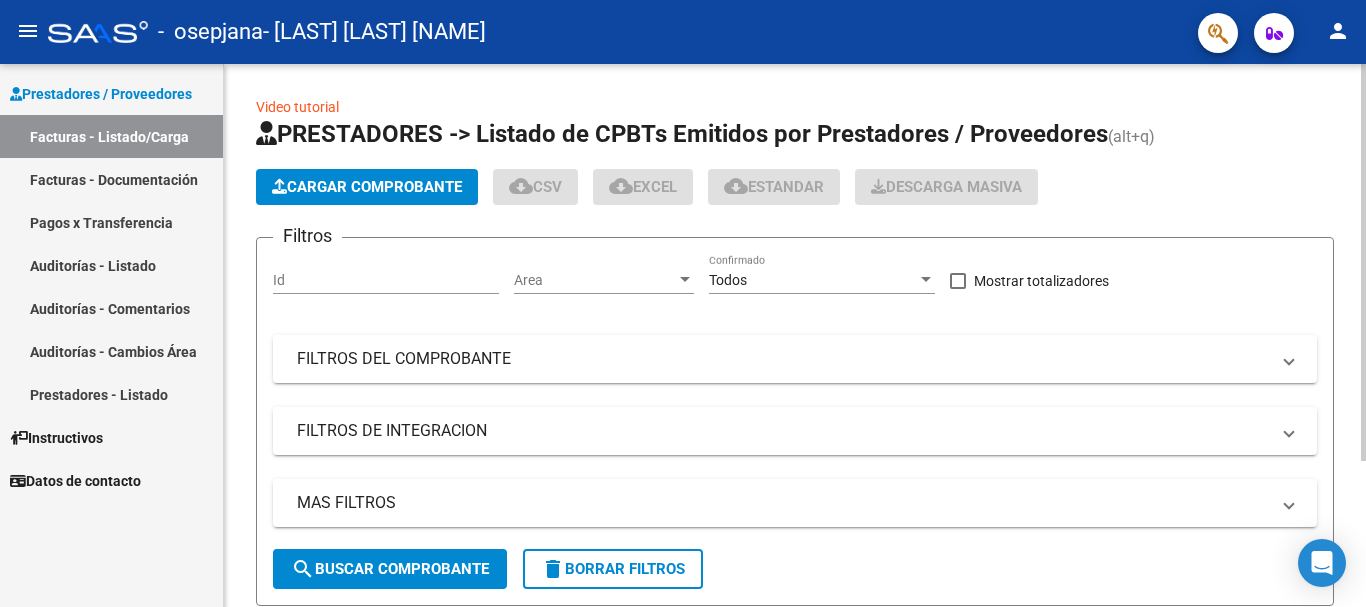 click on "Cargar Comprobante" 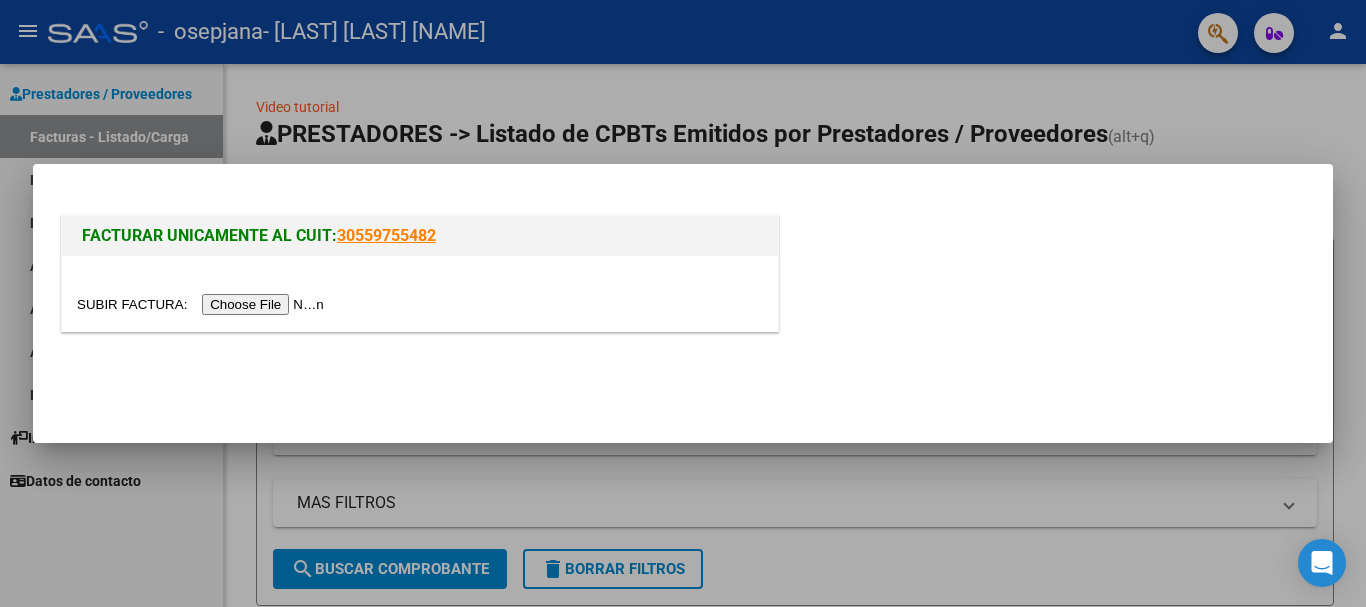 click at bounding box center [203, 304] 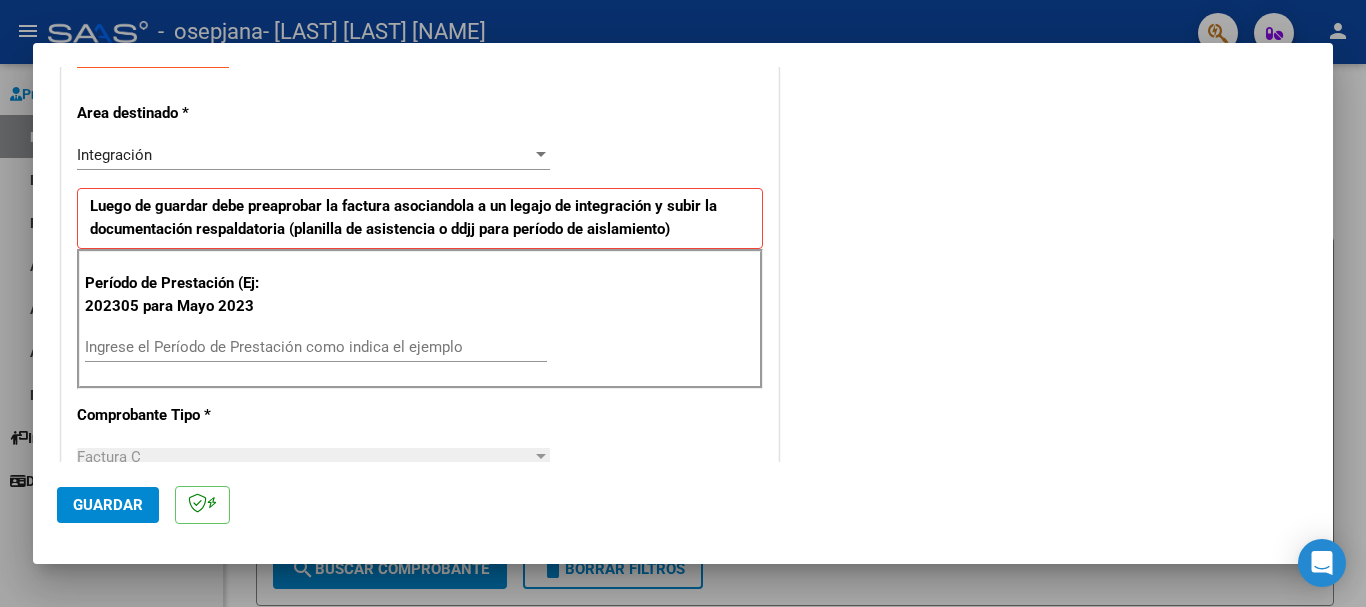 scroll, scrollTop: 400, scrollLeft: 0, axis: vertical 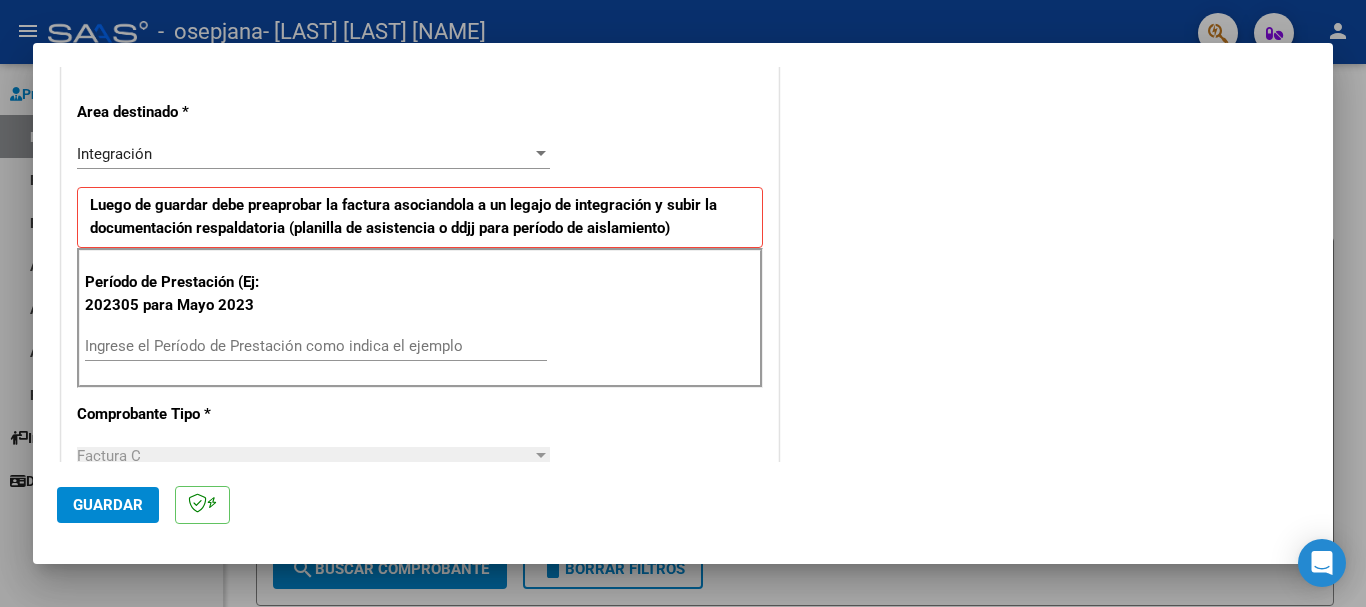 click on "Ingrese el Período de Prestación como indica el ejemplo" at bounding box center (316, 346) 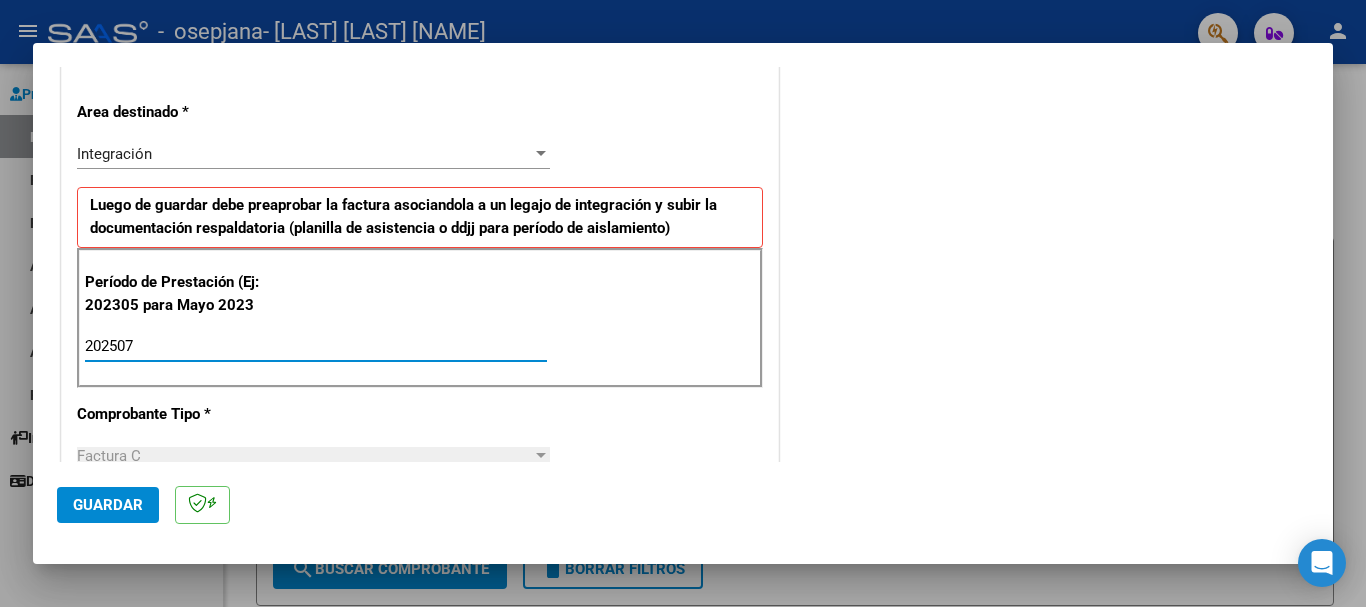type on "202507" 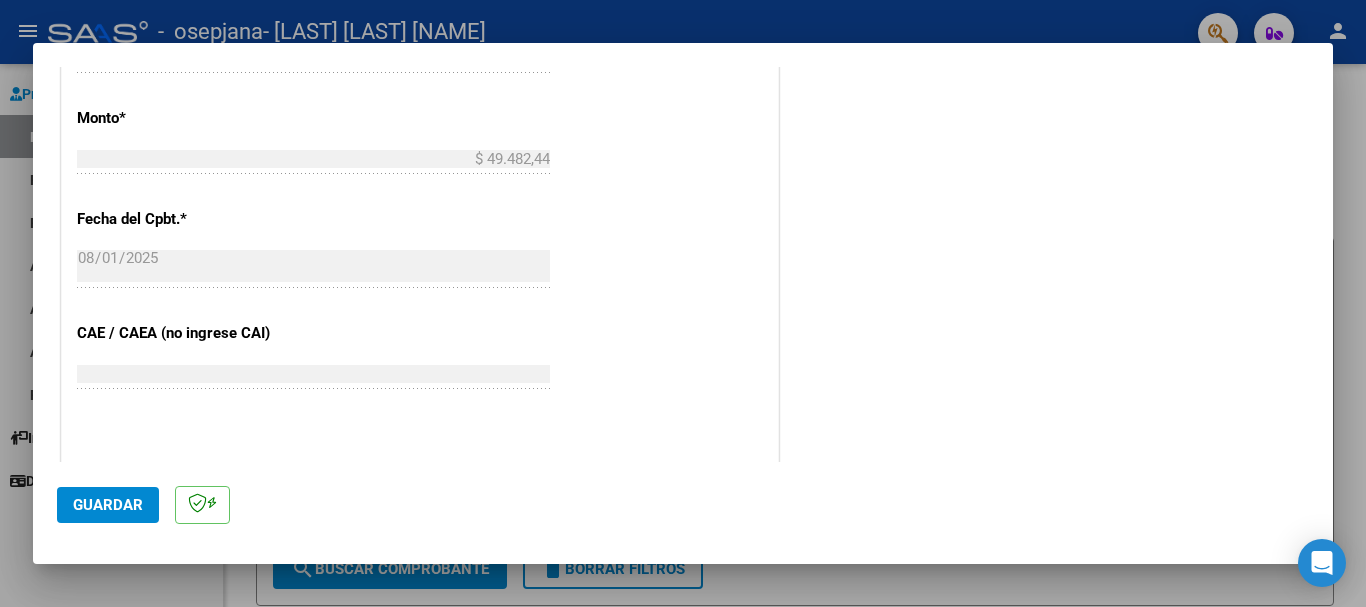 scroll, scrollTop: 1100, scrollLeft: 0, axis: vertical 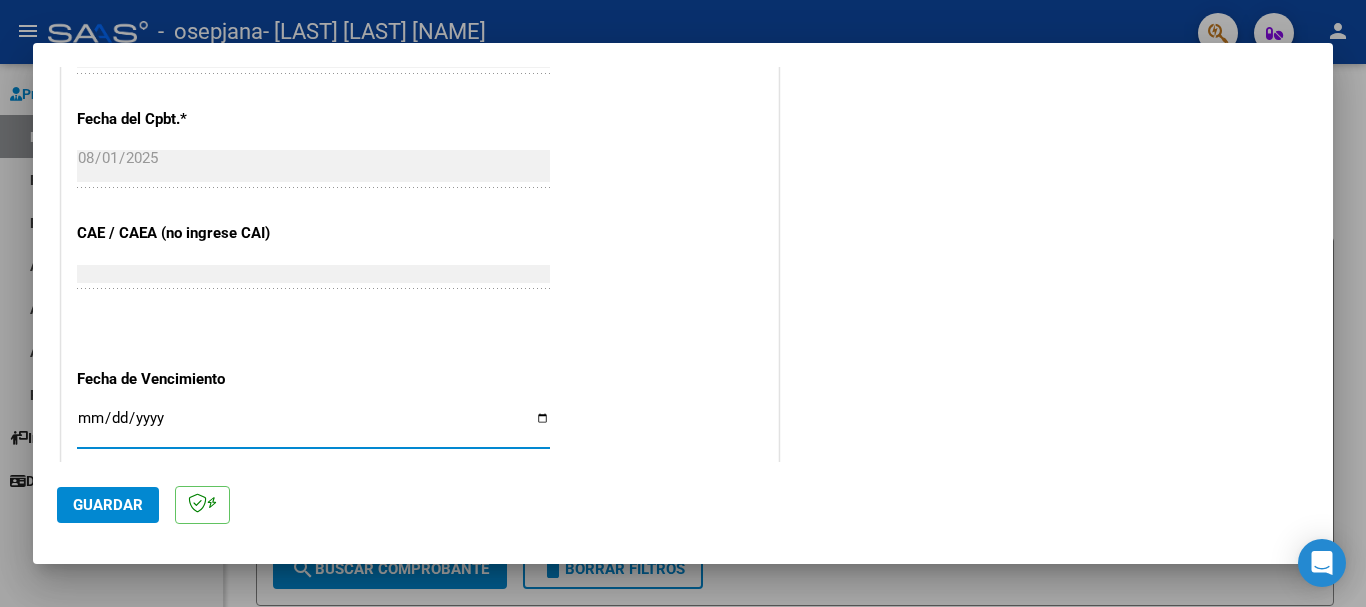 click on "Ingresar la fecha" at bounding box center (313, 426) 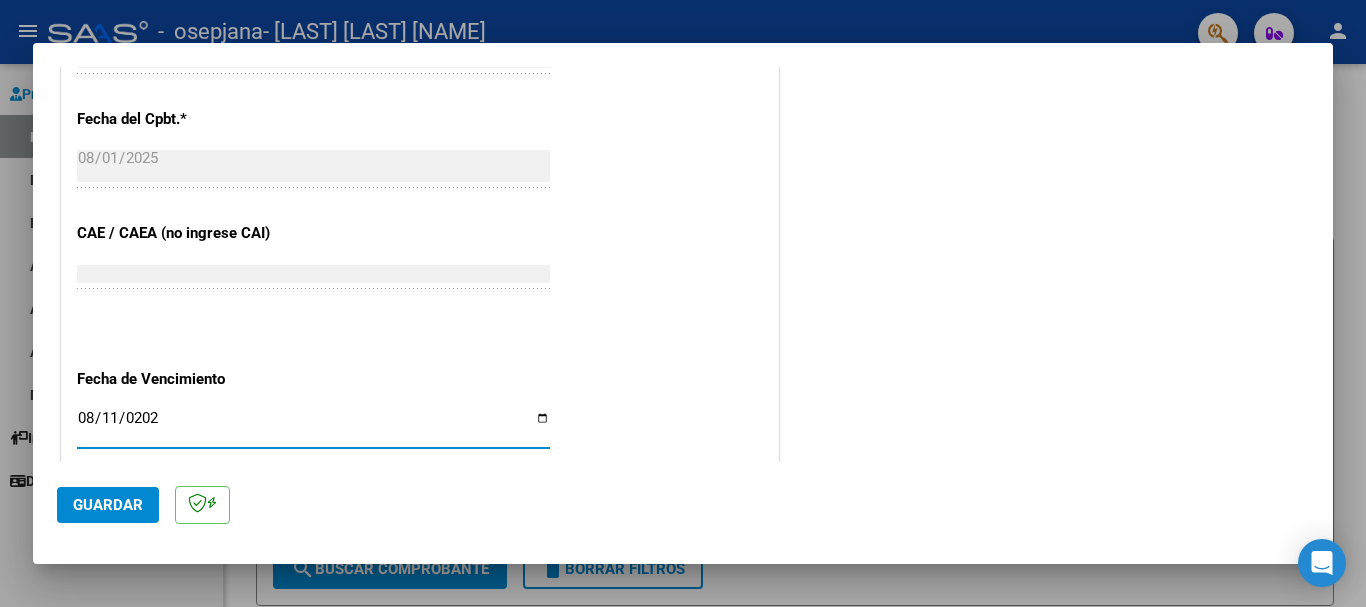 type on "2025-08-11" 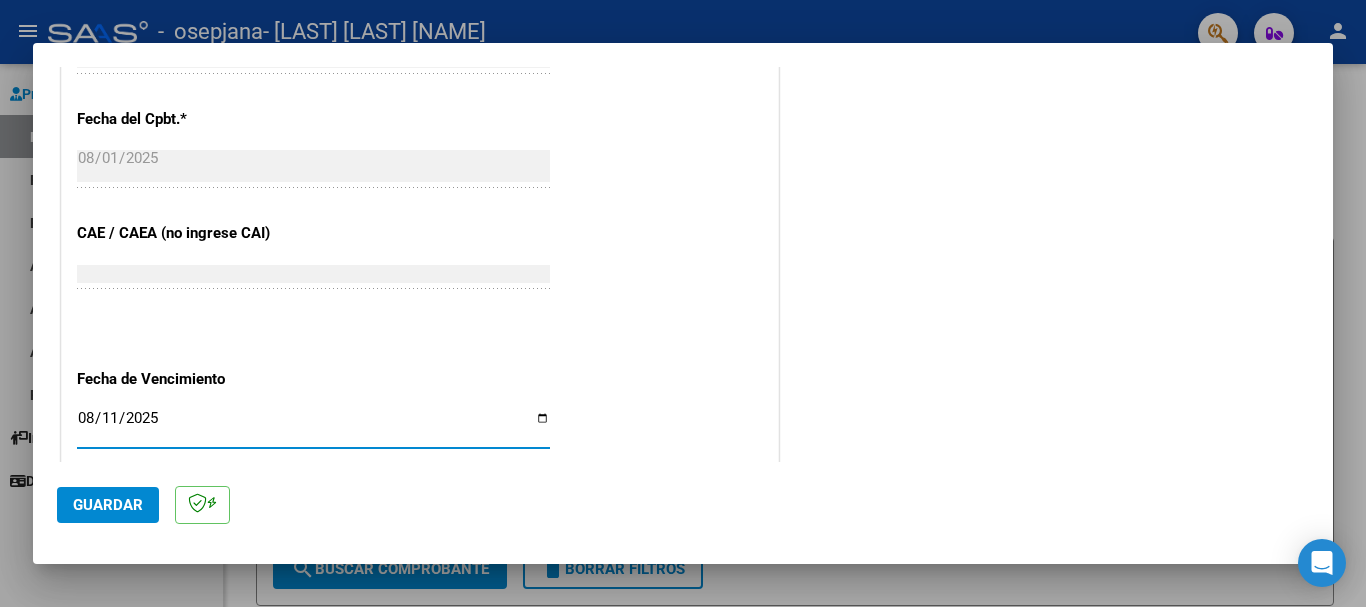click on "Guardar" 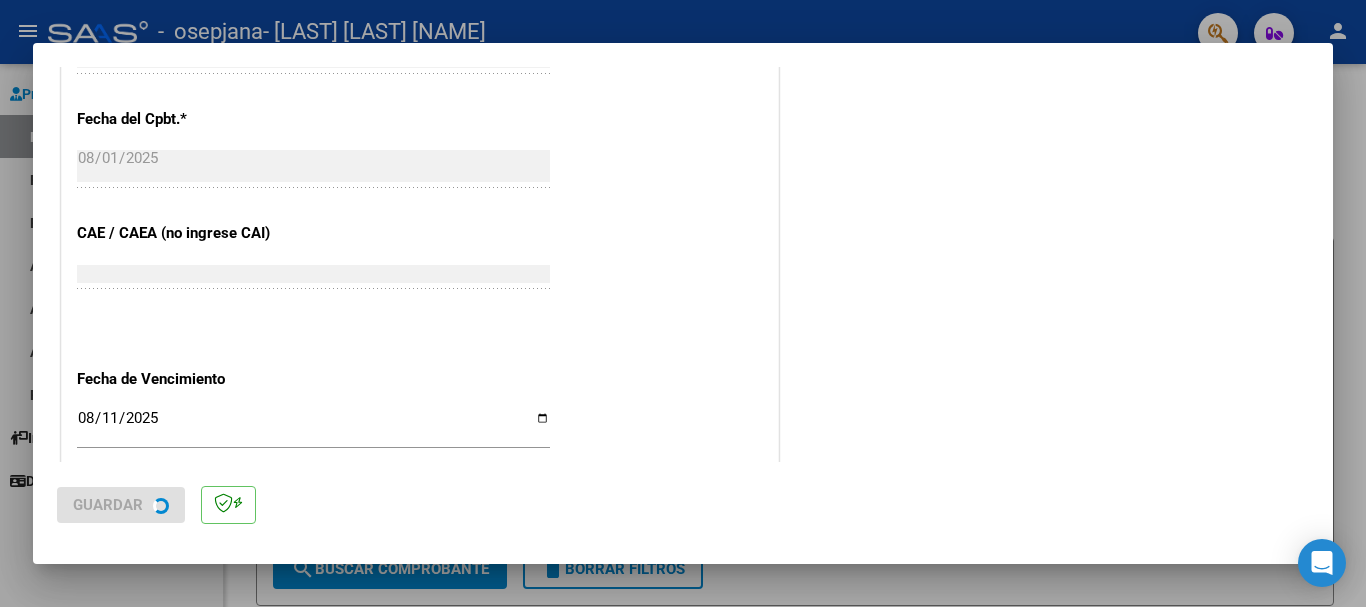 scroll, scrollTop: 0, scrollLeft: 0, axis: both 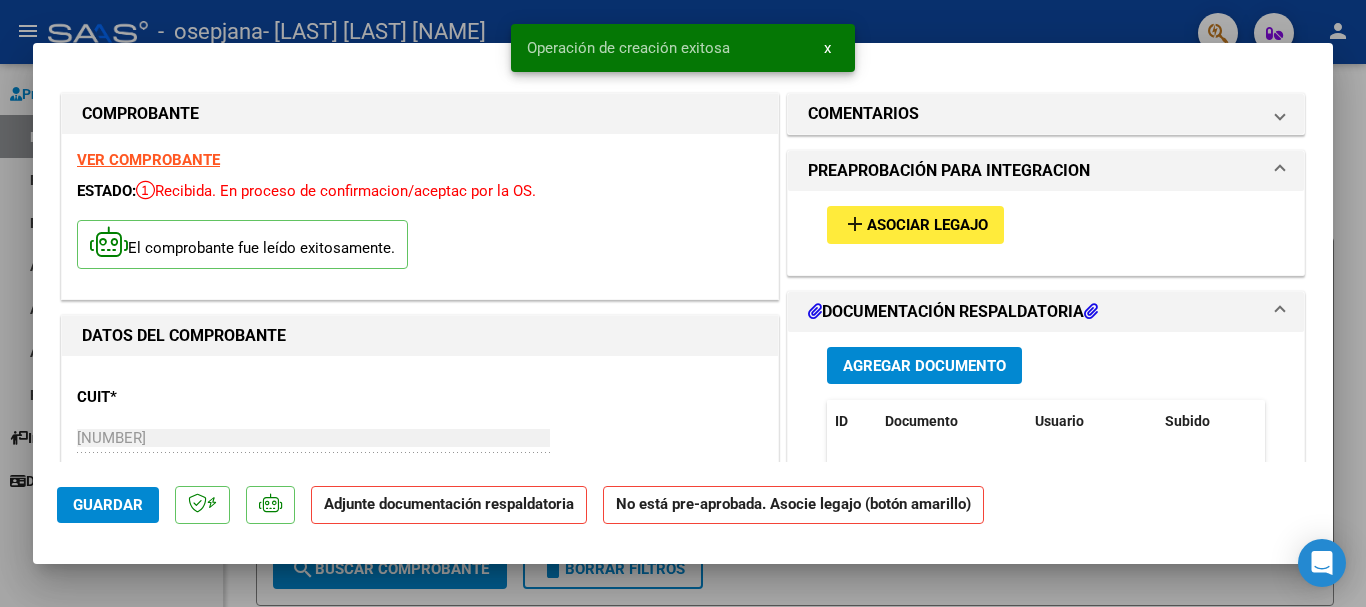 click on "add Asociar Legajo" at bounding box center [1046, 224] 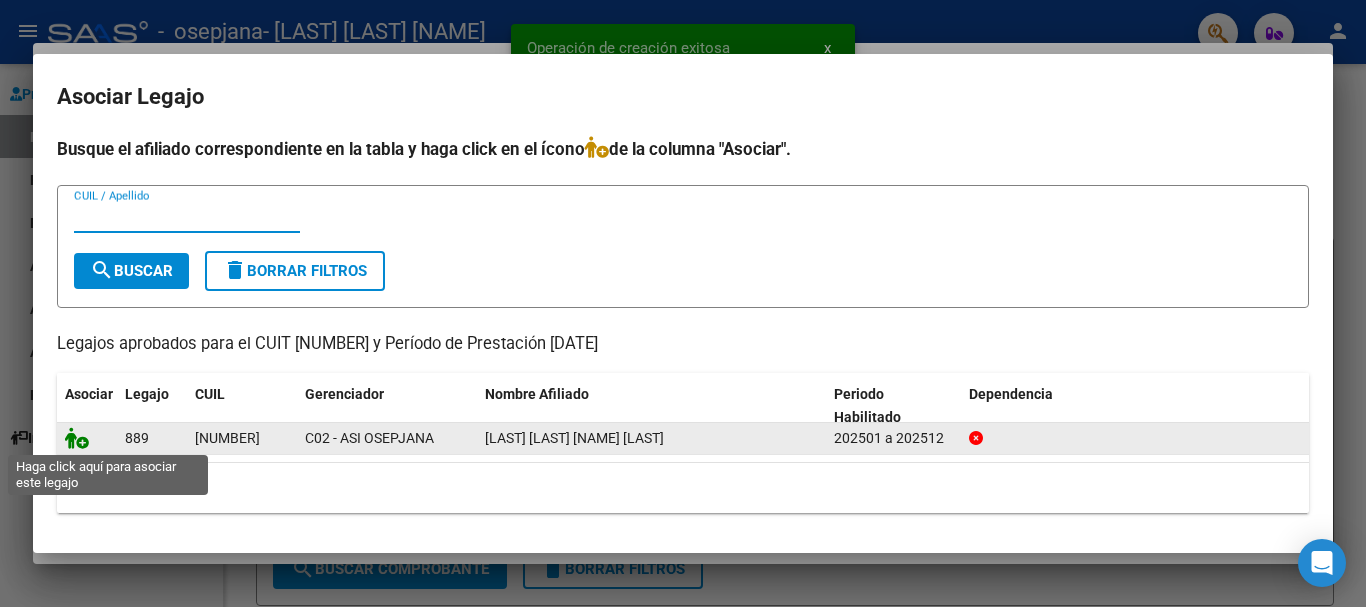 click 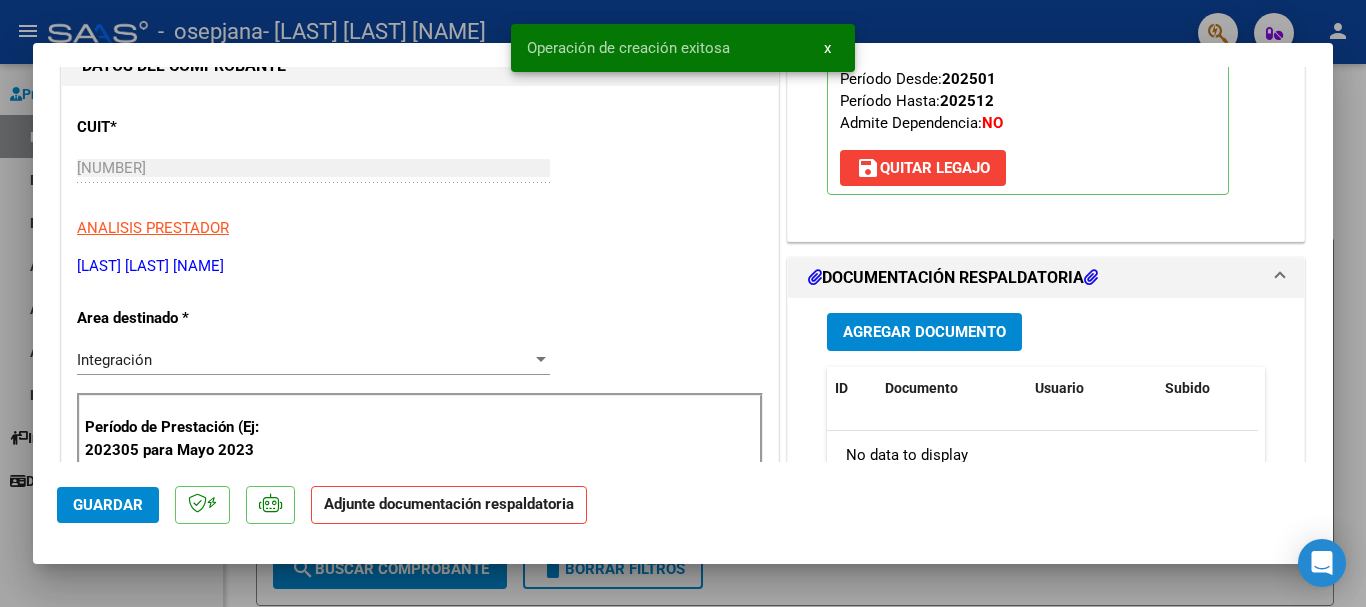 scroll, scrollTop: 300, scrollLeft: 0, axis: vertical 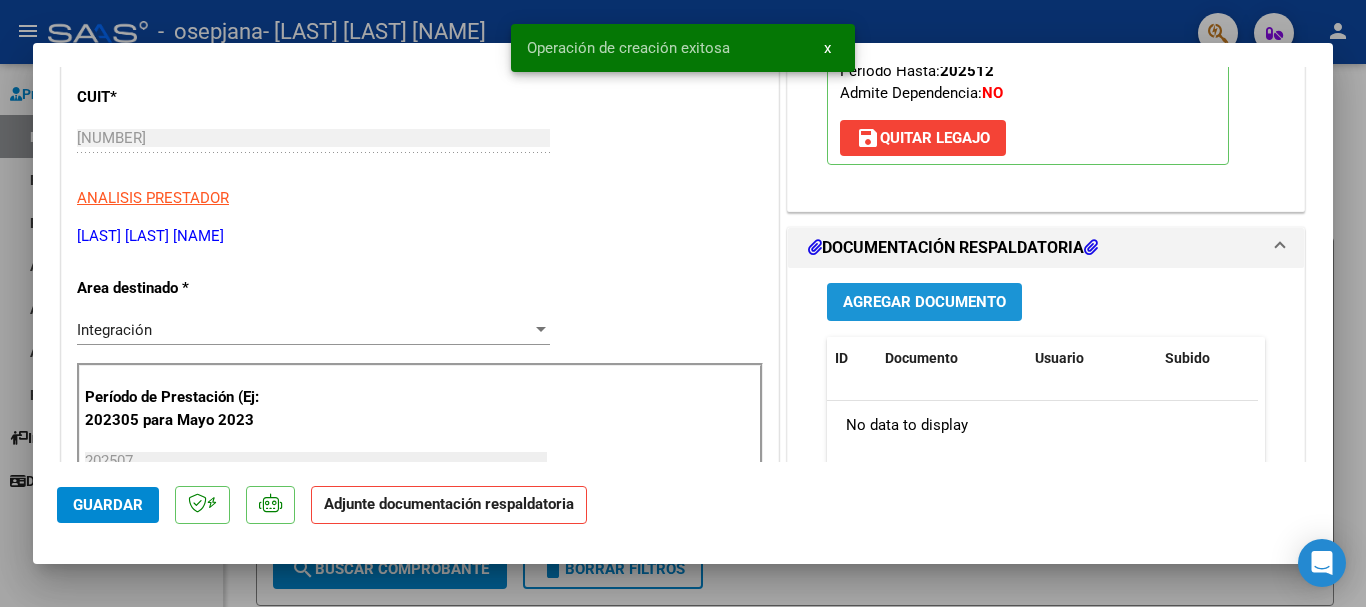 click on "Agregar Documento" at bounding box center [924, 303] 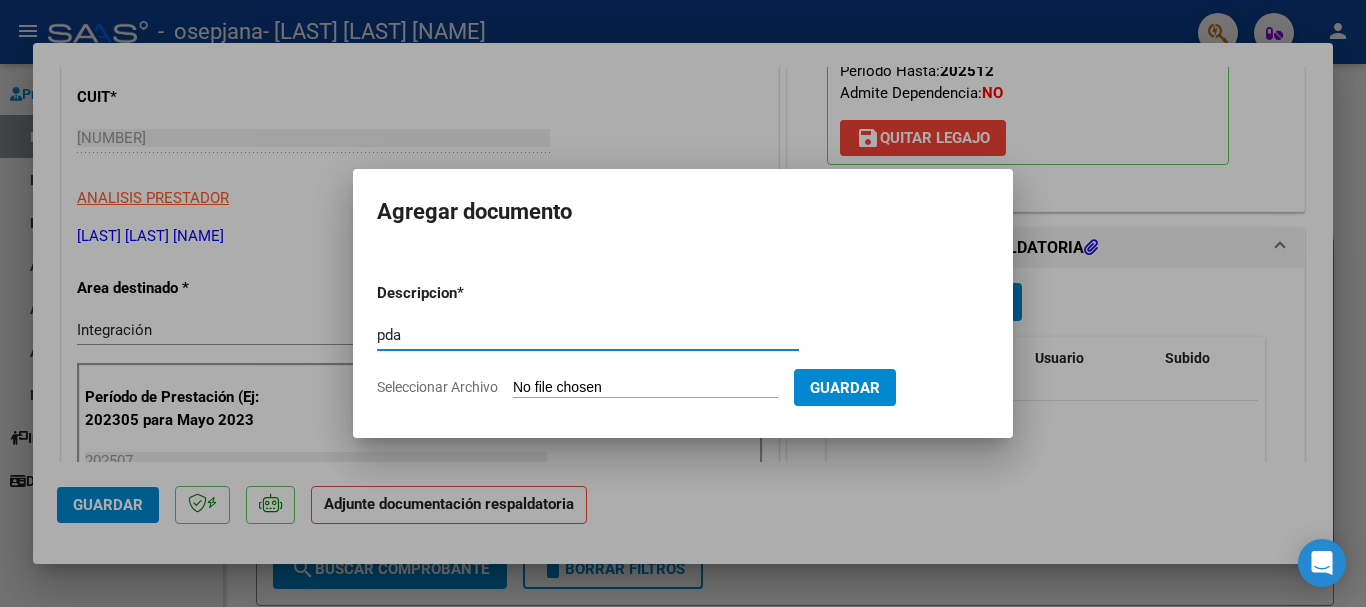 type on "pda" 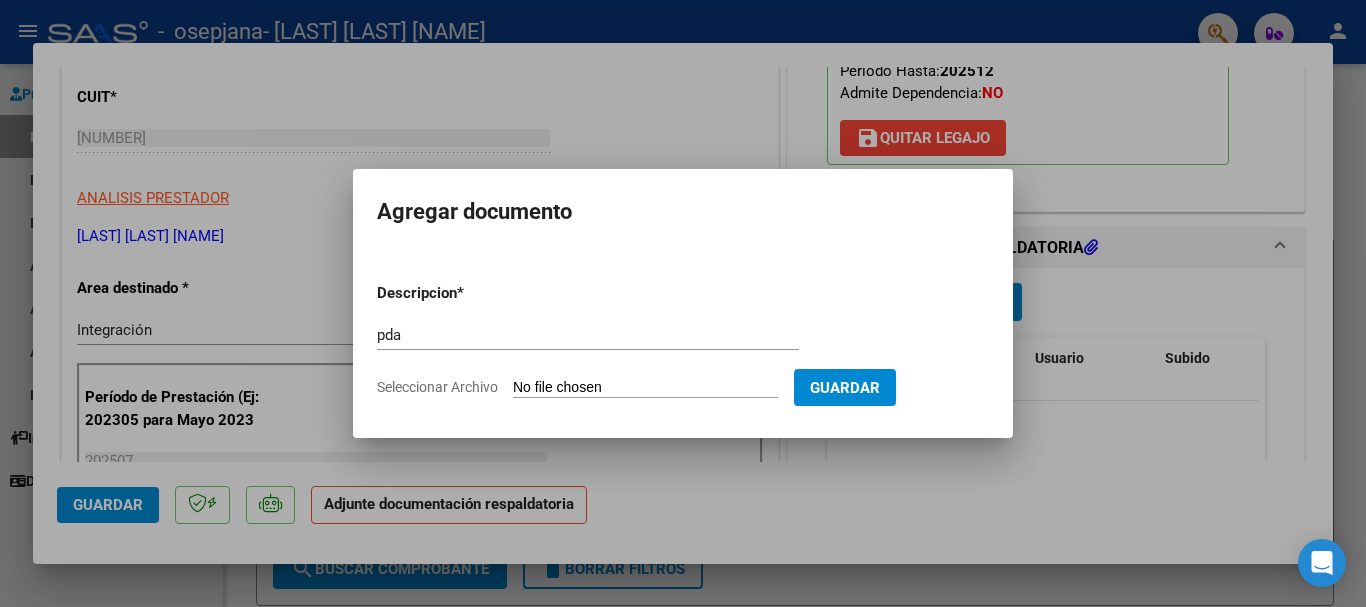 click on "Seleccionar Archivo" at bounding box center (645, 388) 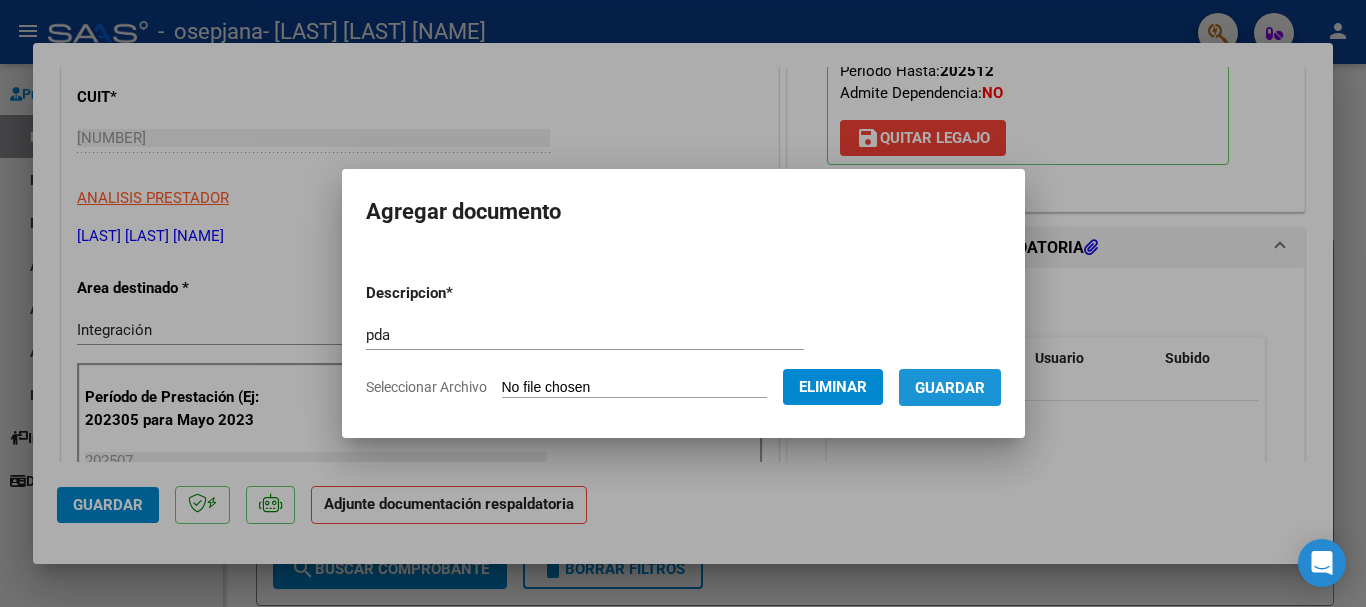 click on "Guardar" at bounding box center (950, 387) 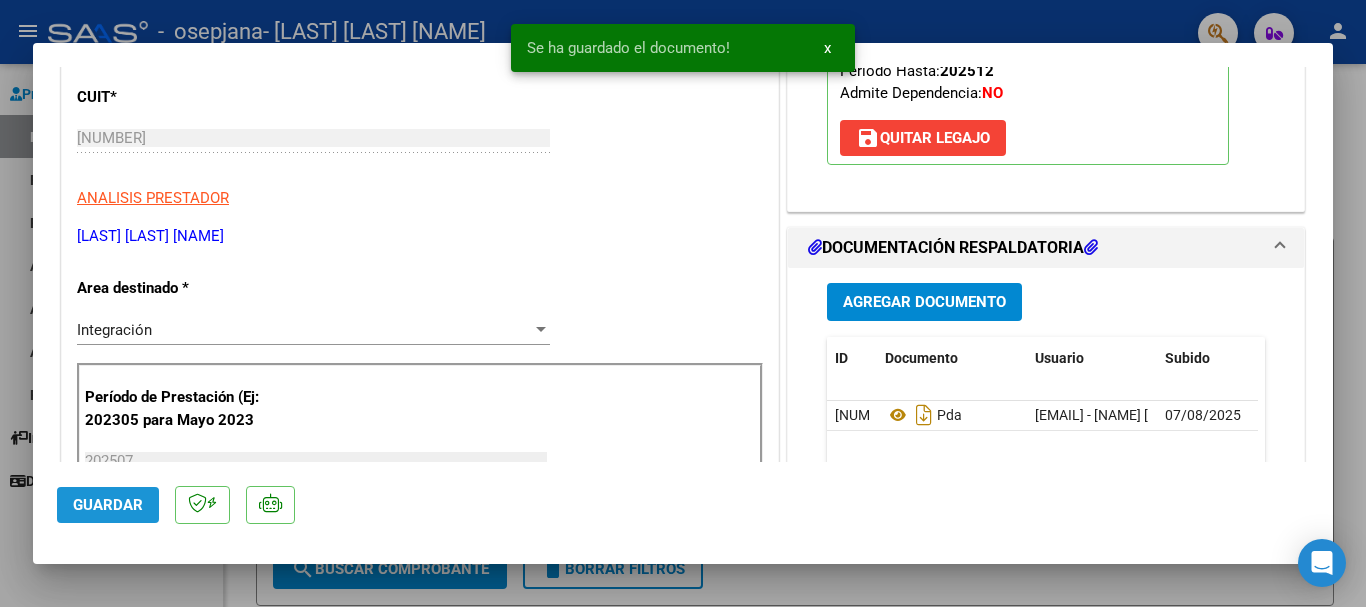 click on "Guardar" 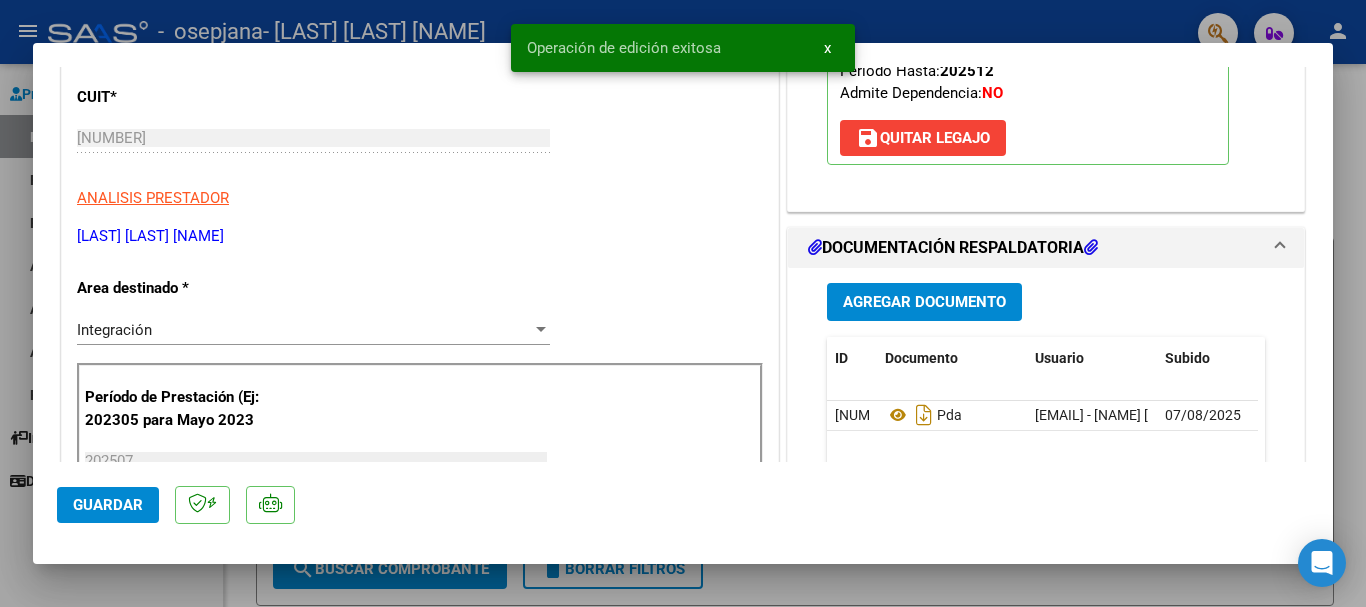 click on "Guardar" 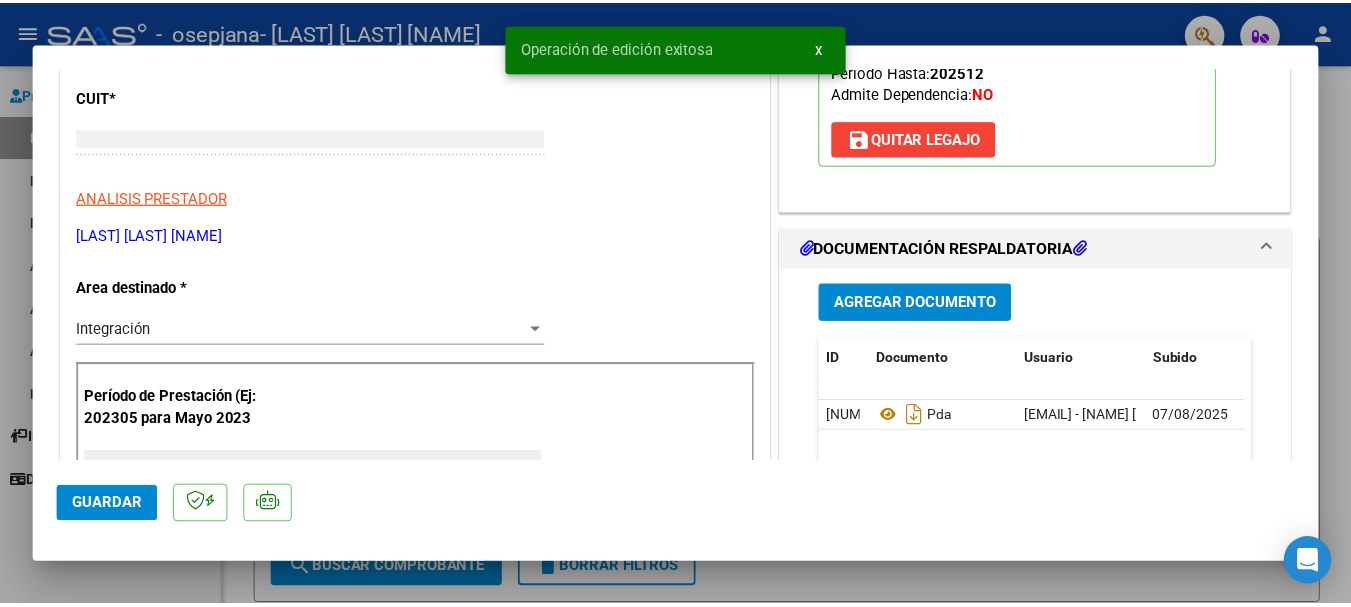scroll, scrollTop: 239, scrollLeft: 0, axis: vertical 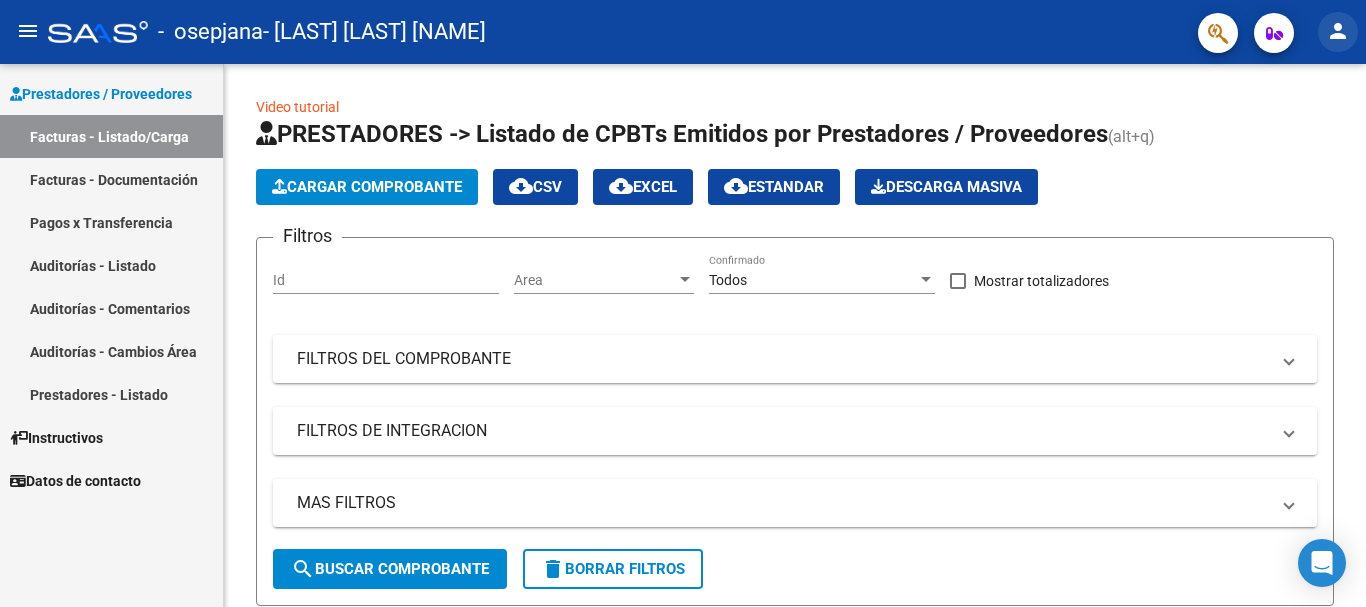 click on "person" 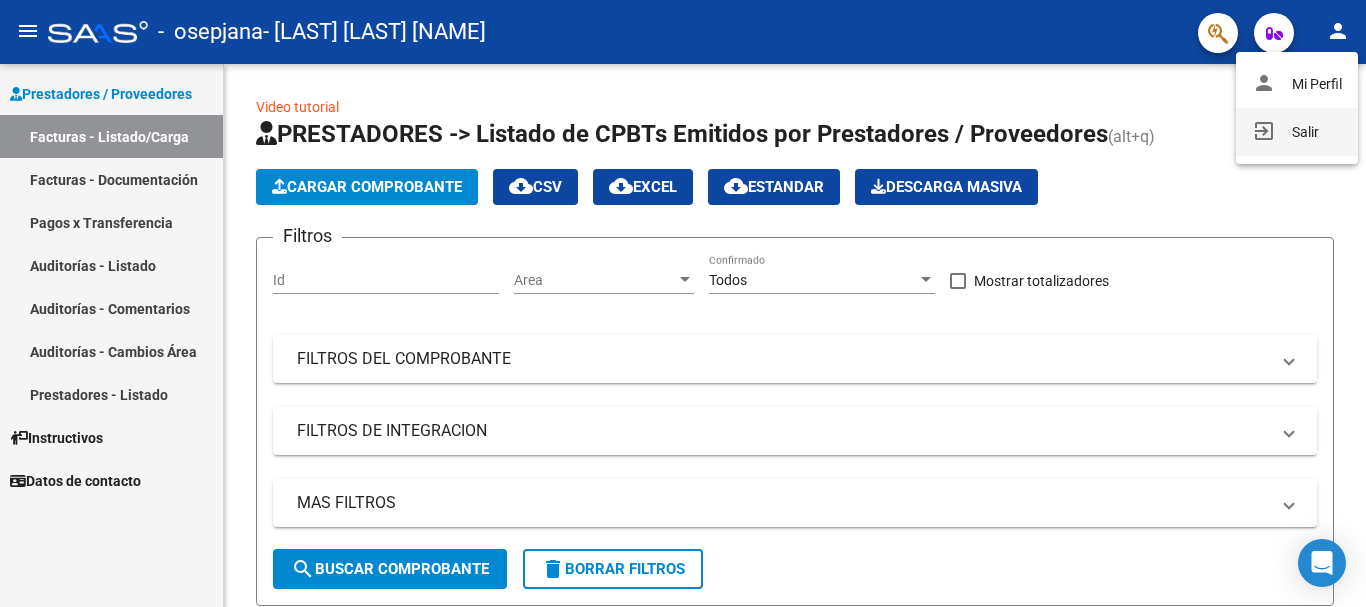 click on "exit_to_app" at bounding box center [1264, 131] 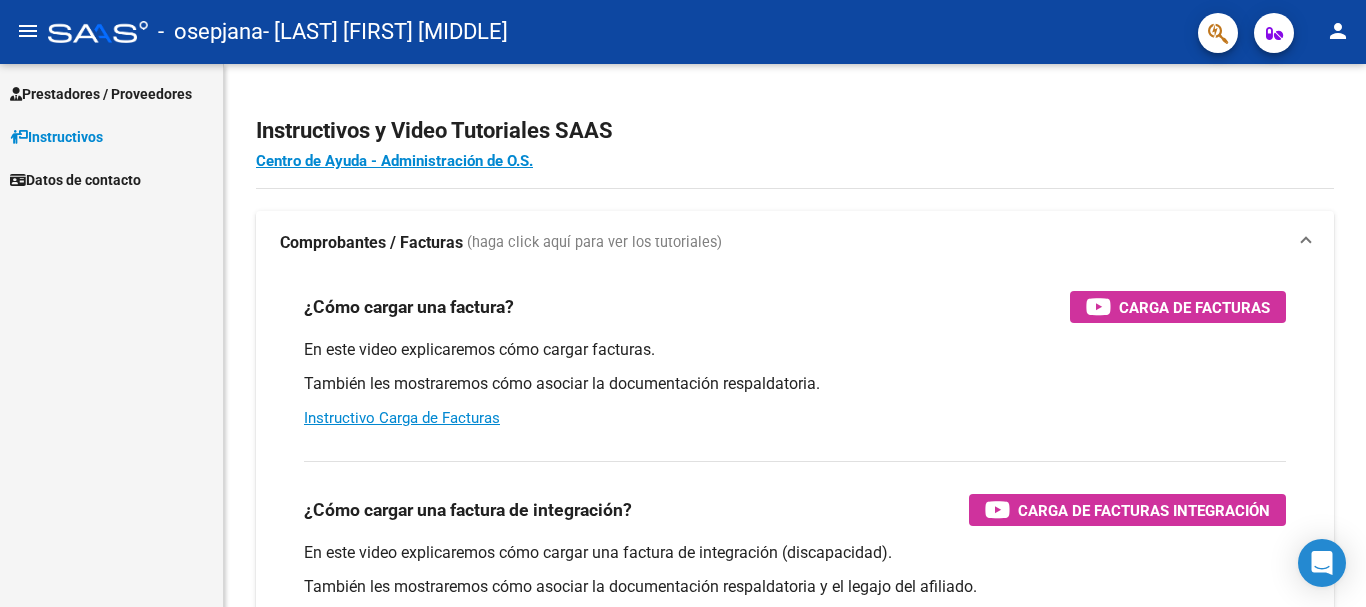 scroll, scrollTop: 0, scrollLeft: 0, axis: both 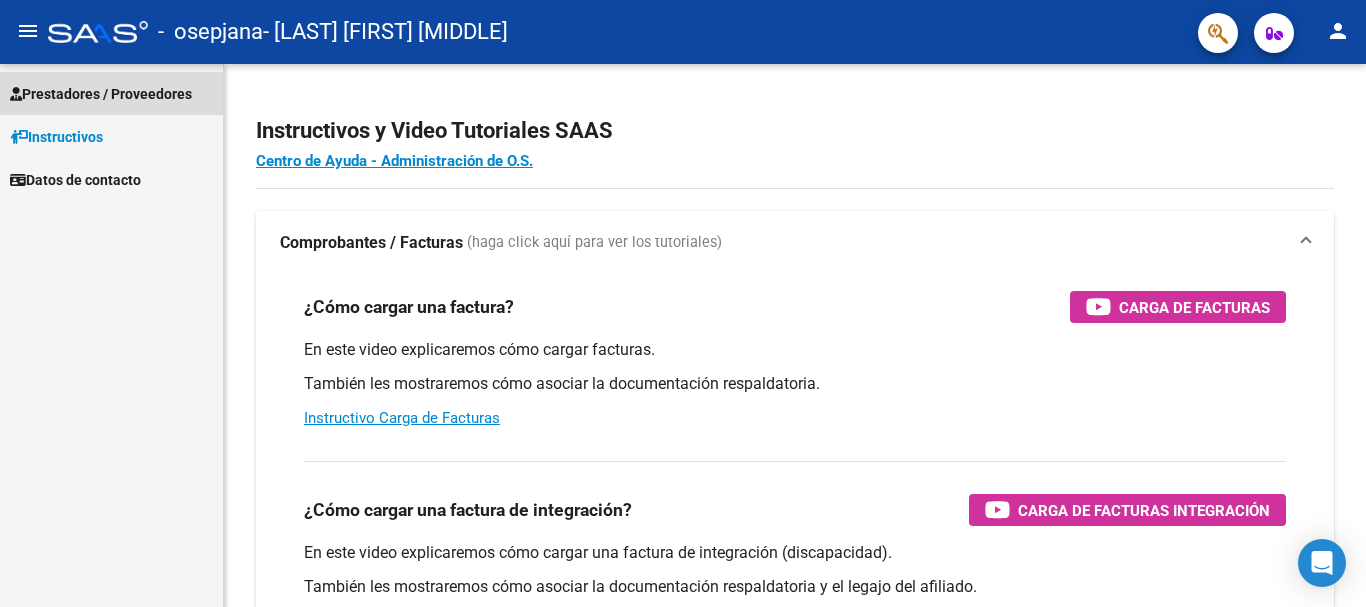 click on "Prestadores / Proveedores" at bounding box center [101, 94] 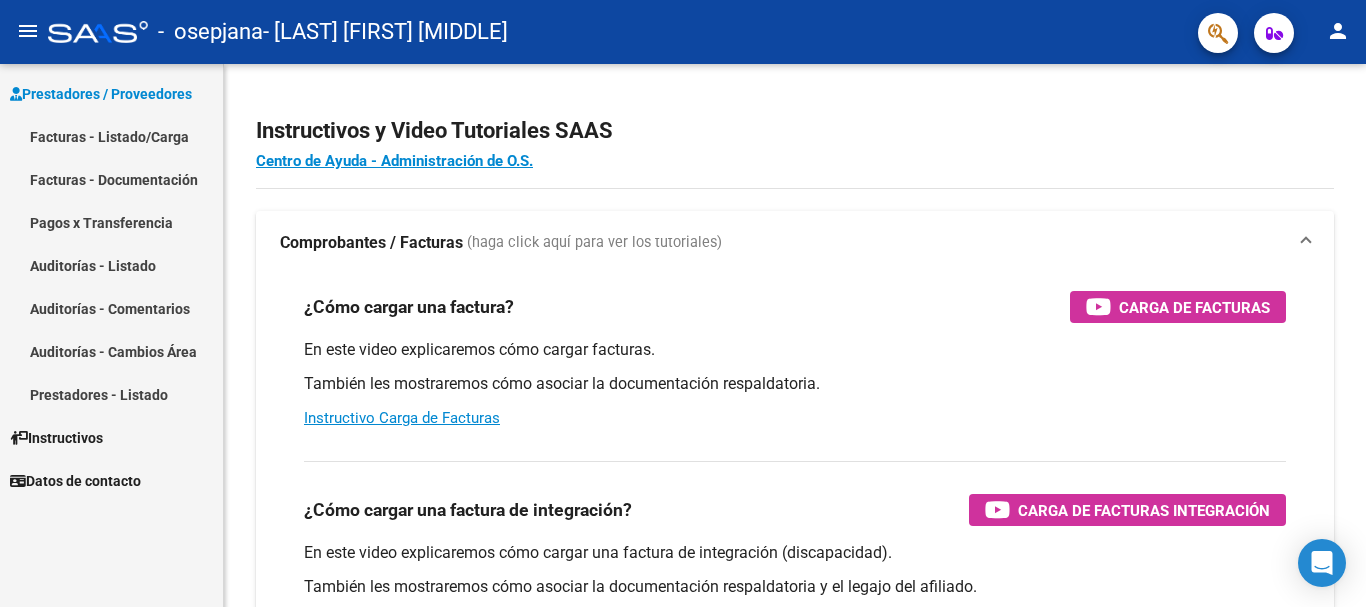 click on "Facturas - Listado/Carga" at bounding box center [111, 136] 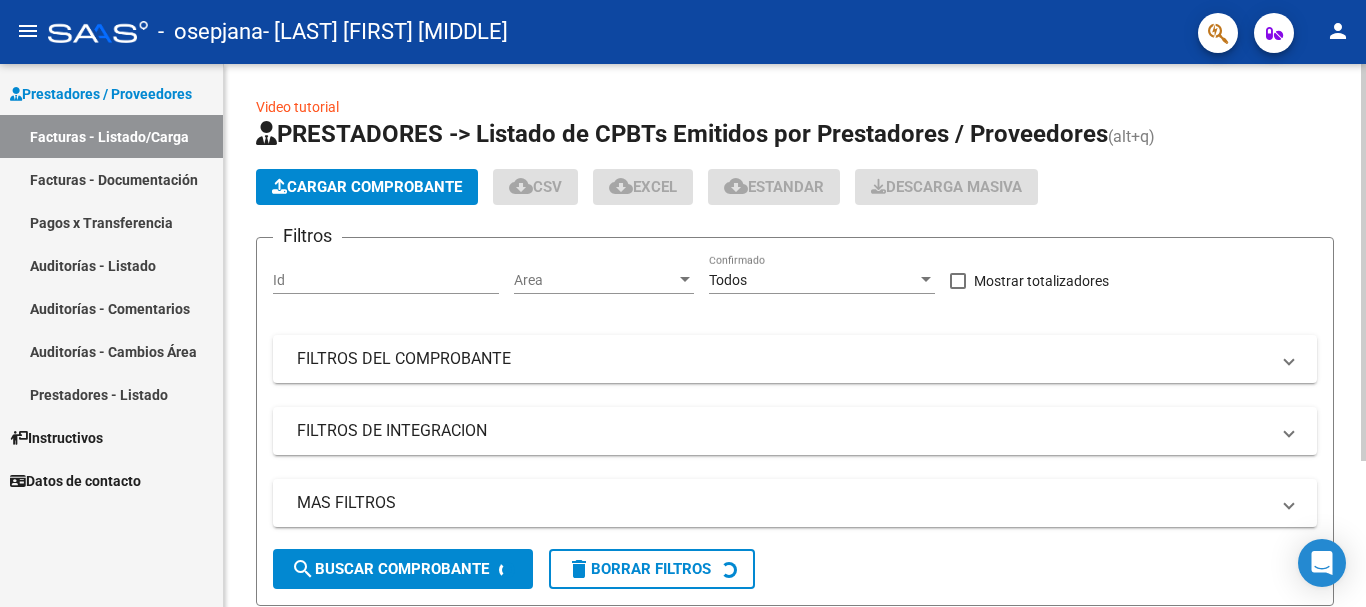 click on "Cargar Comprobante" 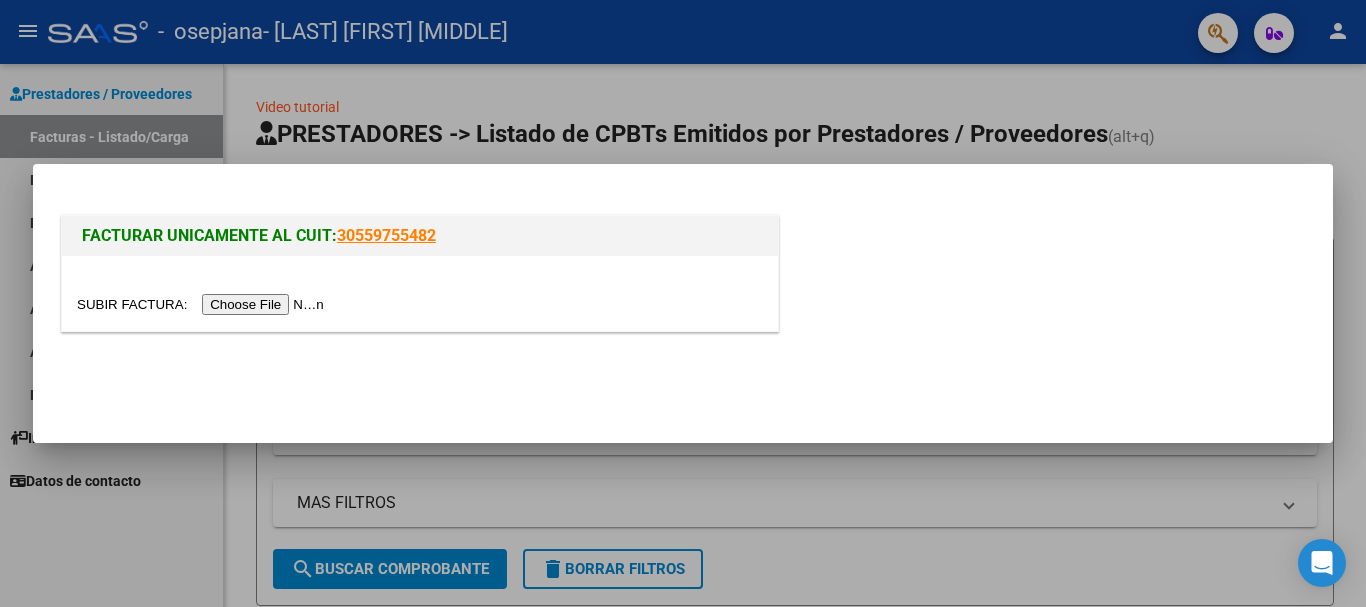 click at bounding box center [203, 304] 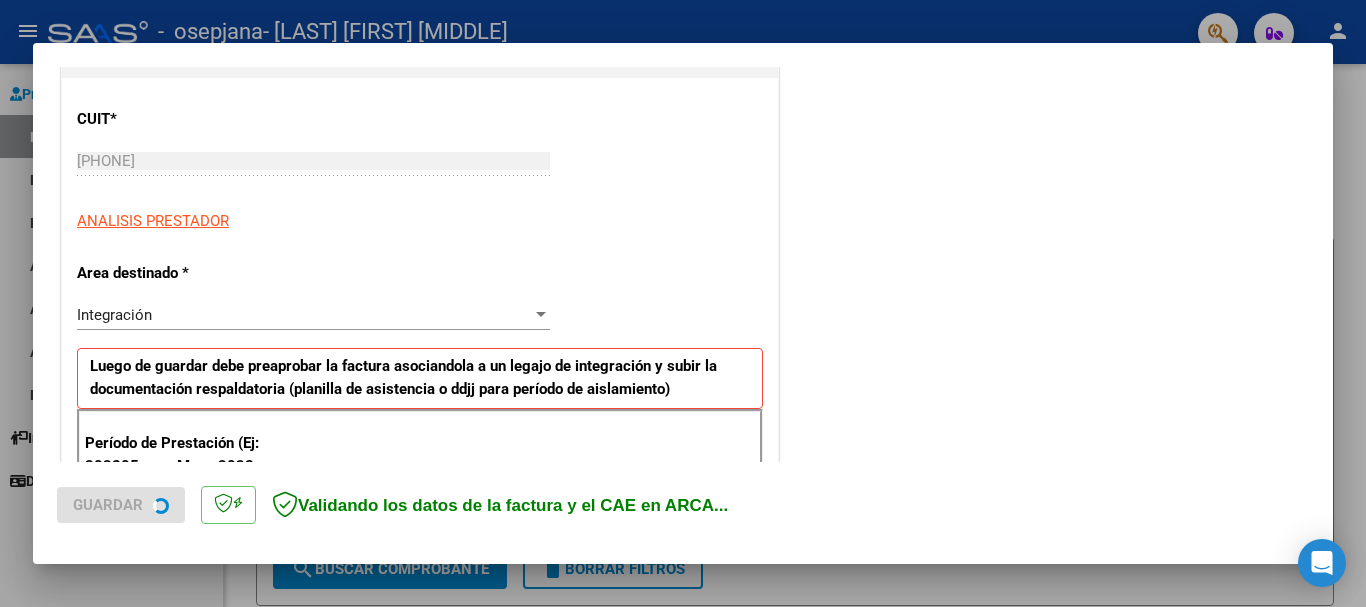 scroll, scrollTop: 300, scrollLeft: 0, axis: vertical 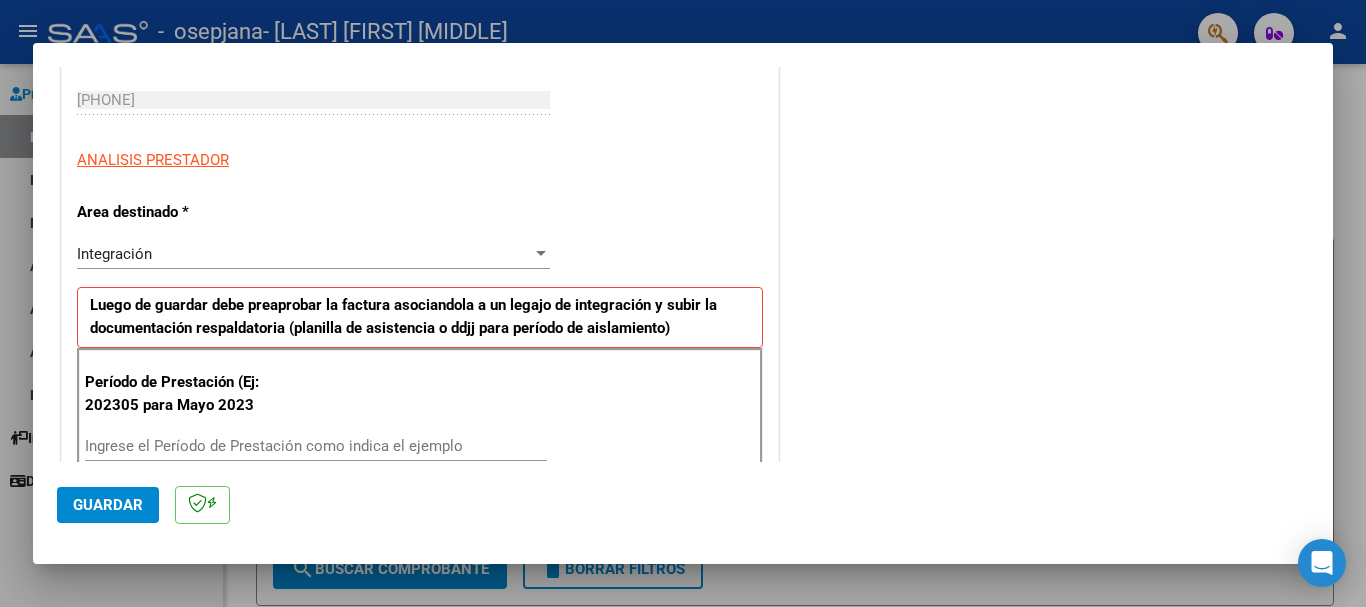 click on "Ingrese el Período de Prestación como indica el ejemplo" at bounding box center (316, 446) 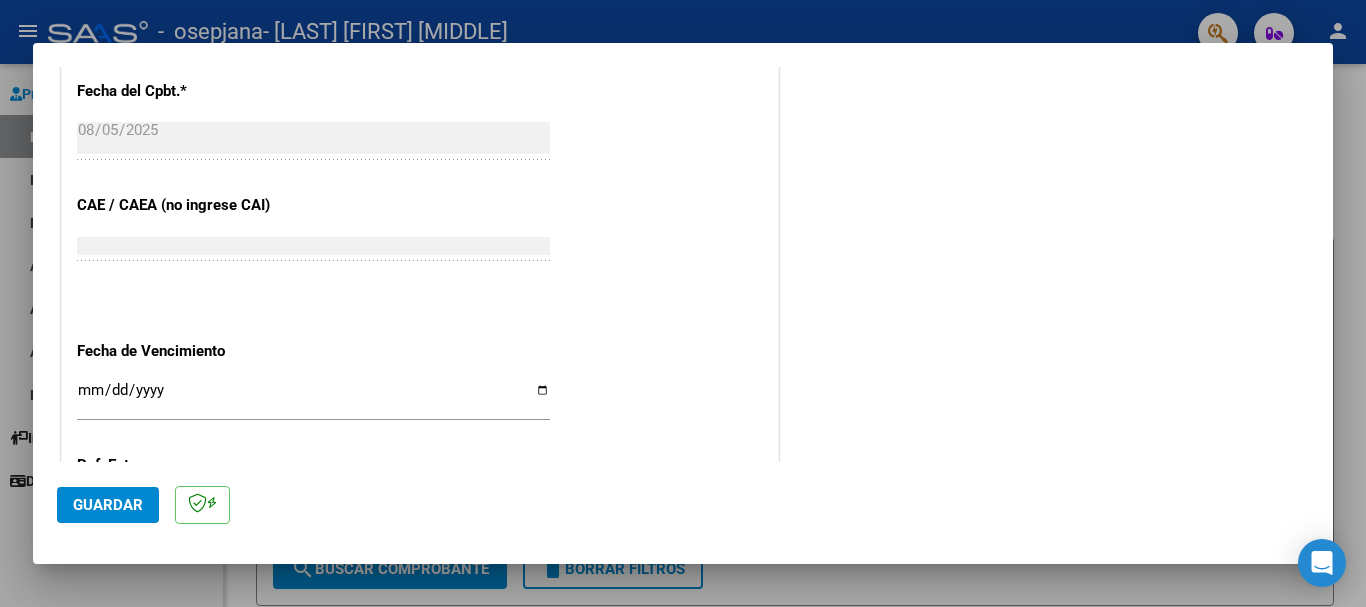 scroll, scrollTop: 1100, scrollLeft: 0, axis: vertical 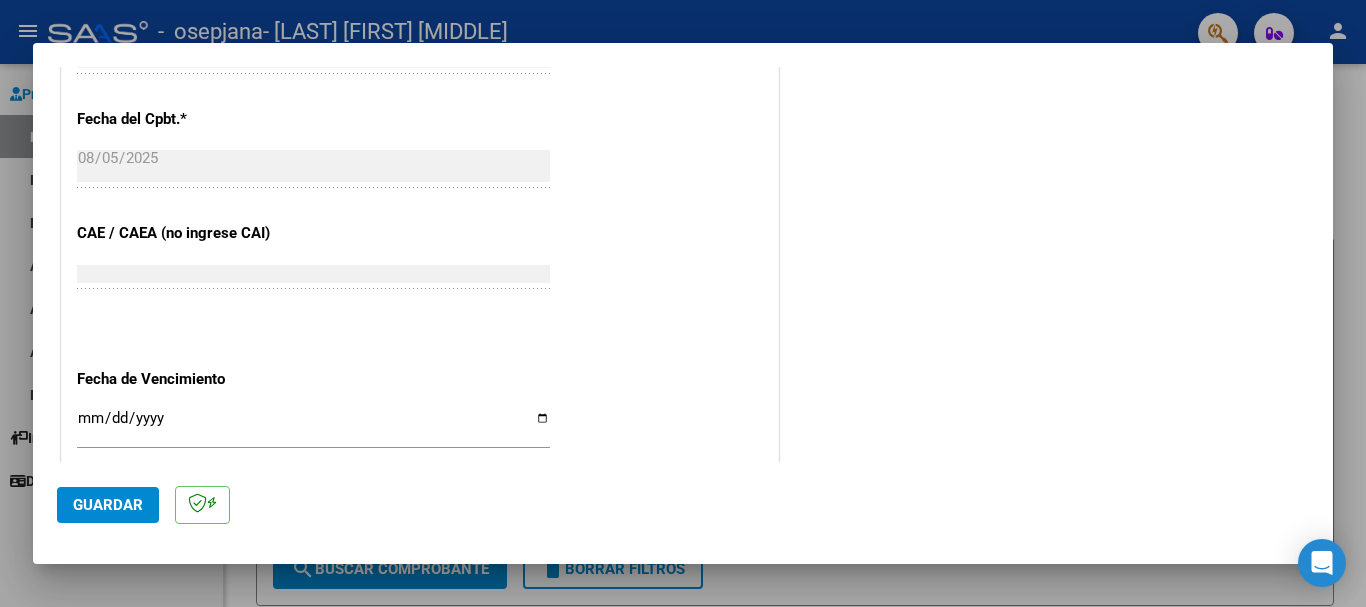 type on "202507" 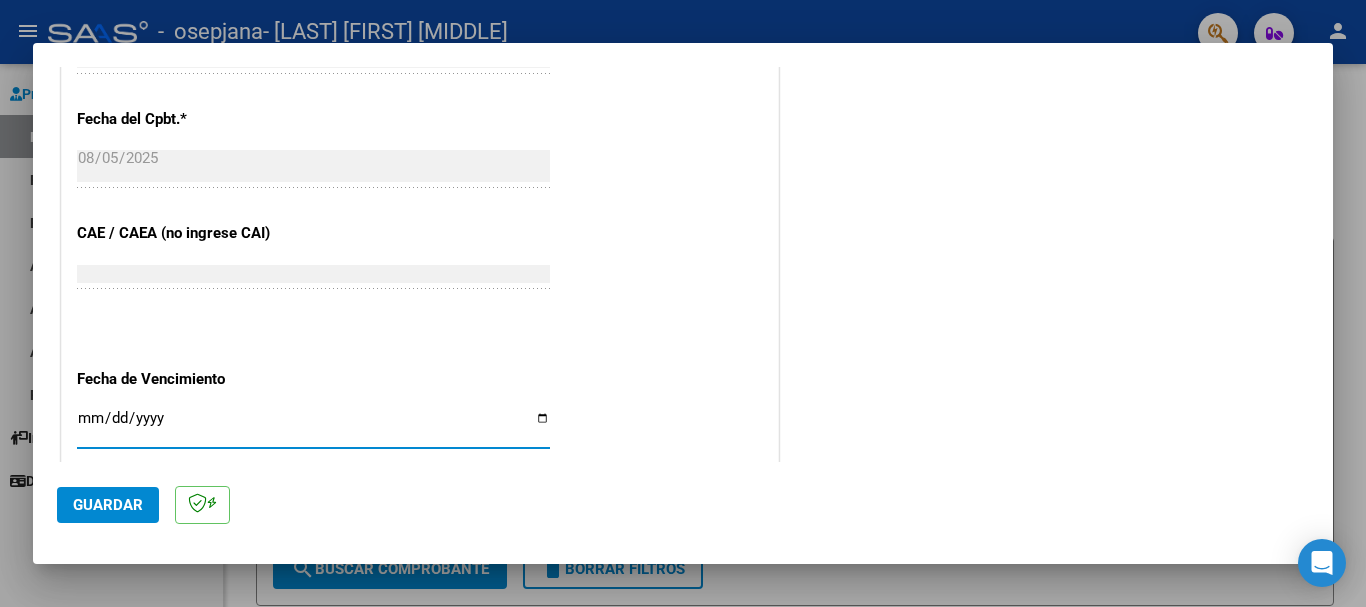 click on "Ingresar la fecha" at bounding box center (313, 426) 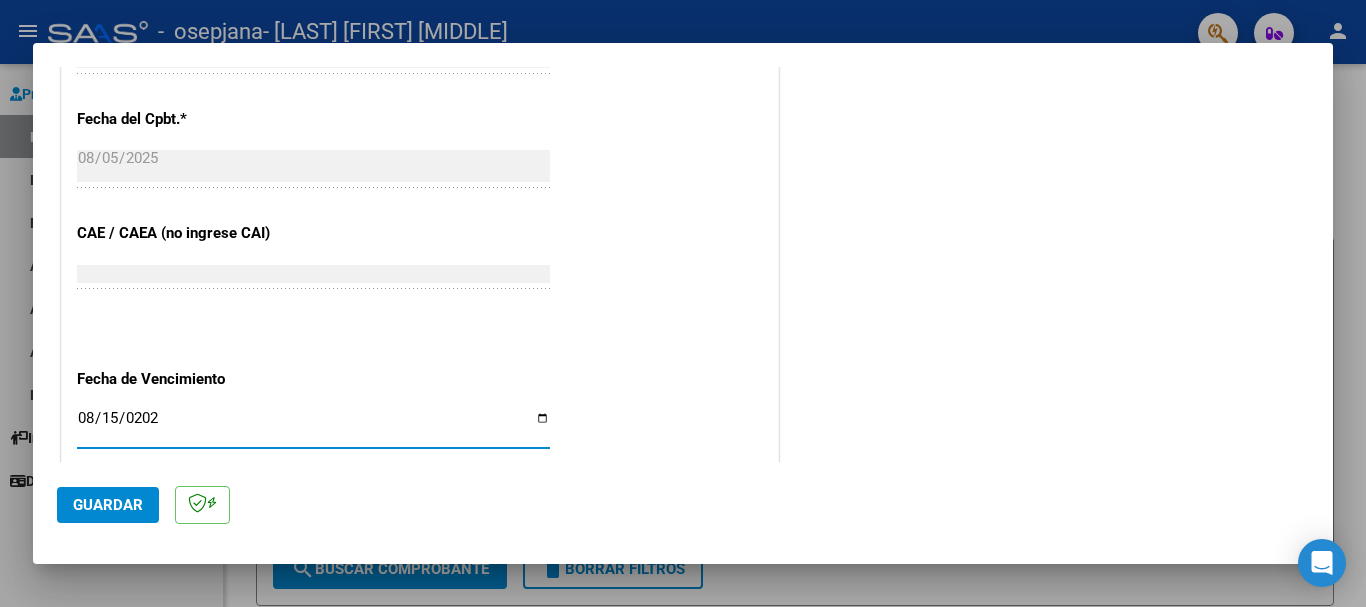 type on "2025-08-15" 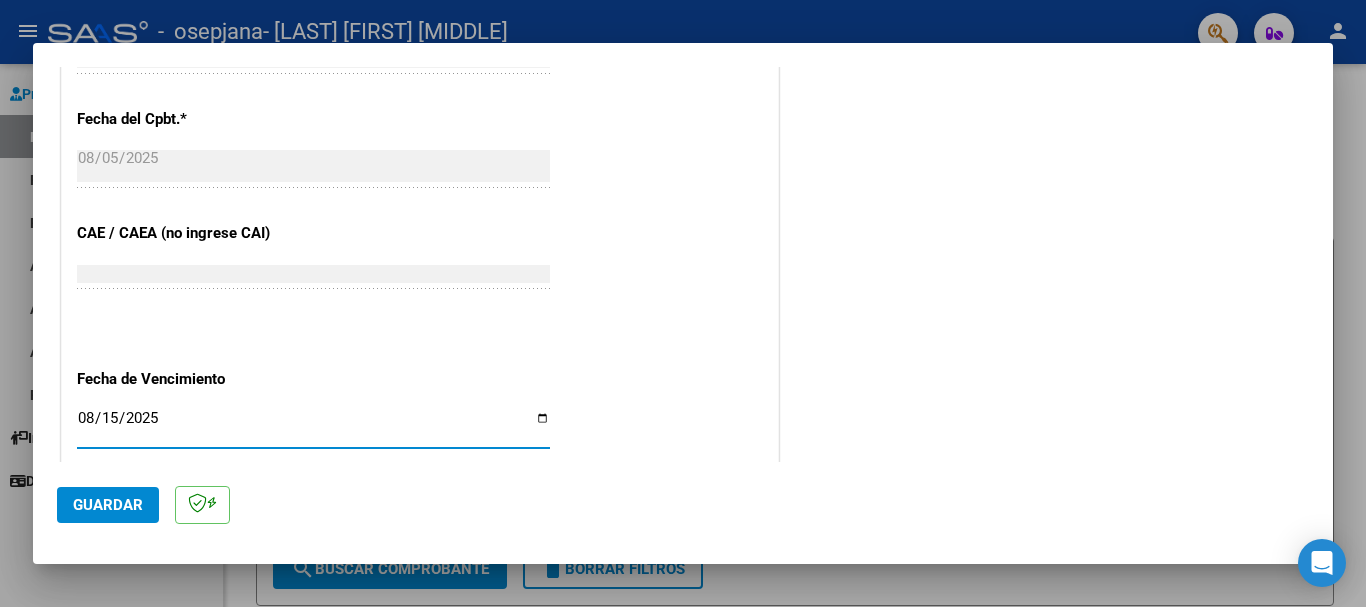 click on "Guardar" 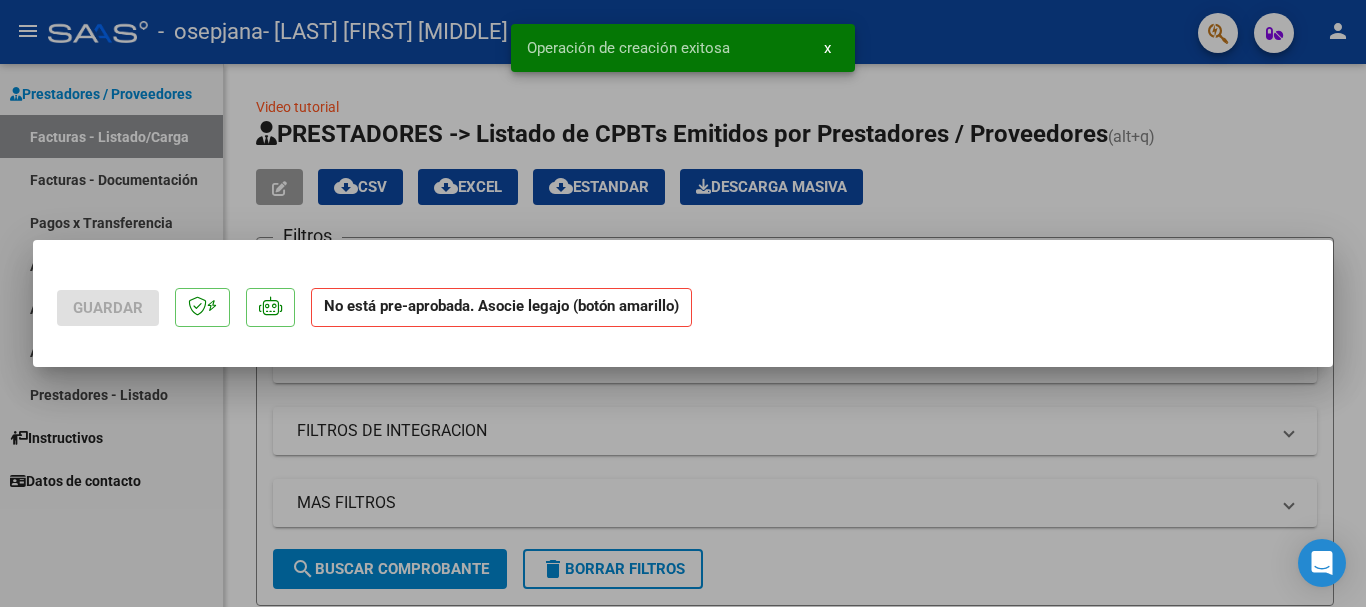 scroll, scrollTop: 0, scrollLeft: 0, axis: both 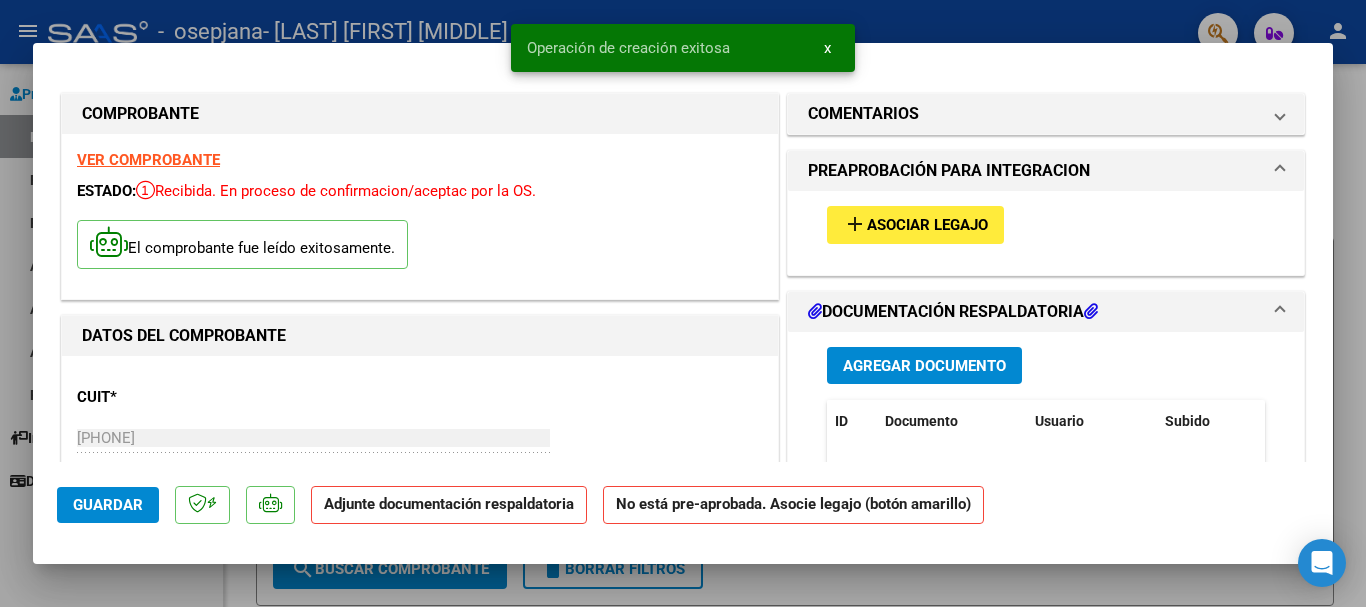 click on "add Asociar Legajo" at bounding box center [915, 224] 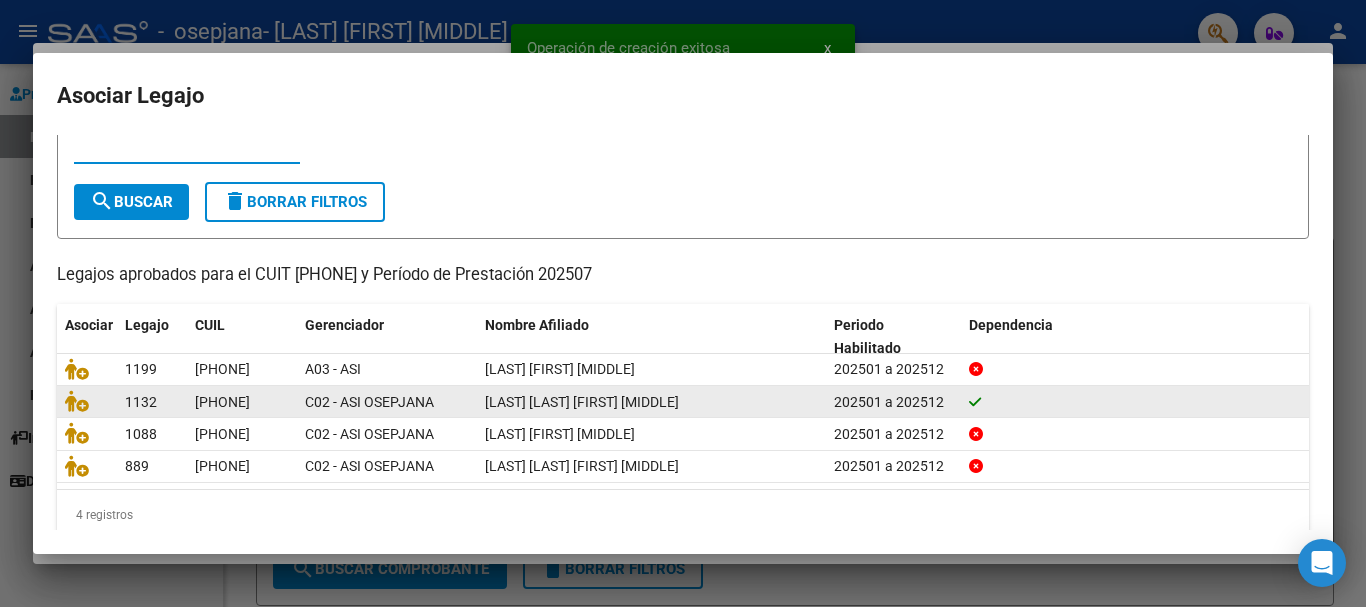 scroll, scrollTop: 98, scrollLeft: 0, axis: vertical 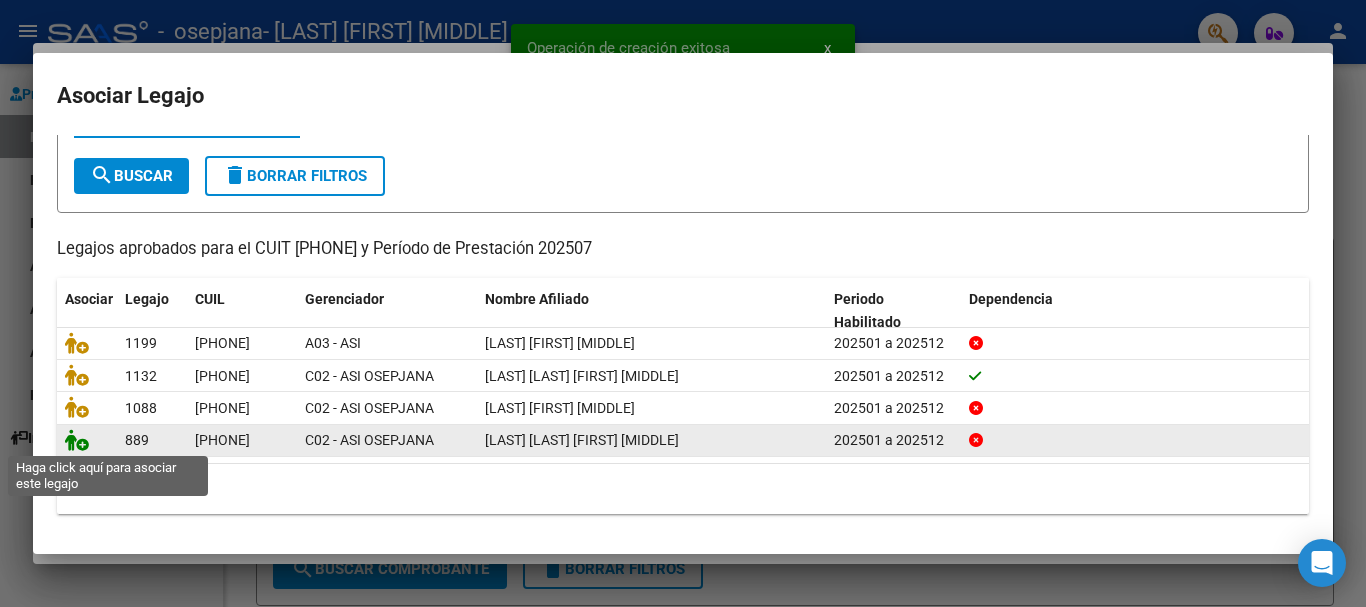 click 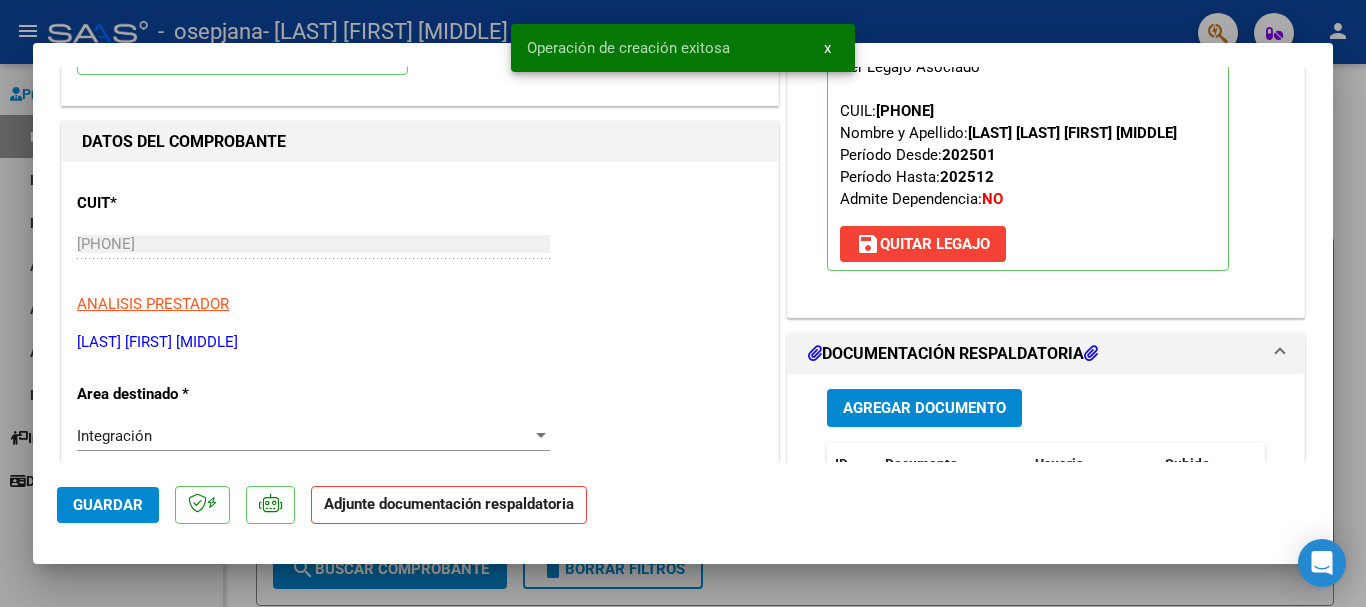 scroll, scrollTop: 200, scrollLeft: 0, axis: vertical 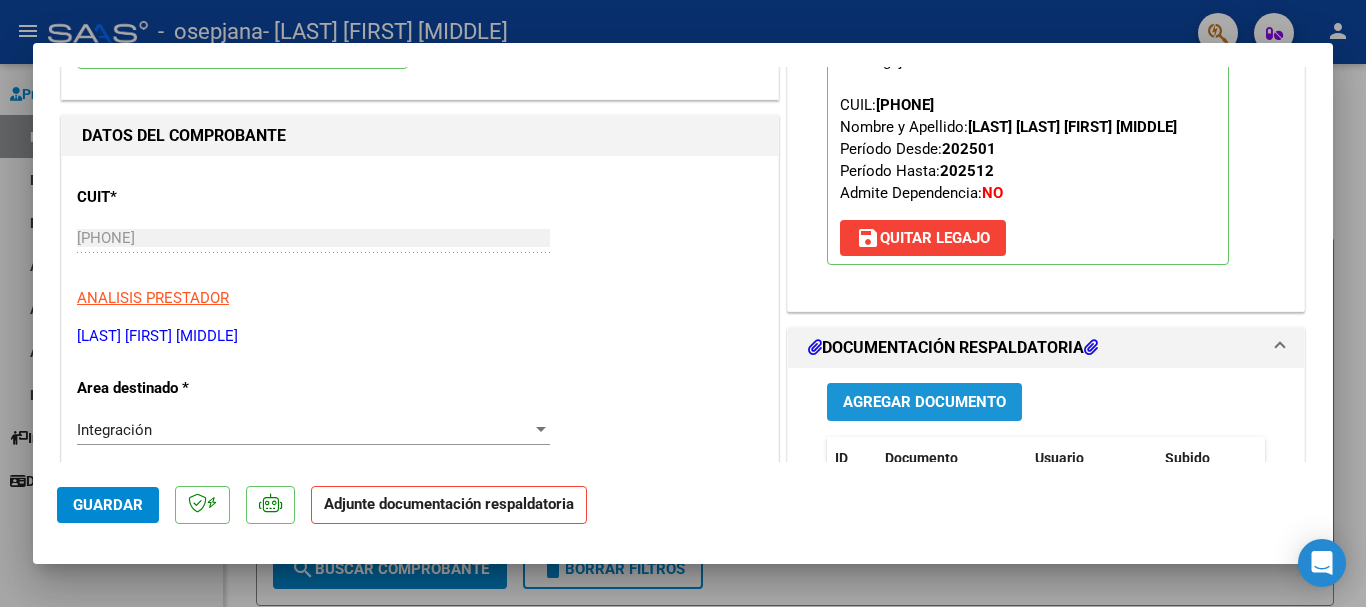 click on "Agregar Documento" at bounding box center [924, 403] 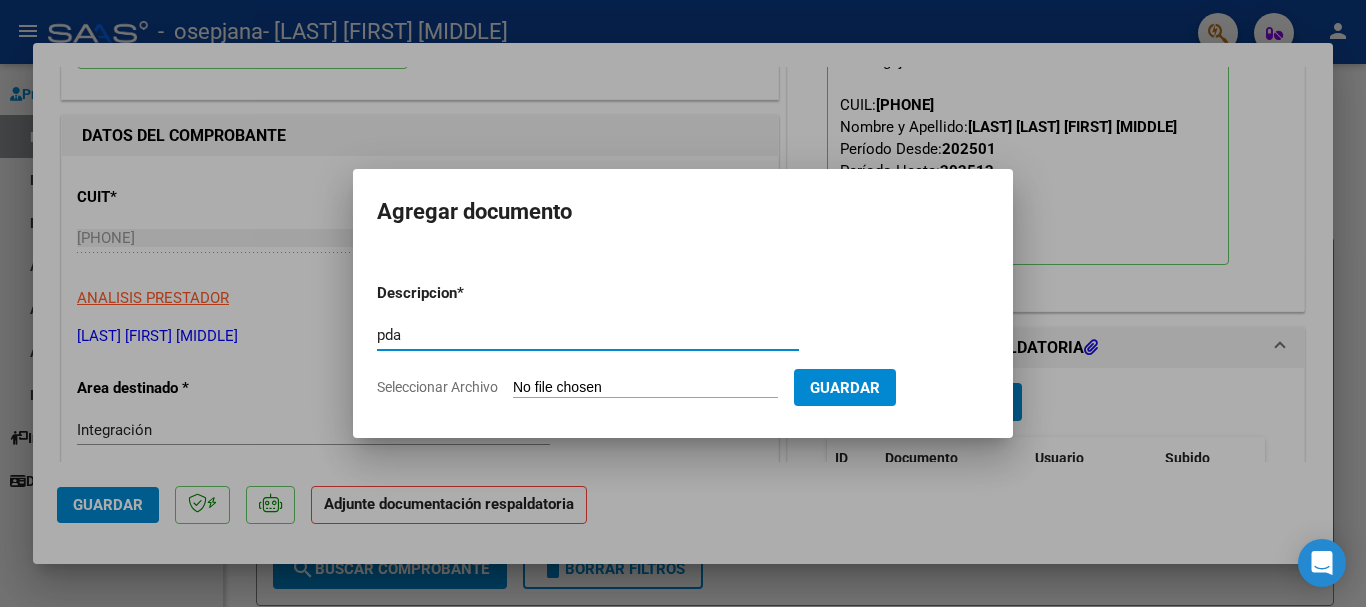 type on "pda" 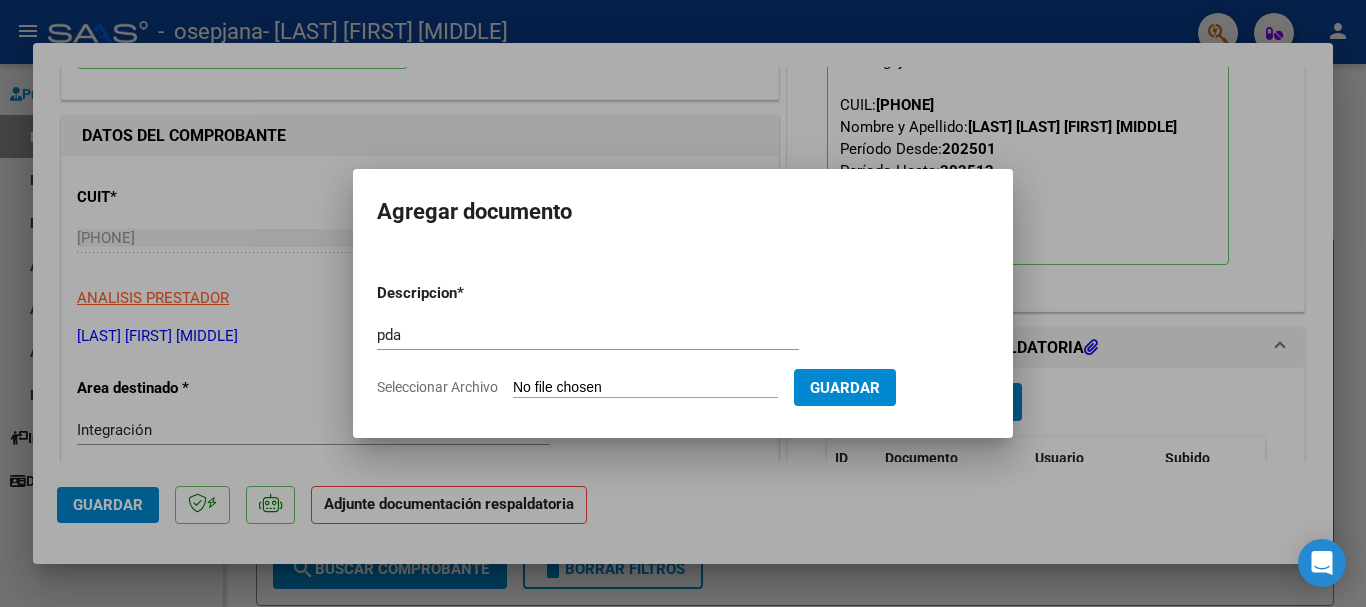 type on "C:\fakepath\Documento 76 (1).pdf" 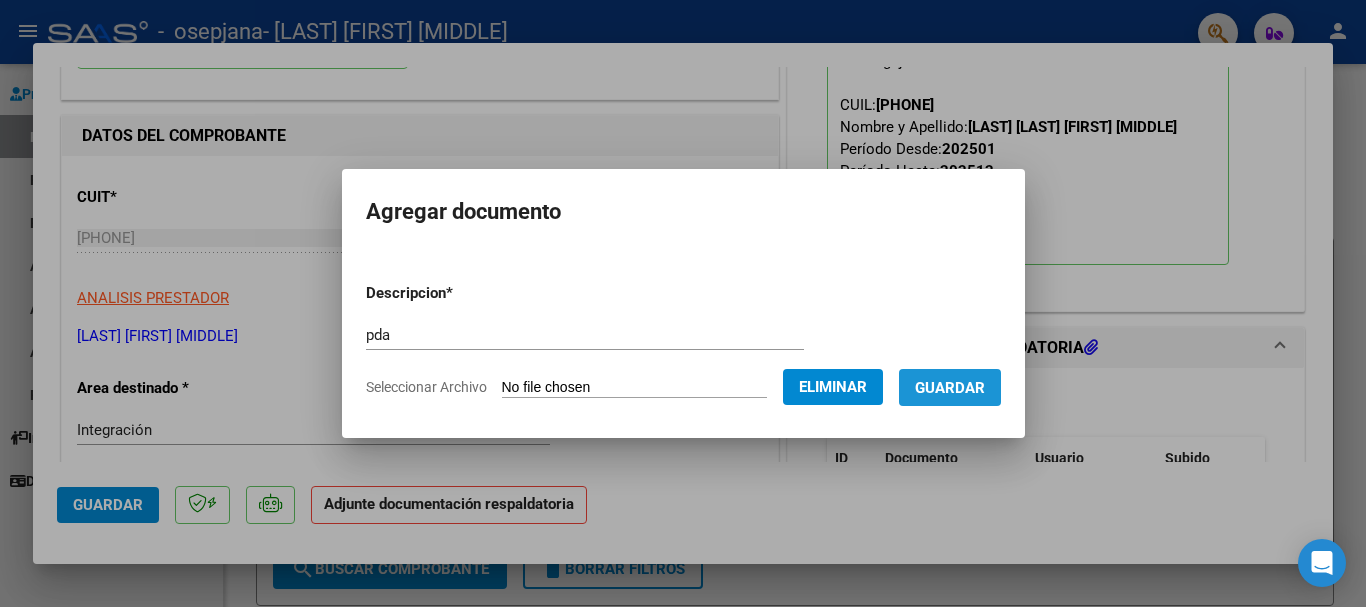 click on "Guardar" at bounding box center [950, 388] 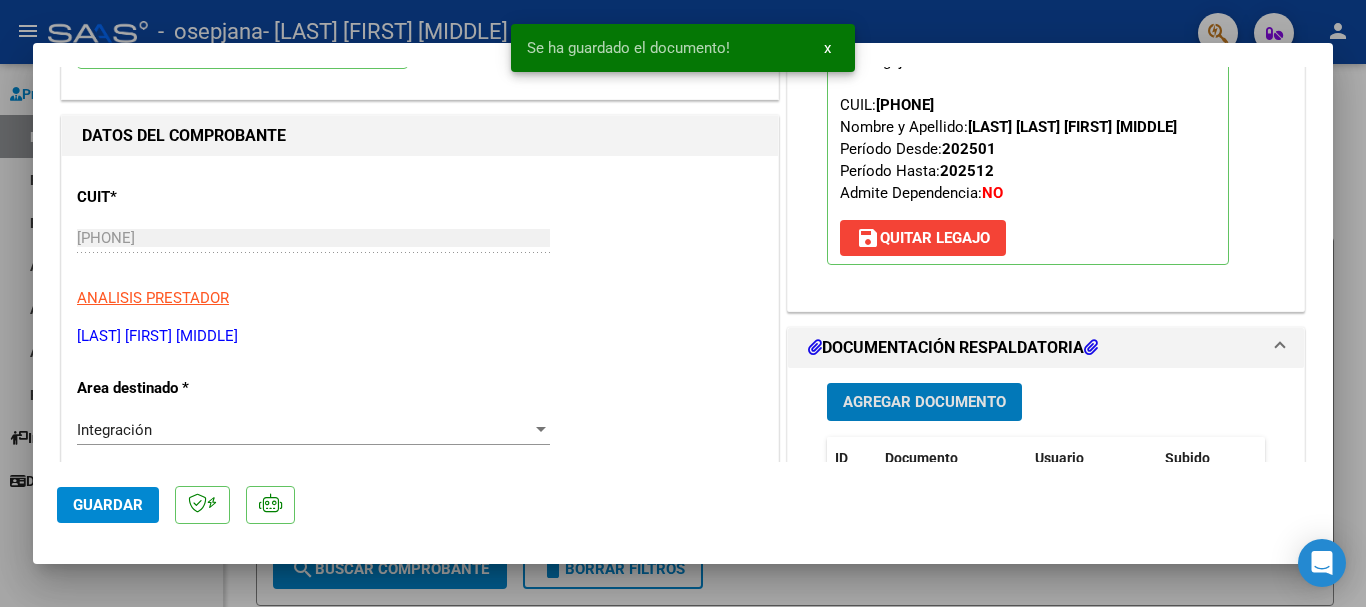 click on "Guardar" 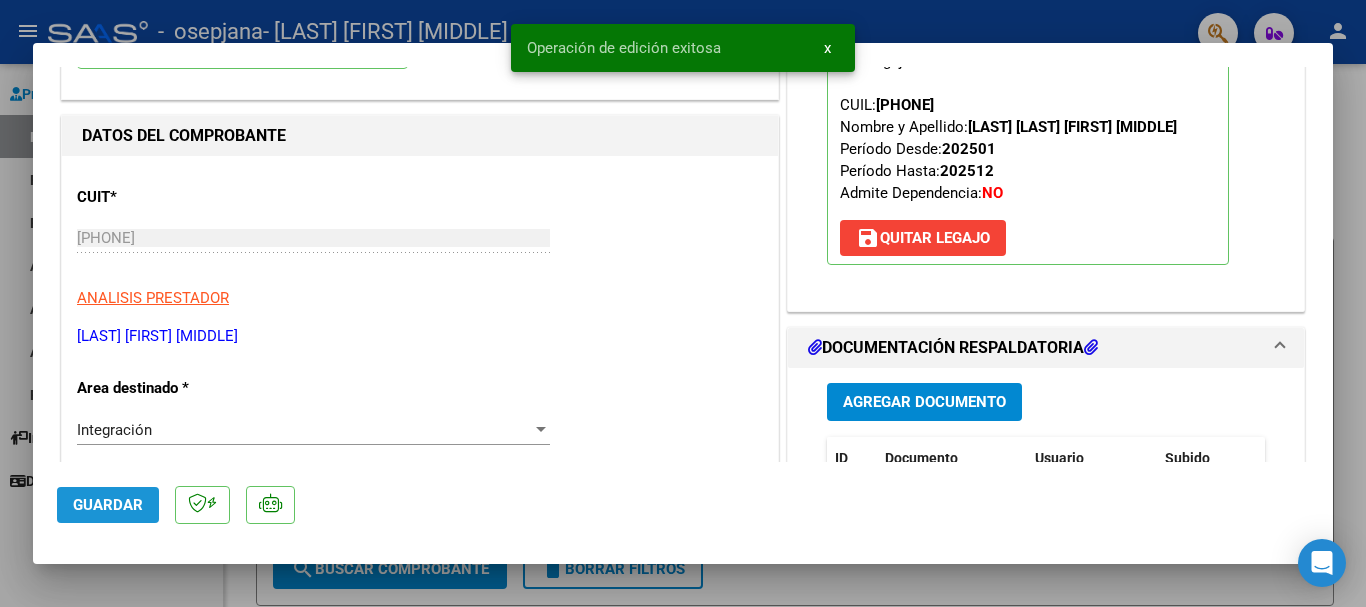 click on "Guardar" 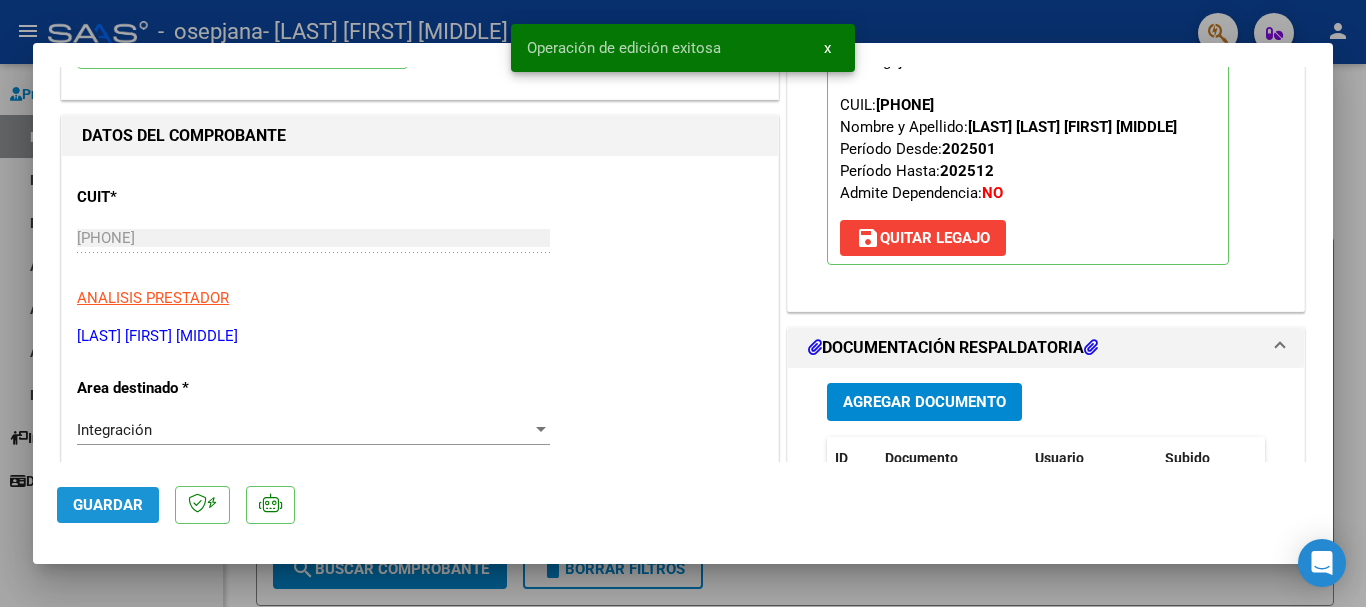 click on "Guardar" 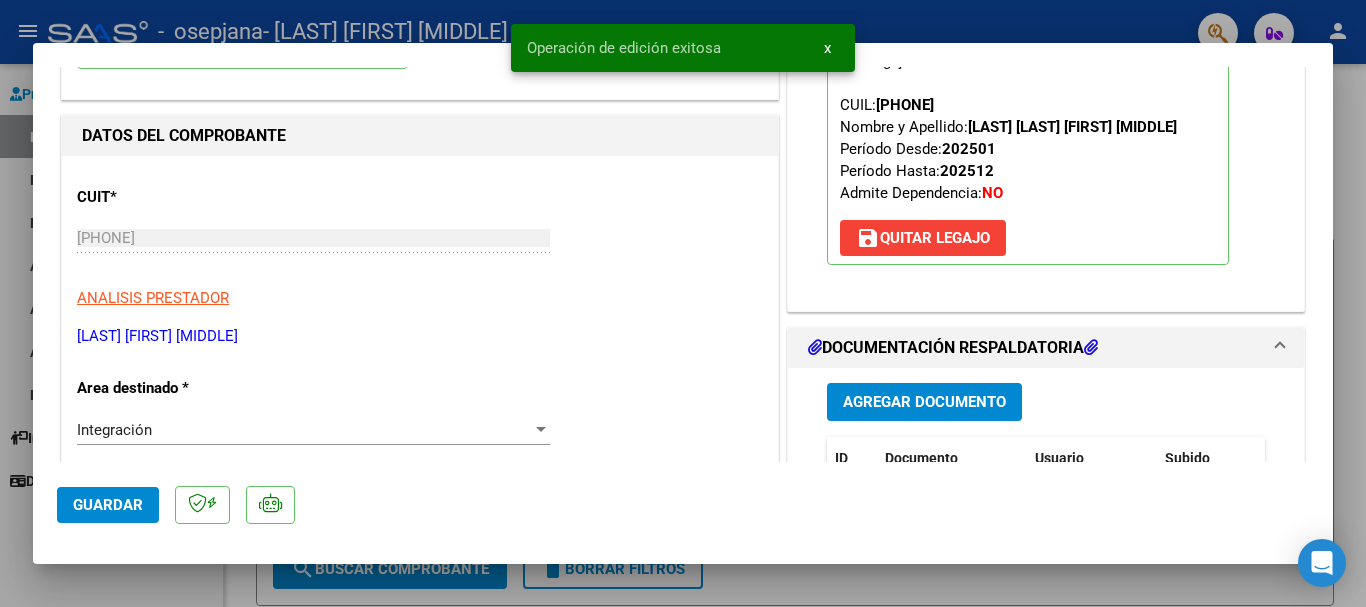 click at bounding box center (683, 303) 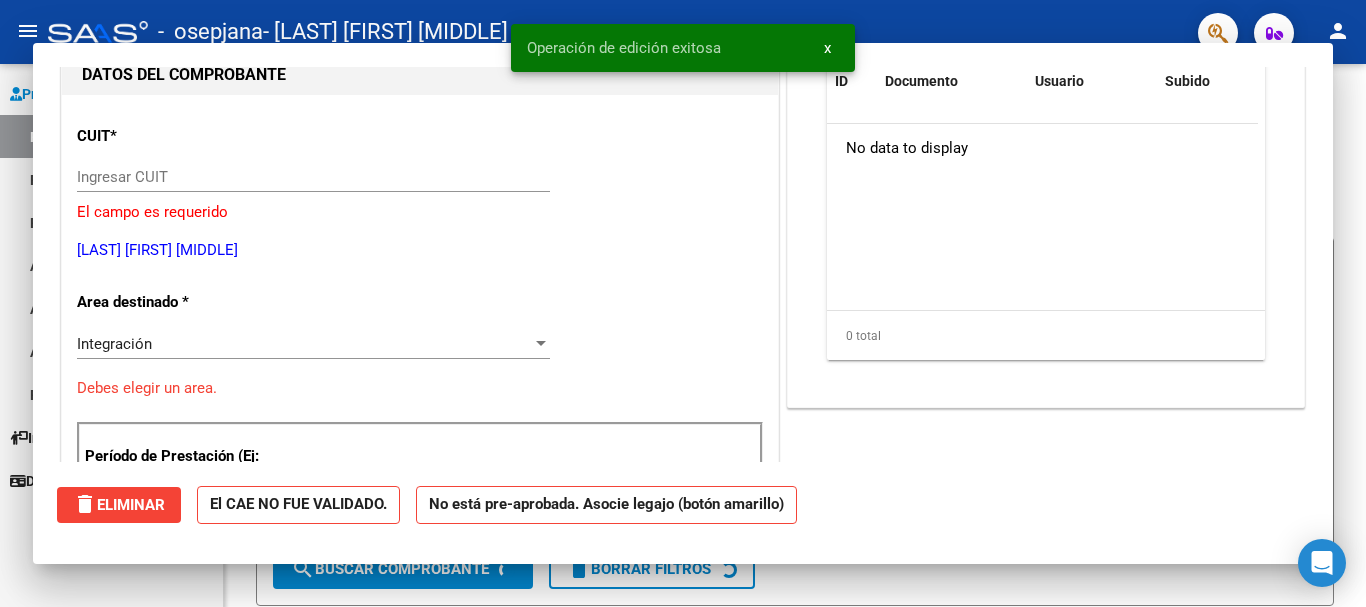 scroll, scrollTop: 212, scrollLeft: 0, axis: vertical 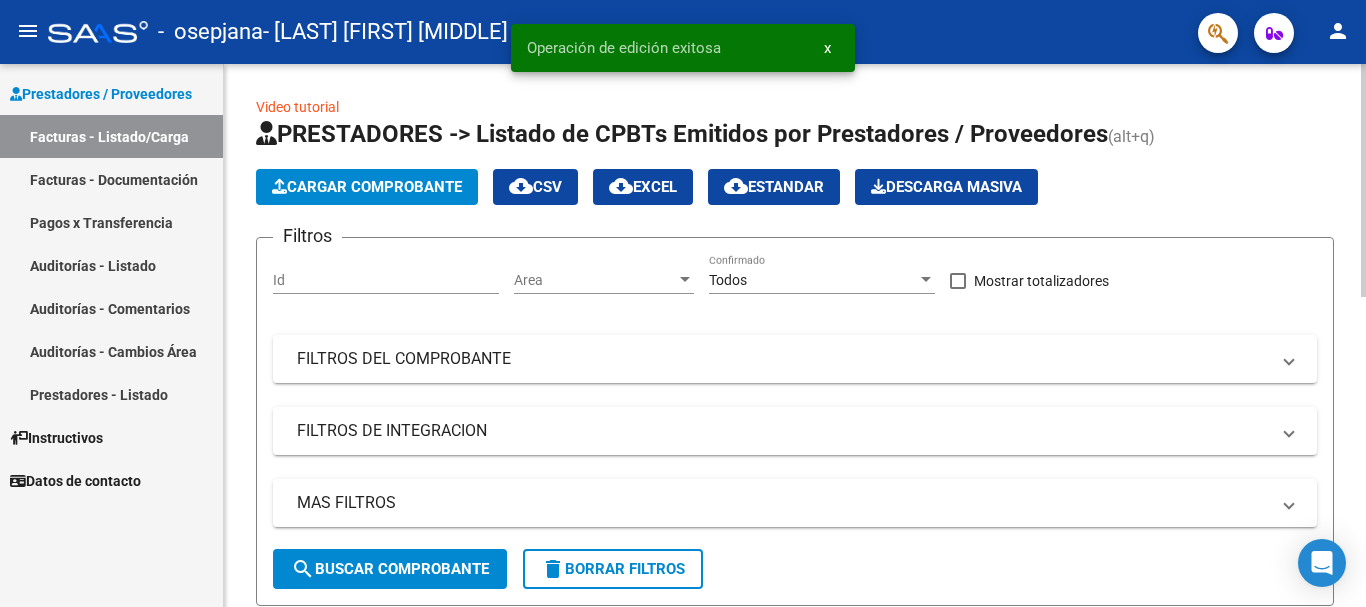 click on "Cargar Comprobante" 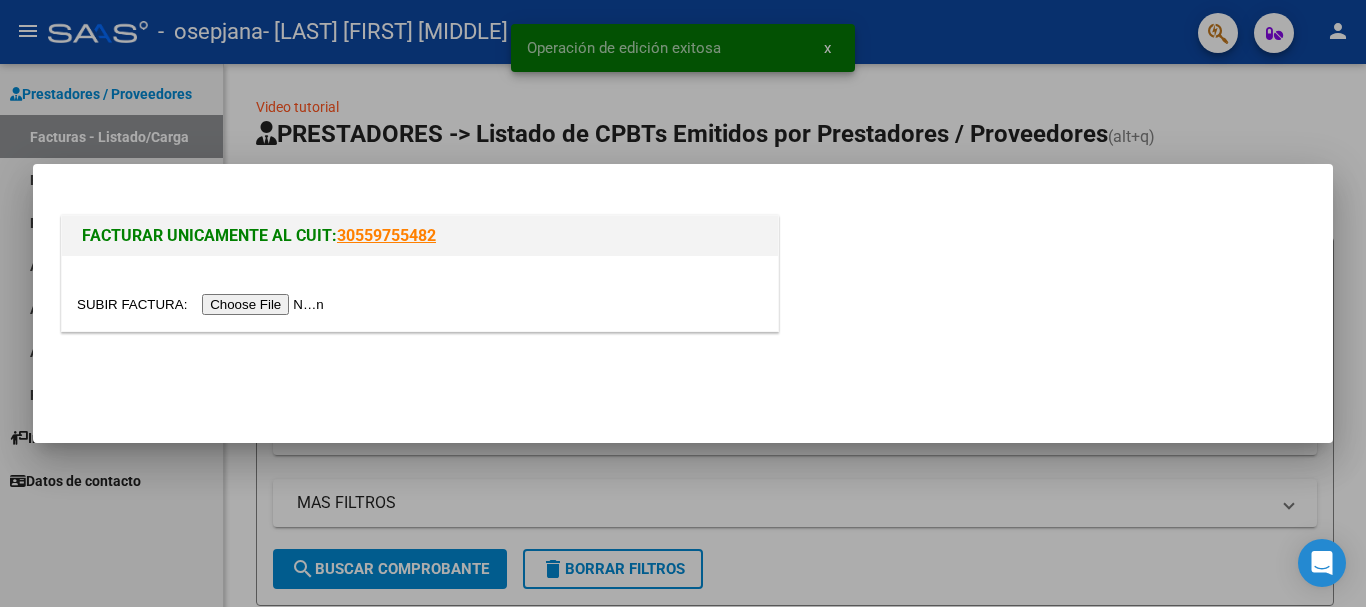click at bounding box center [203, 304] 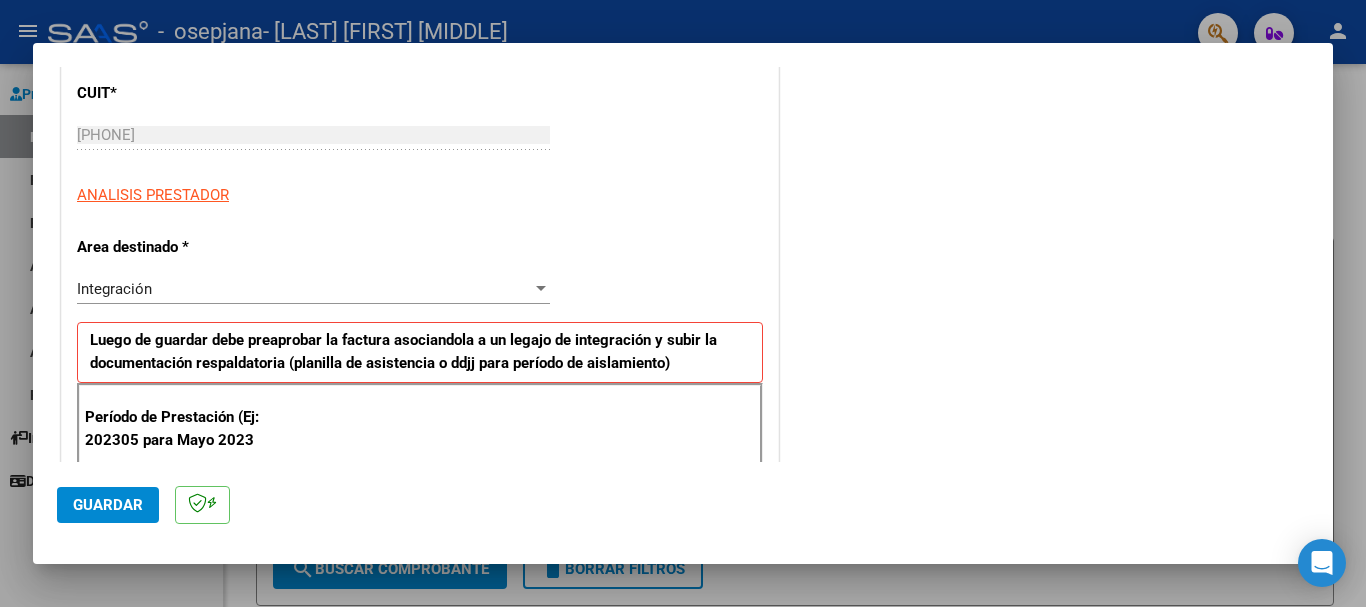 scroll, scrollTop: 300, scrollLeft: 0, axis: vertical 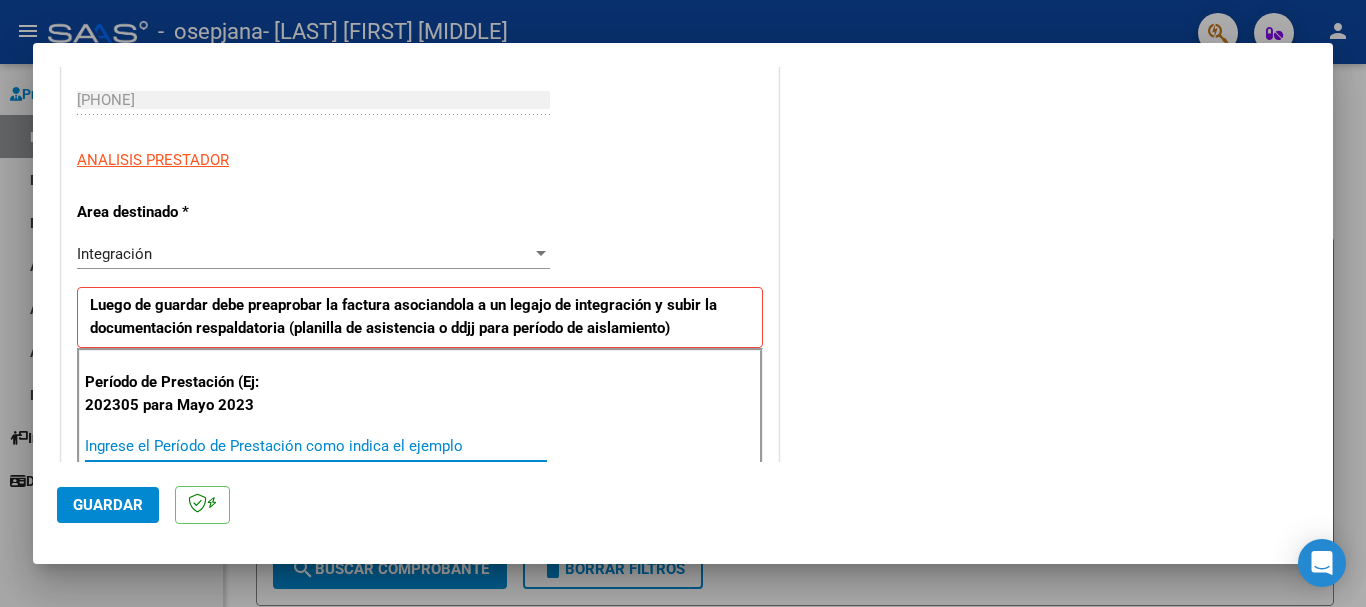 click on "Ingrese el Período de Prestación como indica el ejemplo" at bounding box center (316, 446) 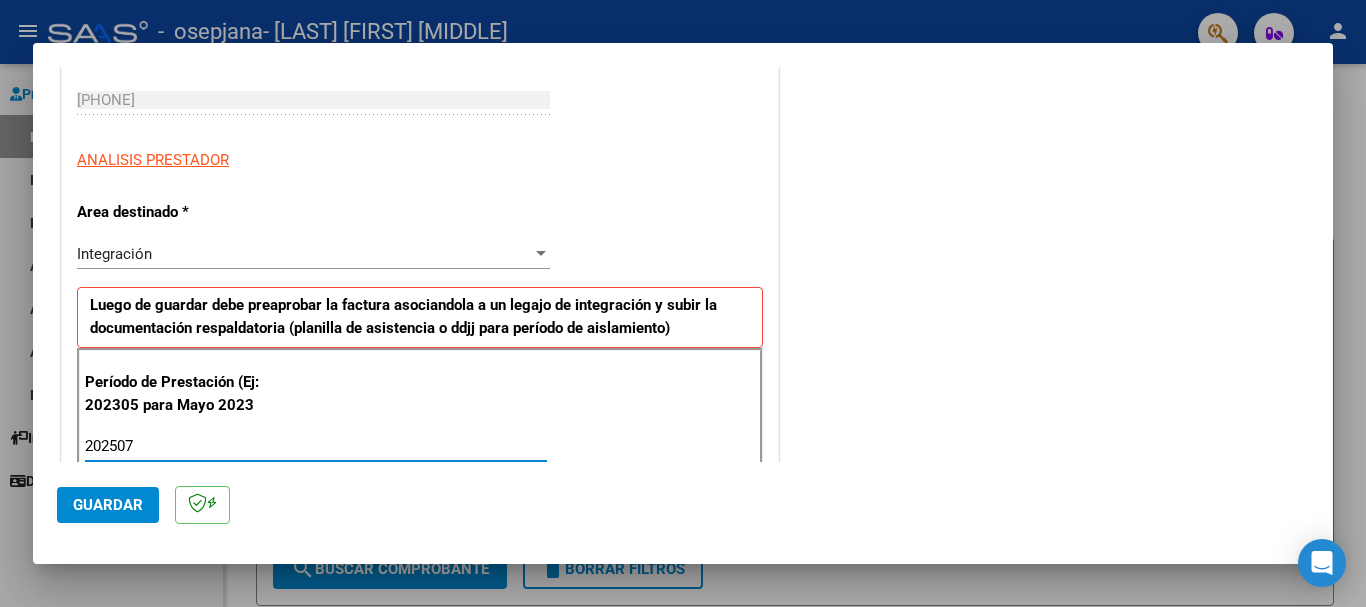 type on "202507" 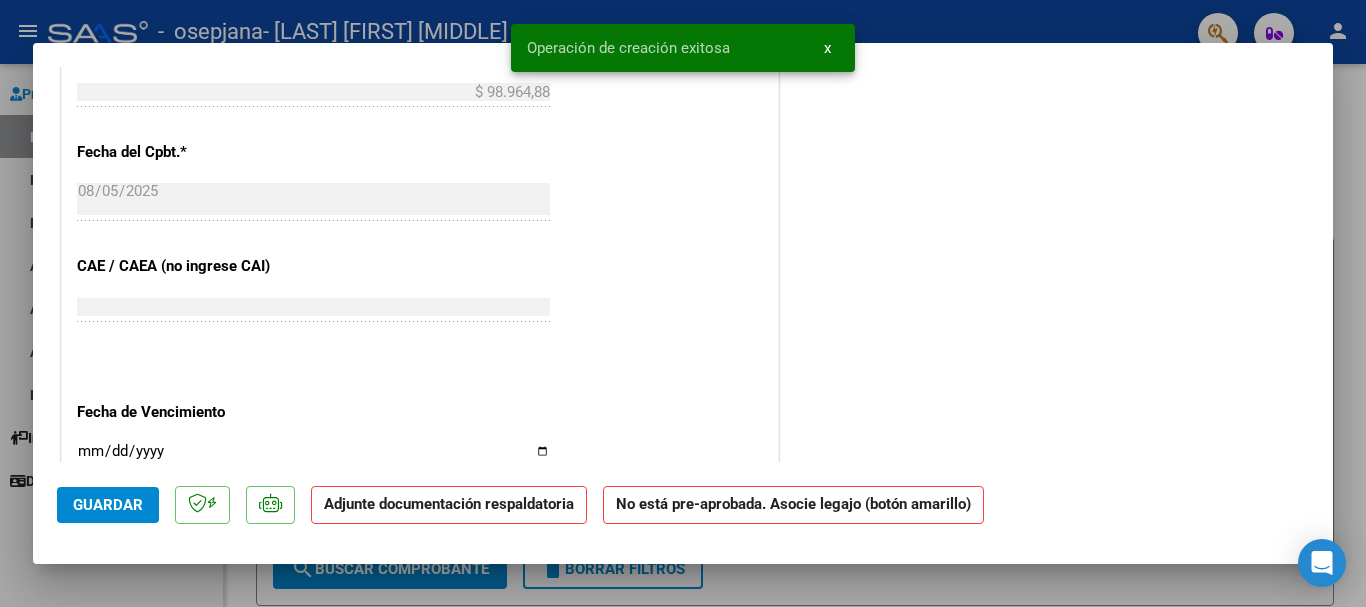 scroll, scrollTop: 1100, scrollLeft: 0, axis: vertical 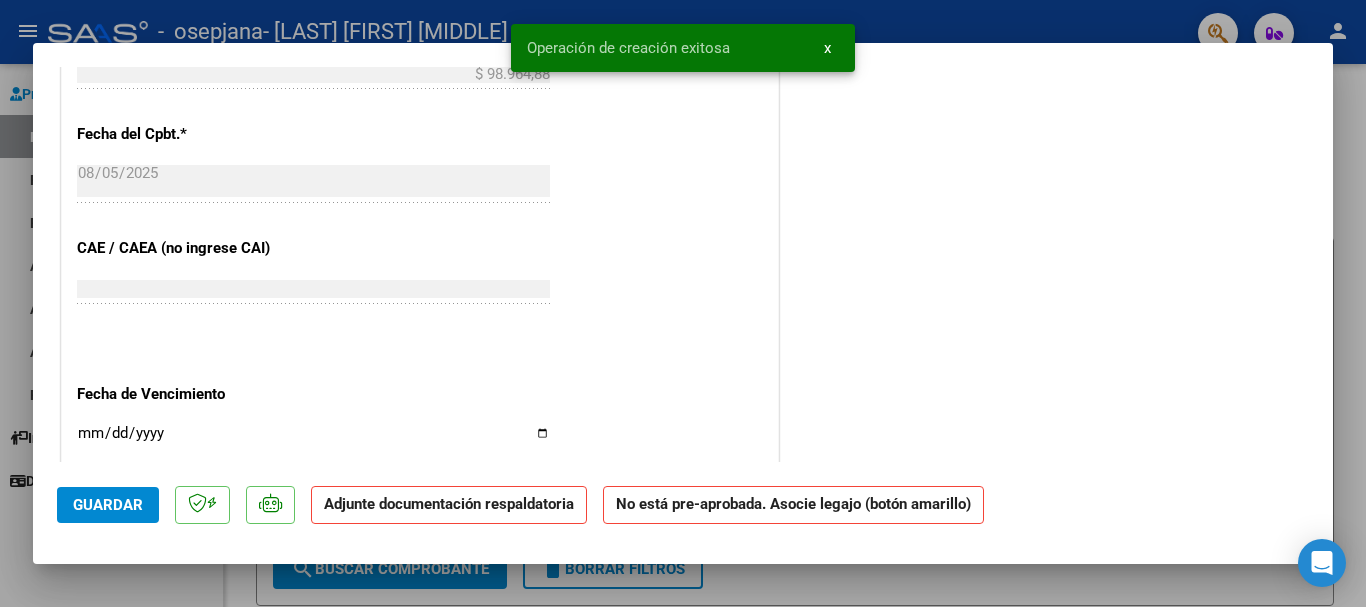 click on "Ingresar la fecha" at bounding box center [313, 441] 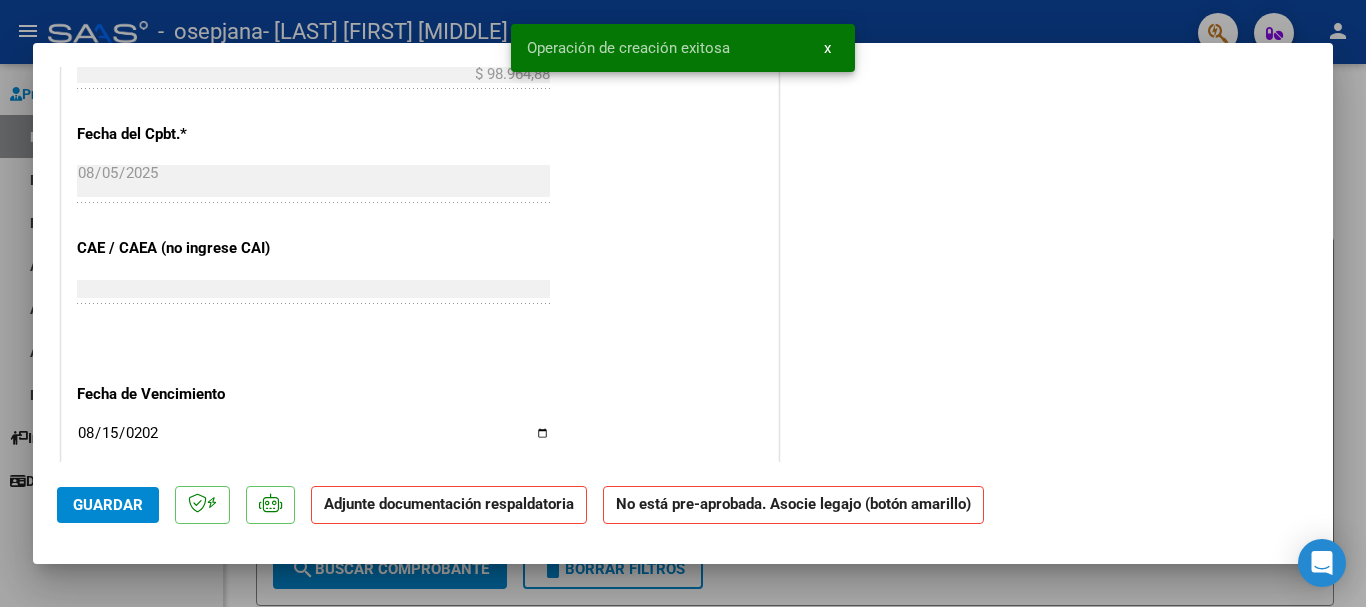 type on "2025-08-15" 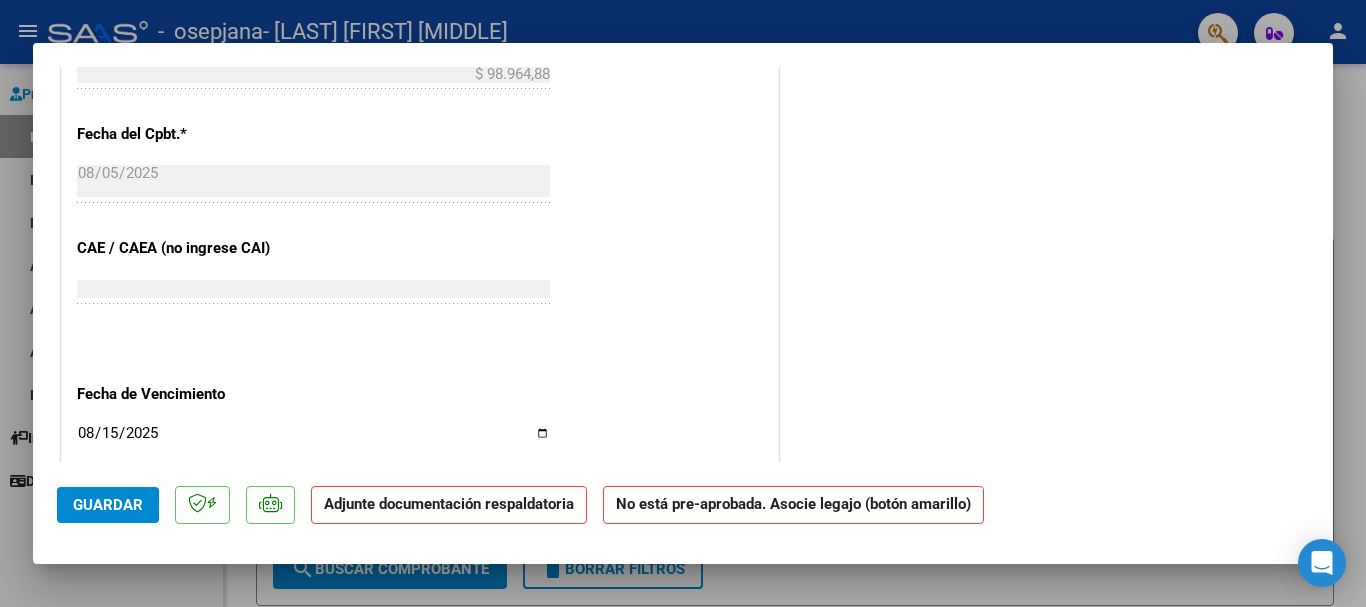 click on "Guardar" 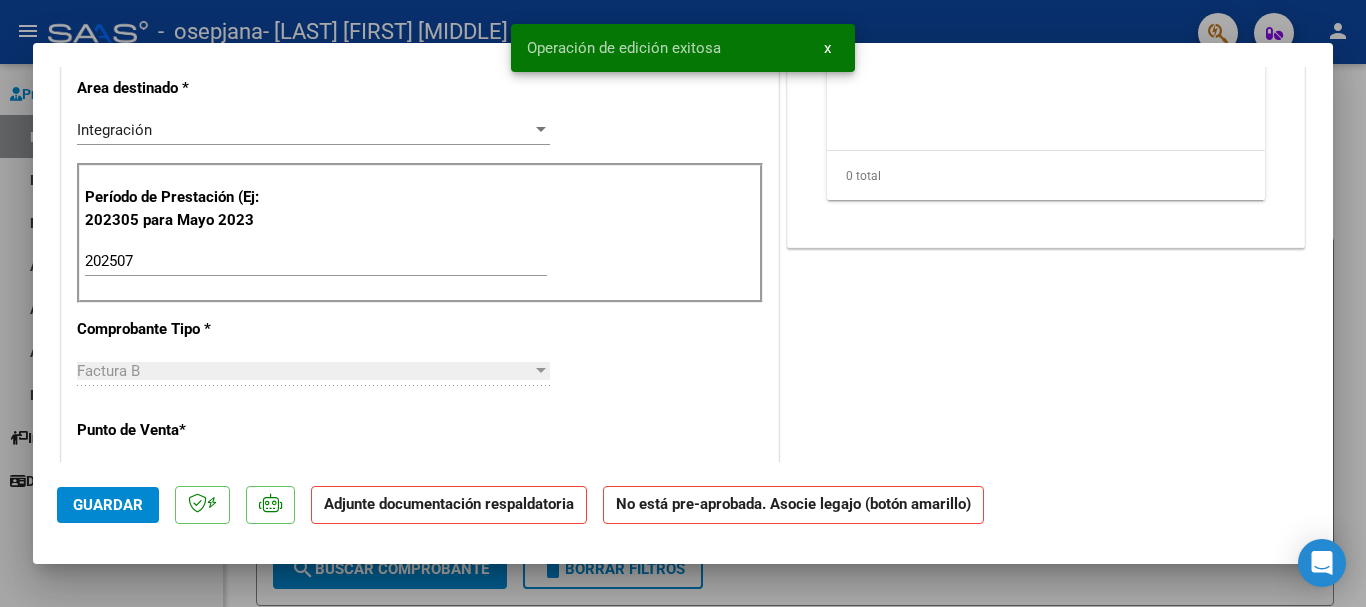 scroll, scrollTop: 100, scrollLeft: 0, axis: vertical 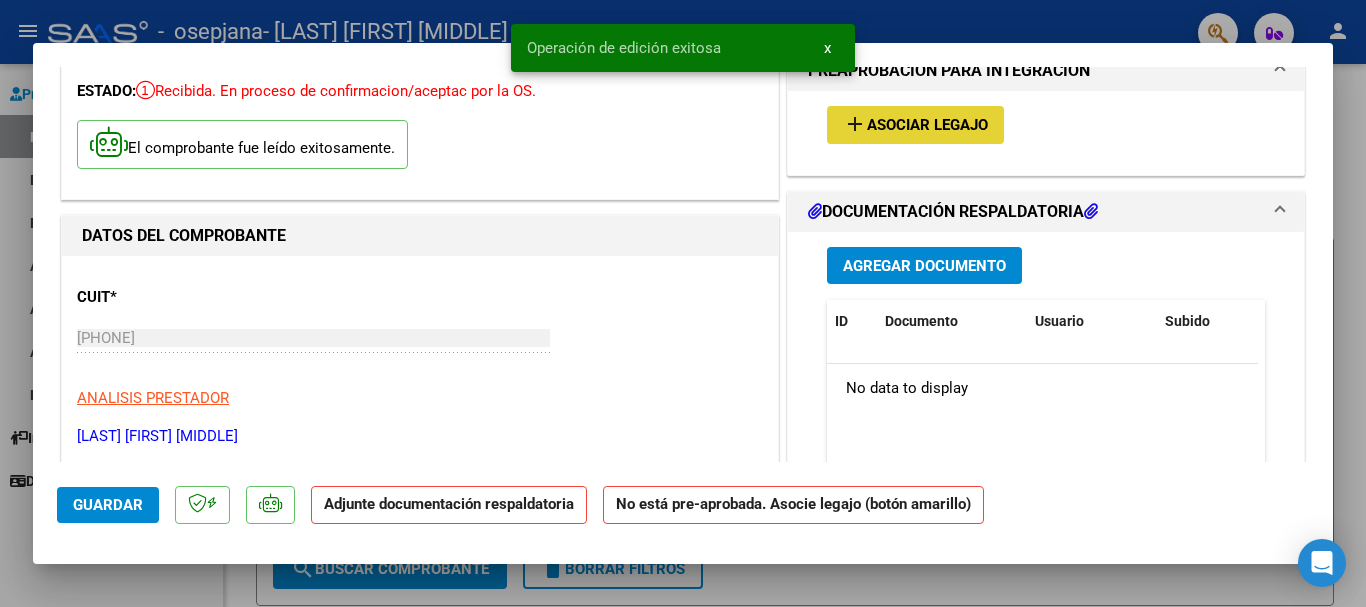 click on "Asociar Legajo" at bounding box center [927, 126] 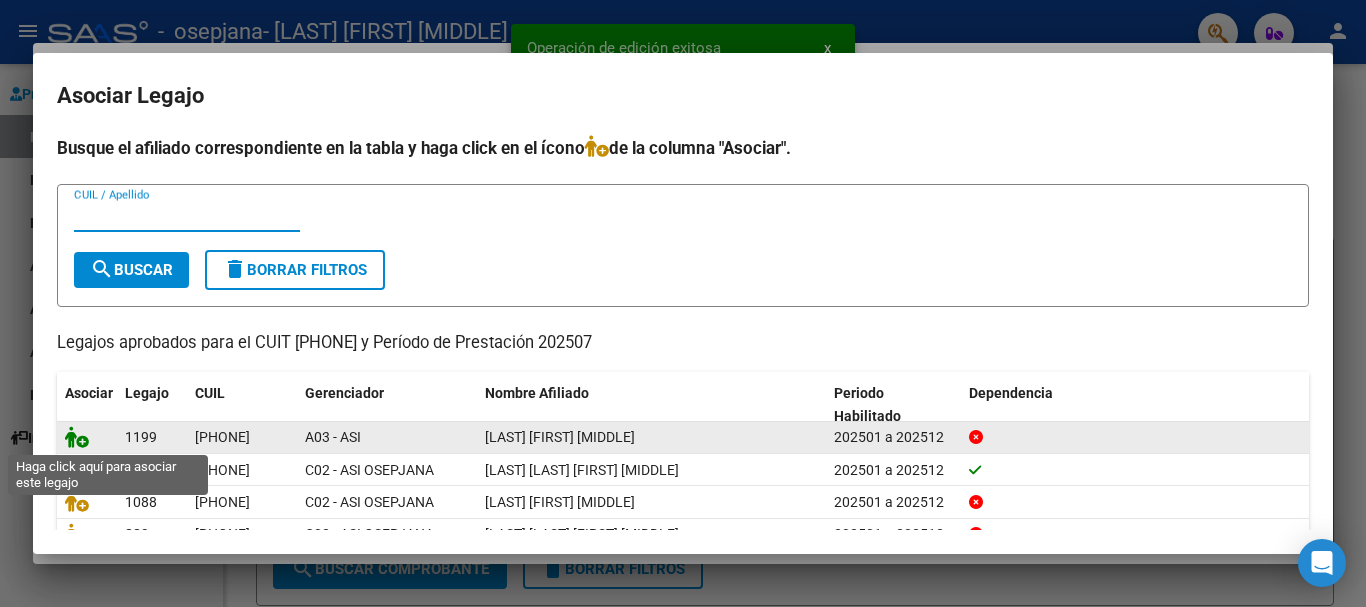 click 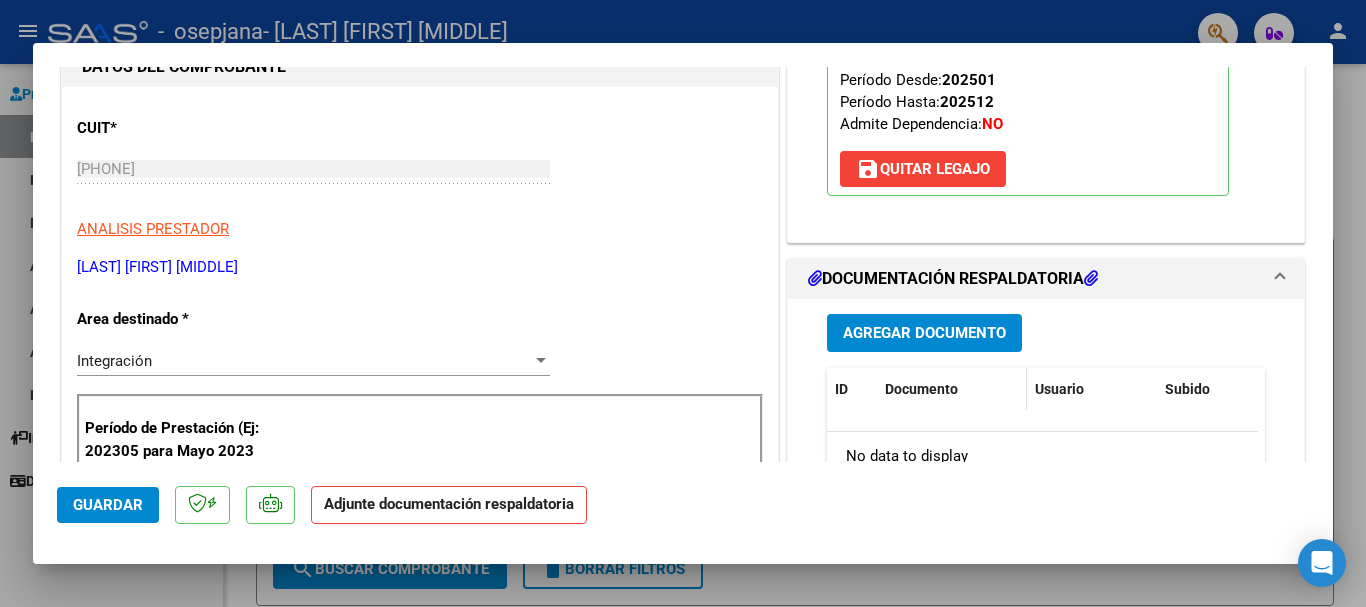 scroll, scrollTop: 300, scrollLeft: 0, axis: vertical 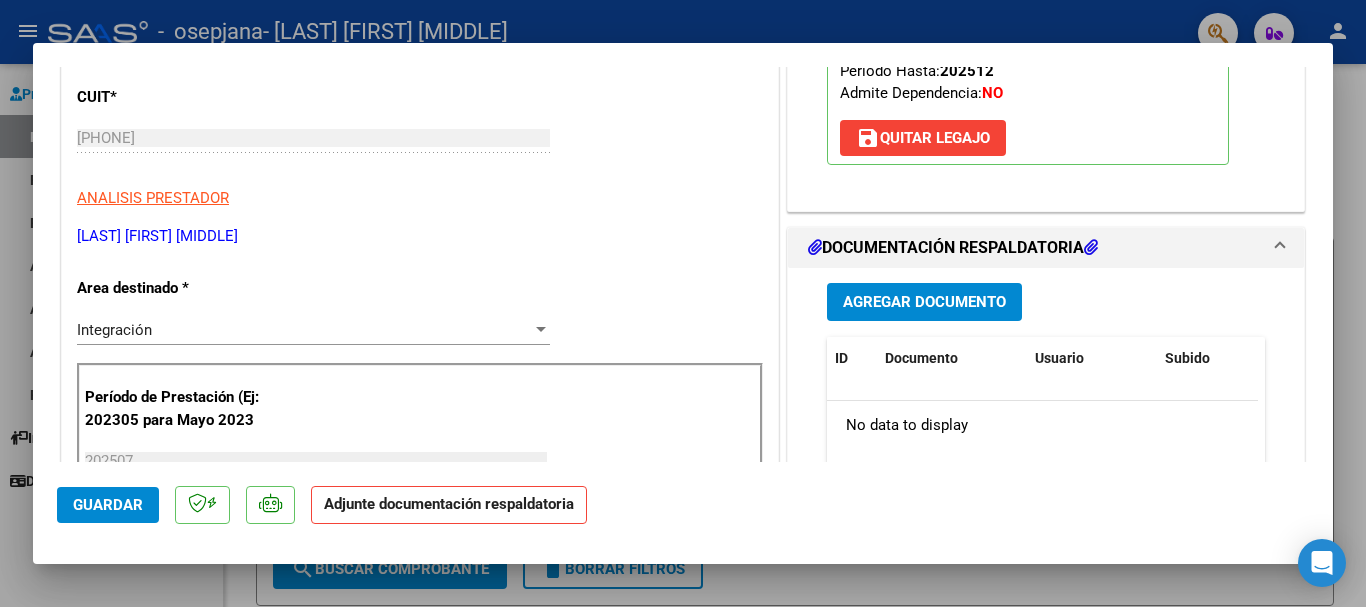 click on "Agregar Documento" at bounding box center [924, 301] 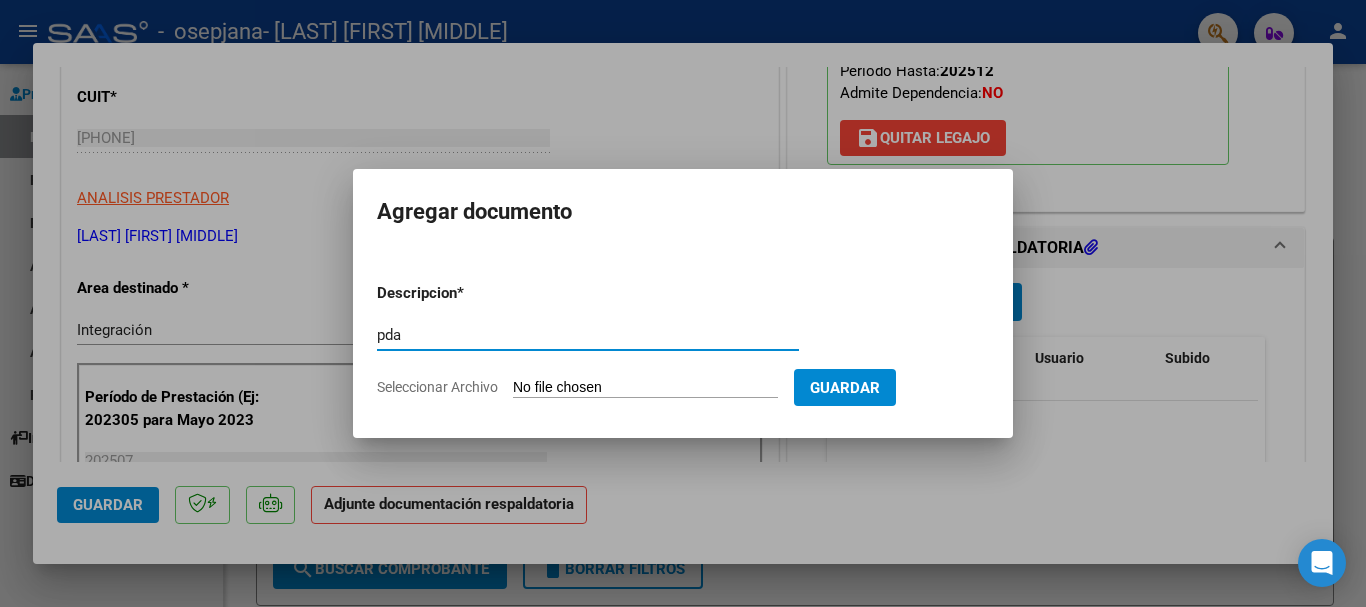 type on "pda" 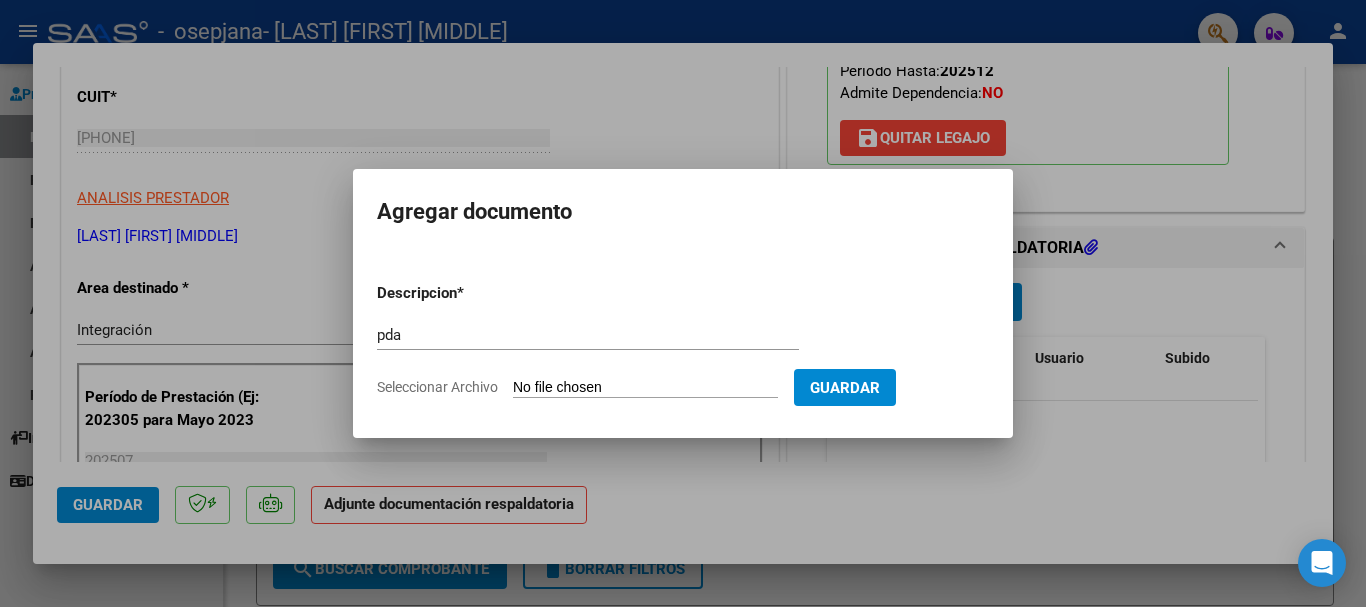 click on "Seleccionar Archivo" at bounding box center (645, 388) 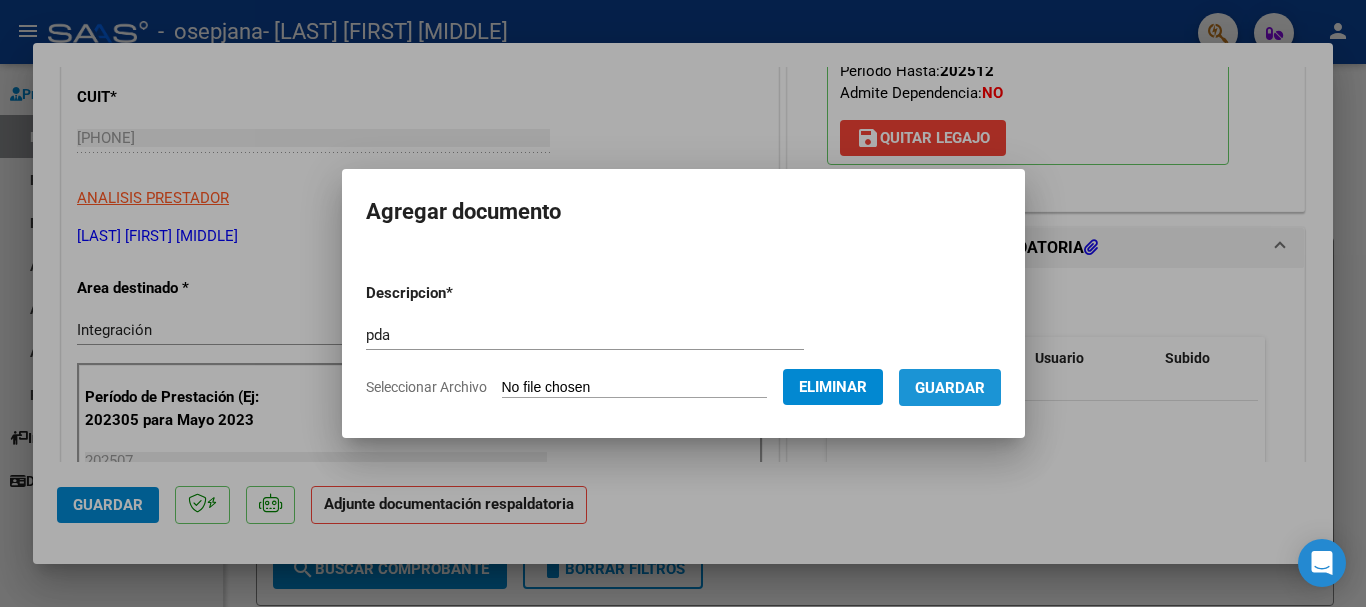 click on "Guardar" at bounding box center [950, 388] 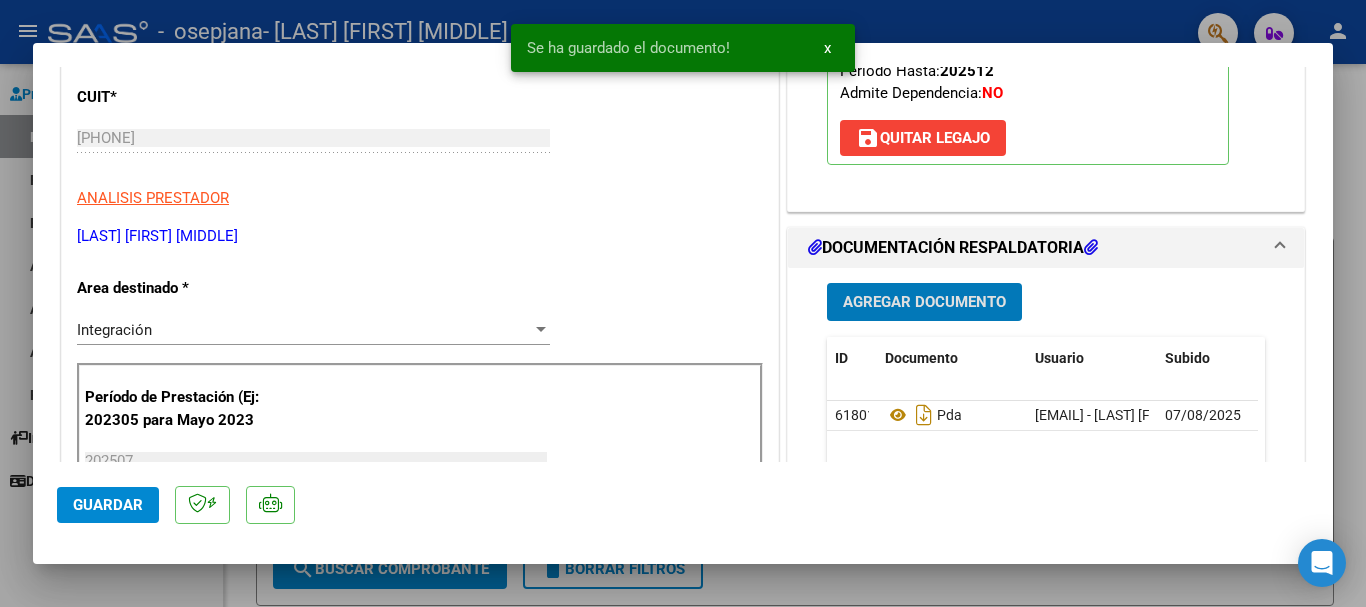 click on "Guardar" 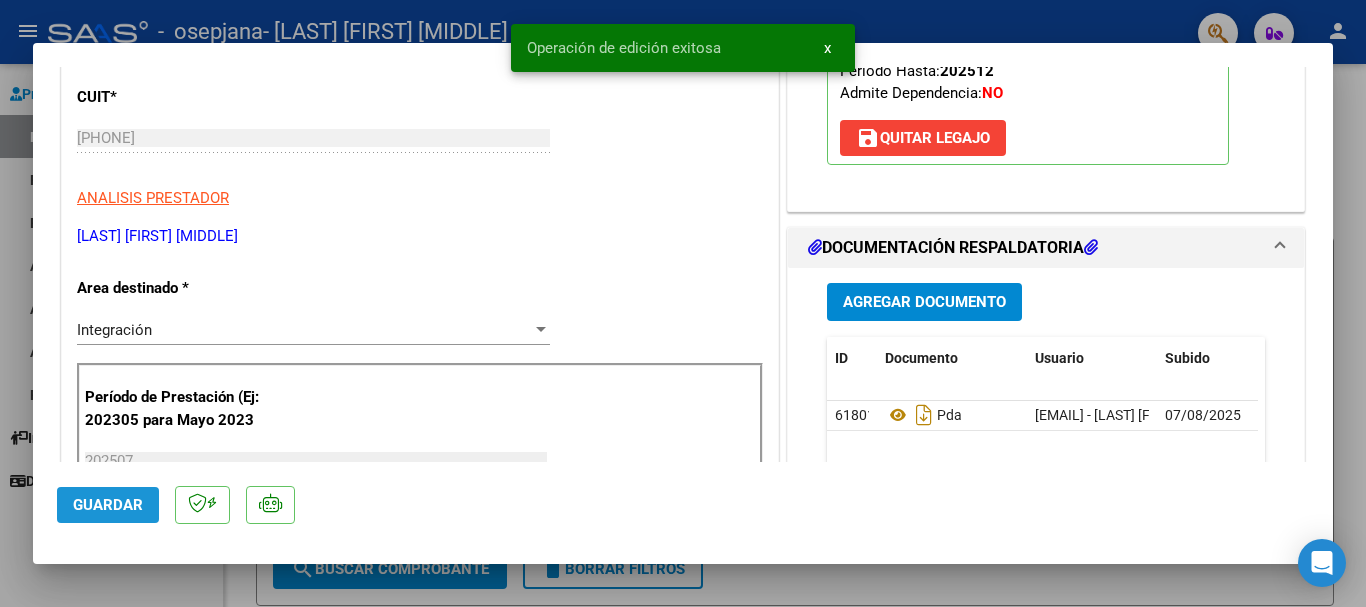 click on "Guardar" 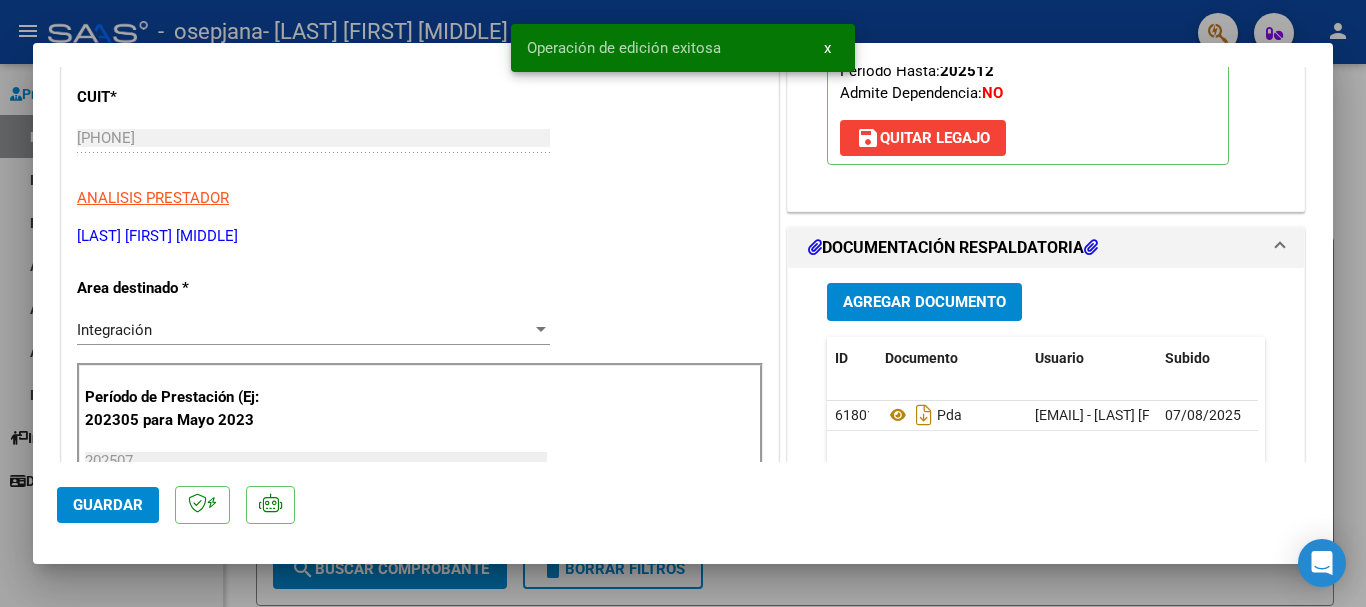 click on "Guardar" 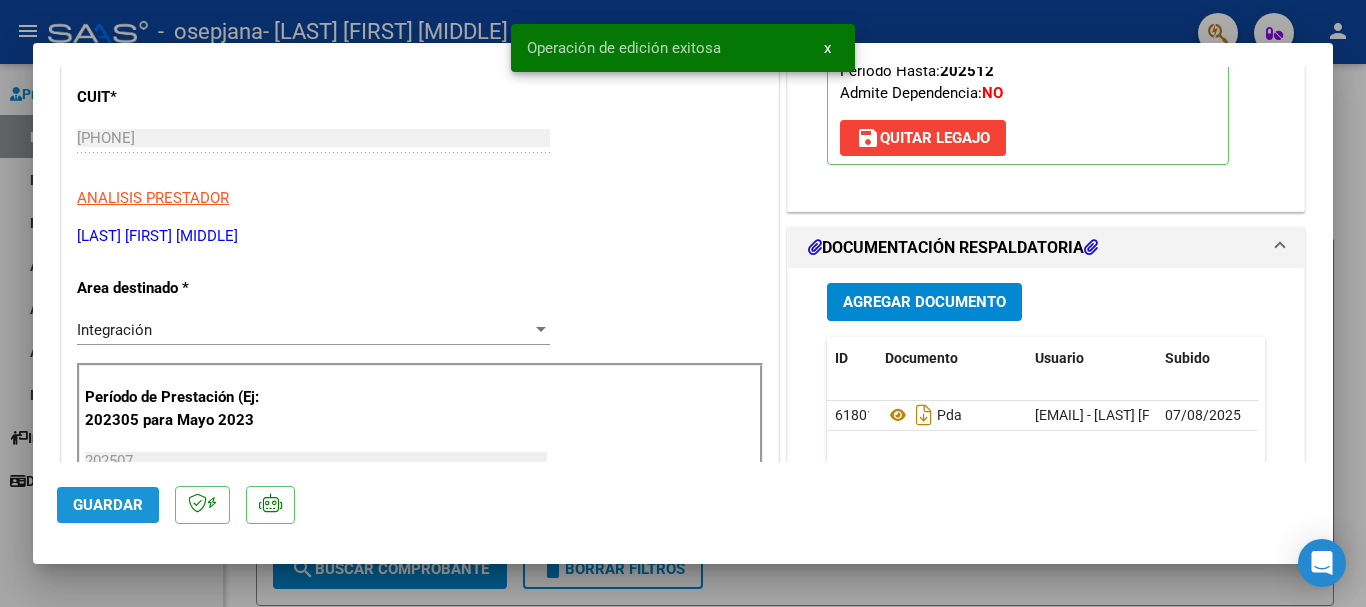 click on "Guardar" 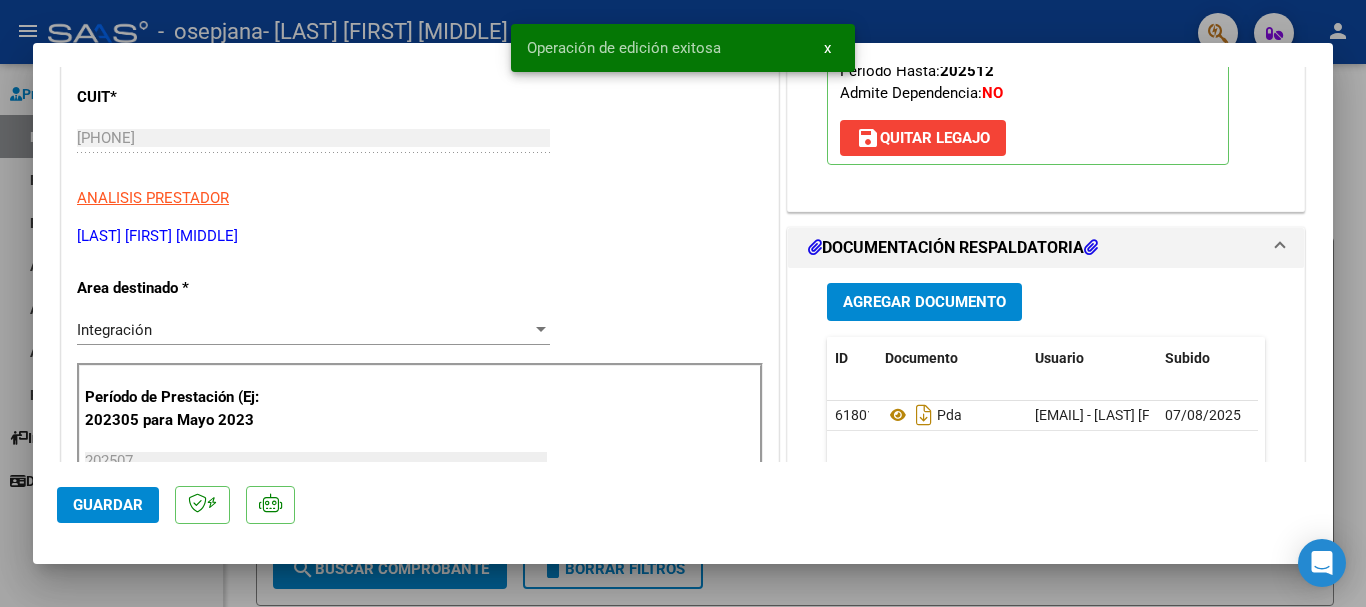 click at bounding box center (683, 303) 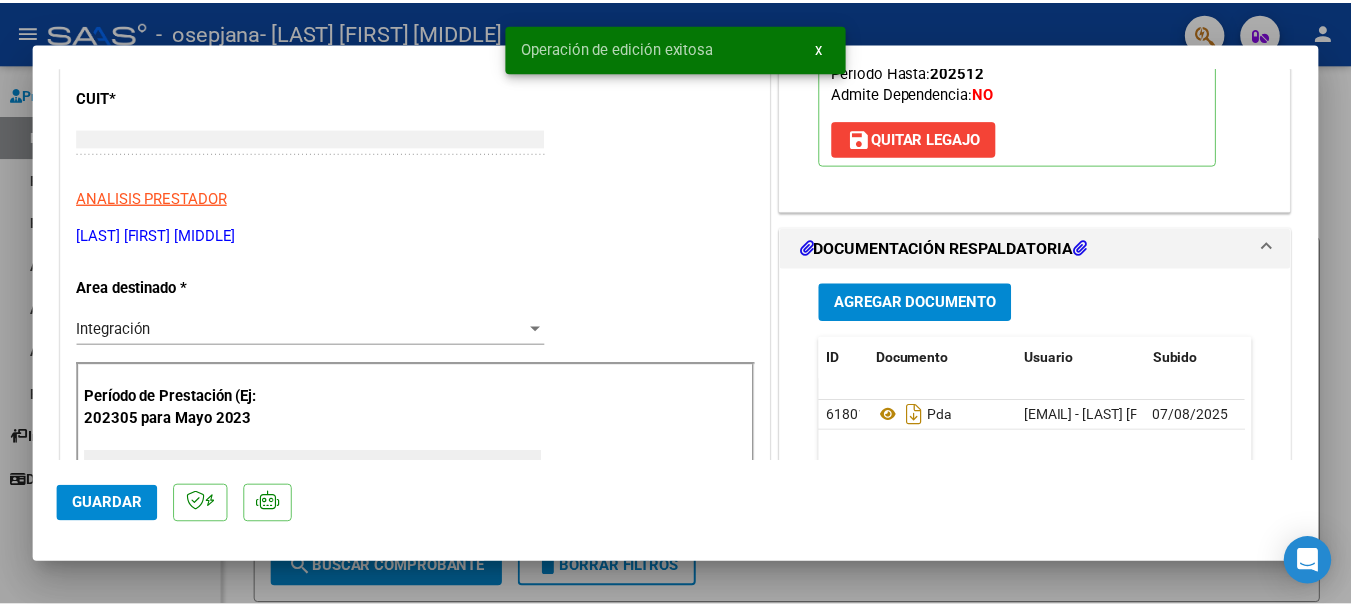 scroll, scrollTop: 239, scrollLeft: 0, axis: vertical 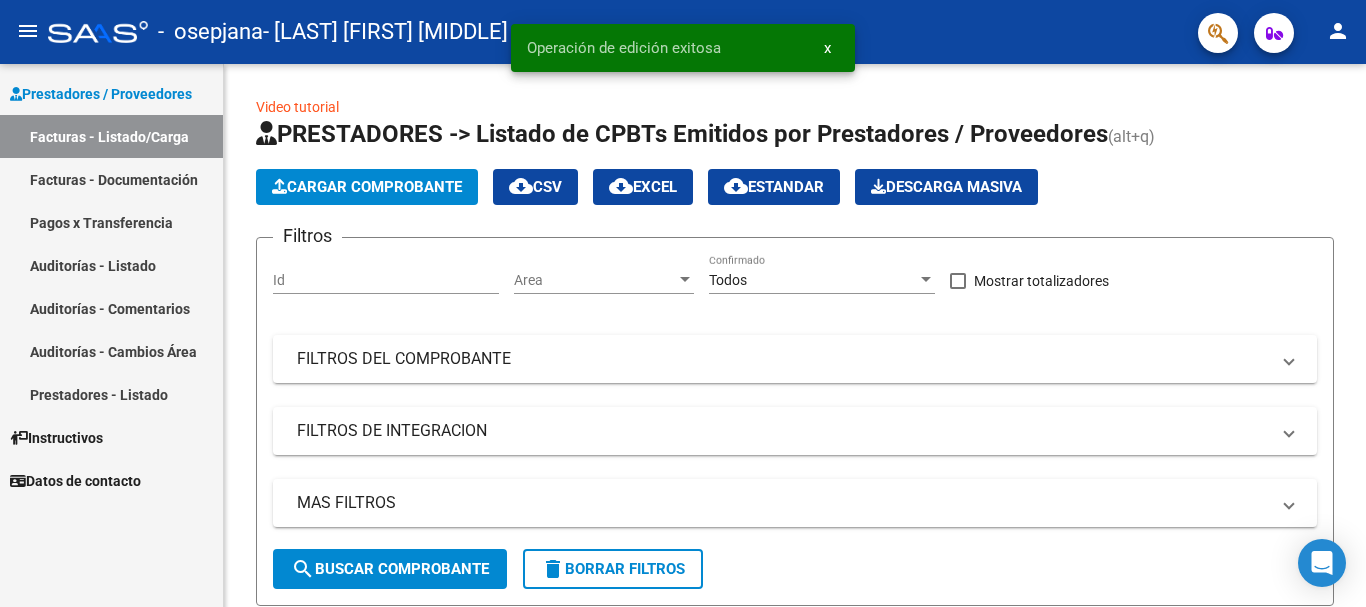 click on "person" 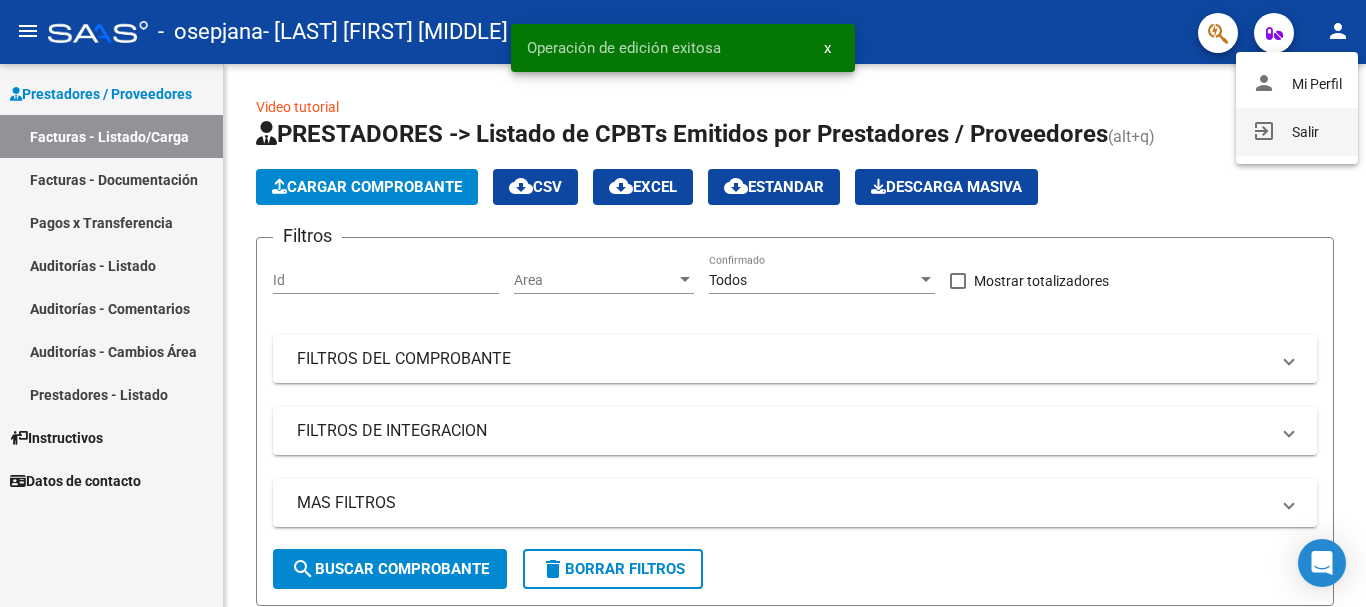 click on "exit_to_app" at bounding box center [1264, 131] 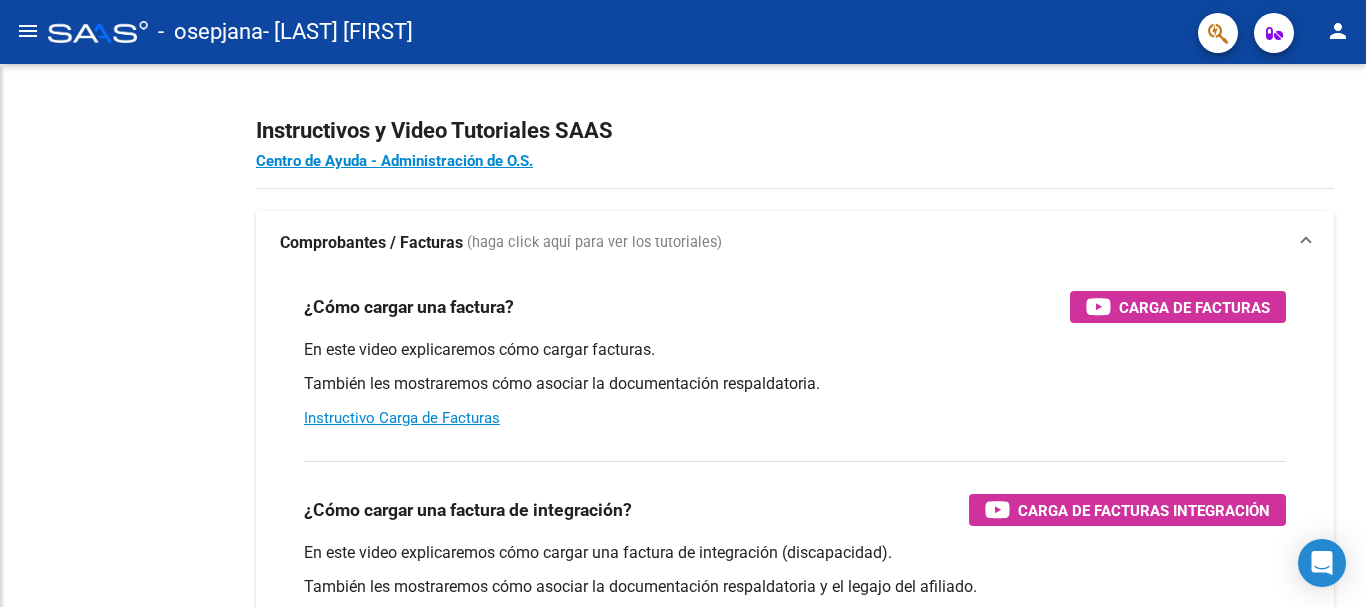 scroll, scrollTop: 0, scrollLeft: 0, axis: both 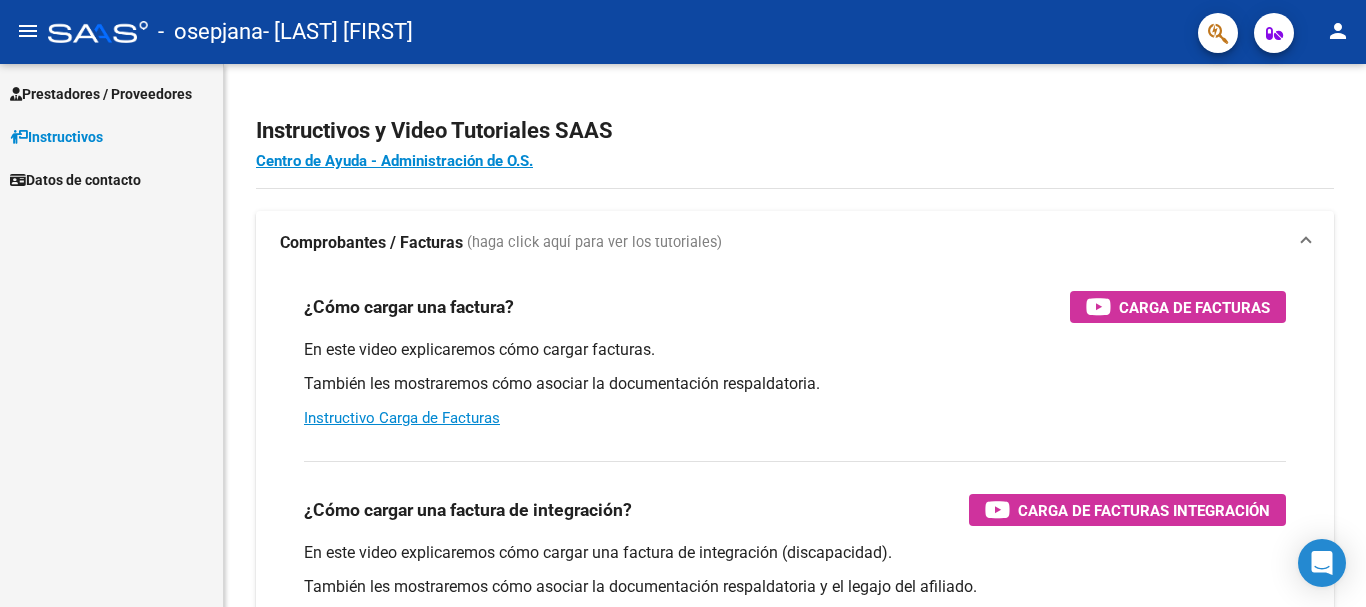 click on "Prestadores / Proveedores" at bounding box center [101, 94] 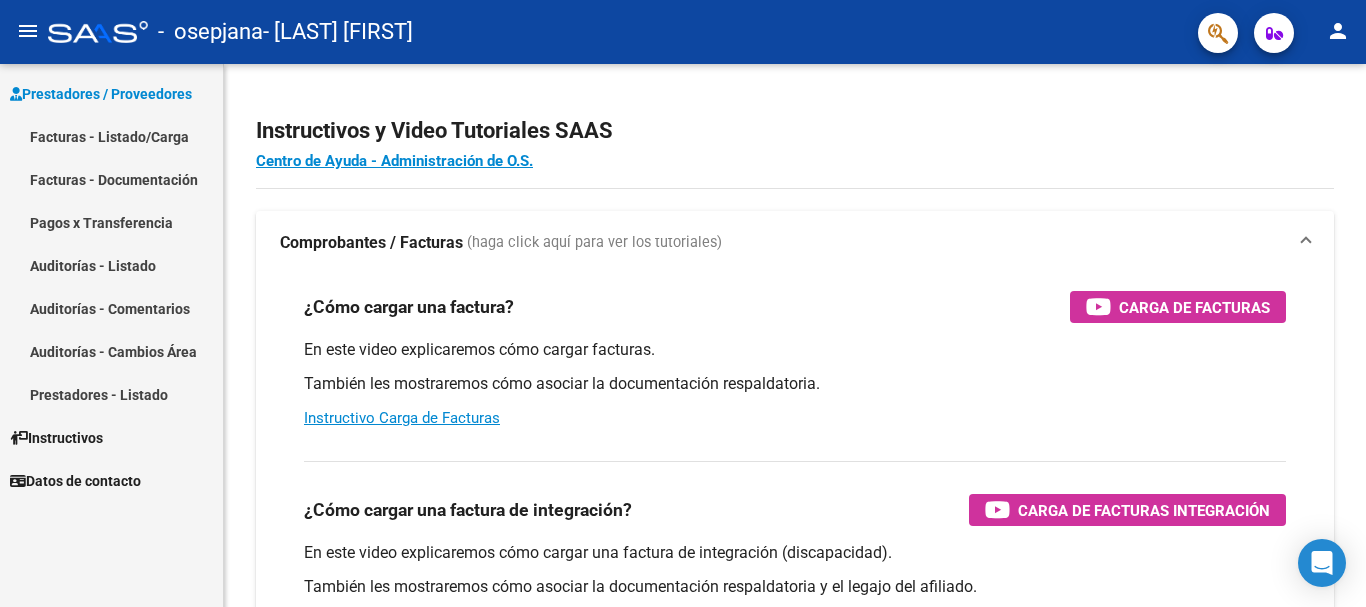 click on "Facturas - Listado/Carga" at bounding box center (111, 136) 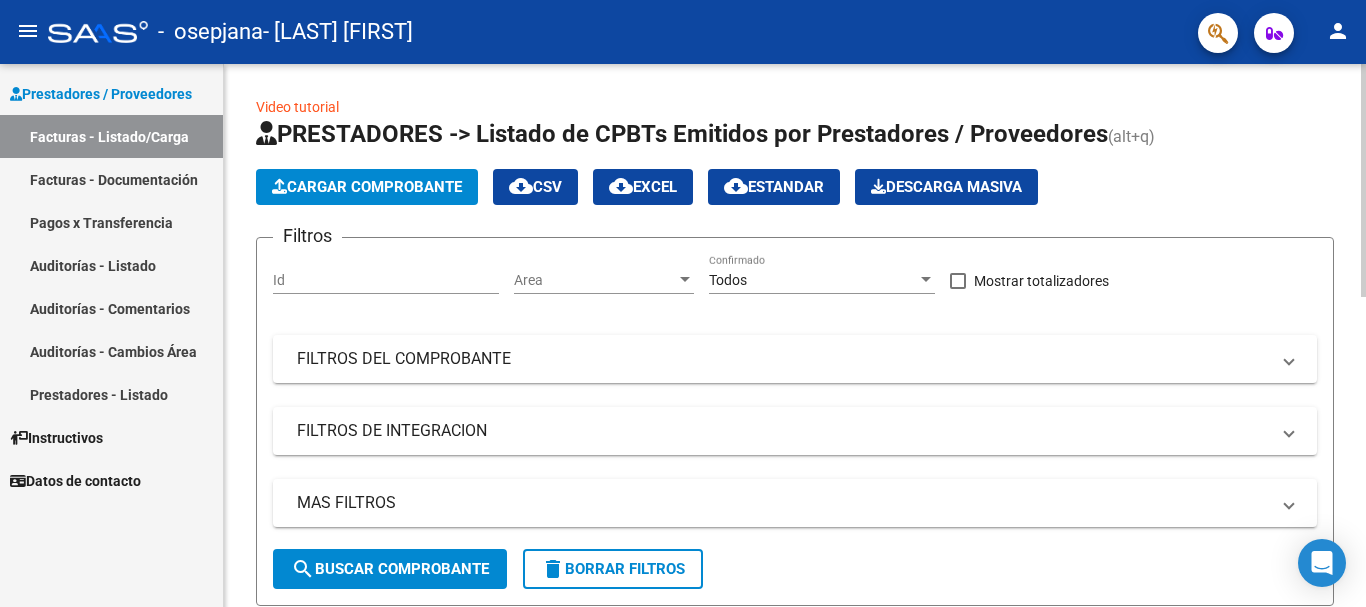 click on "Cargar Comprobante" 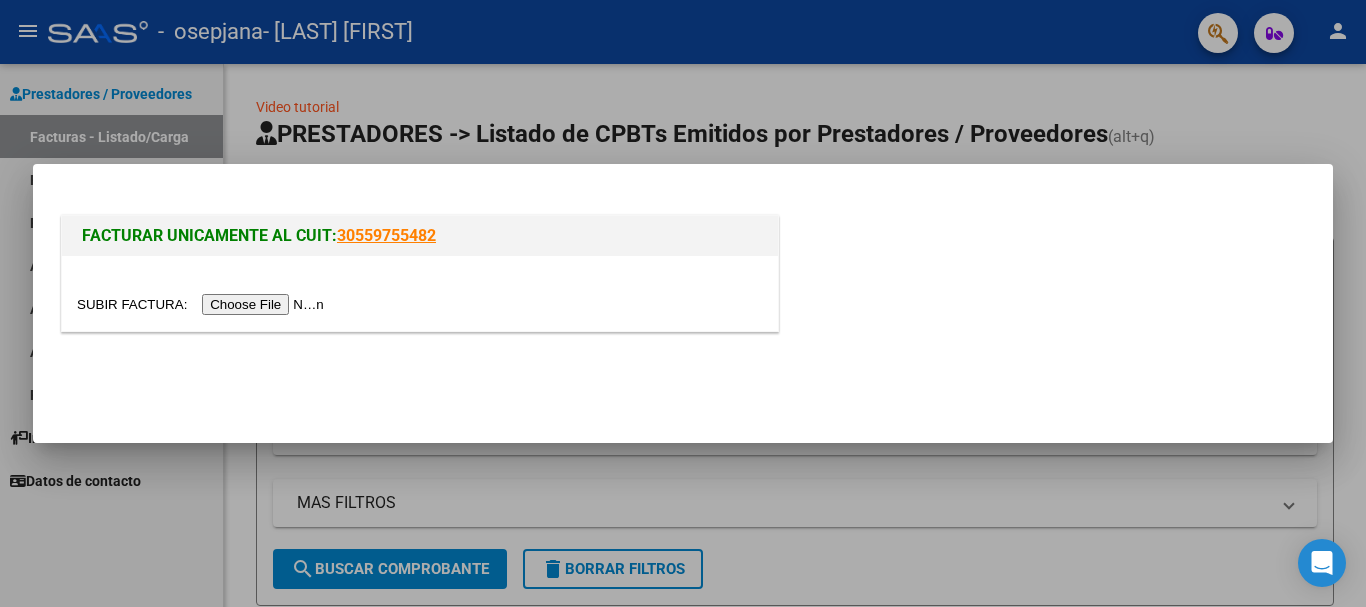 click at bounding box center [203, 304] 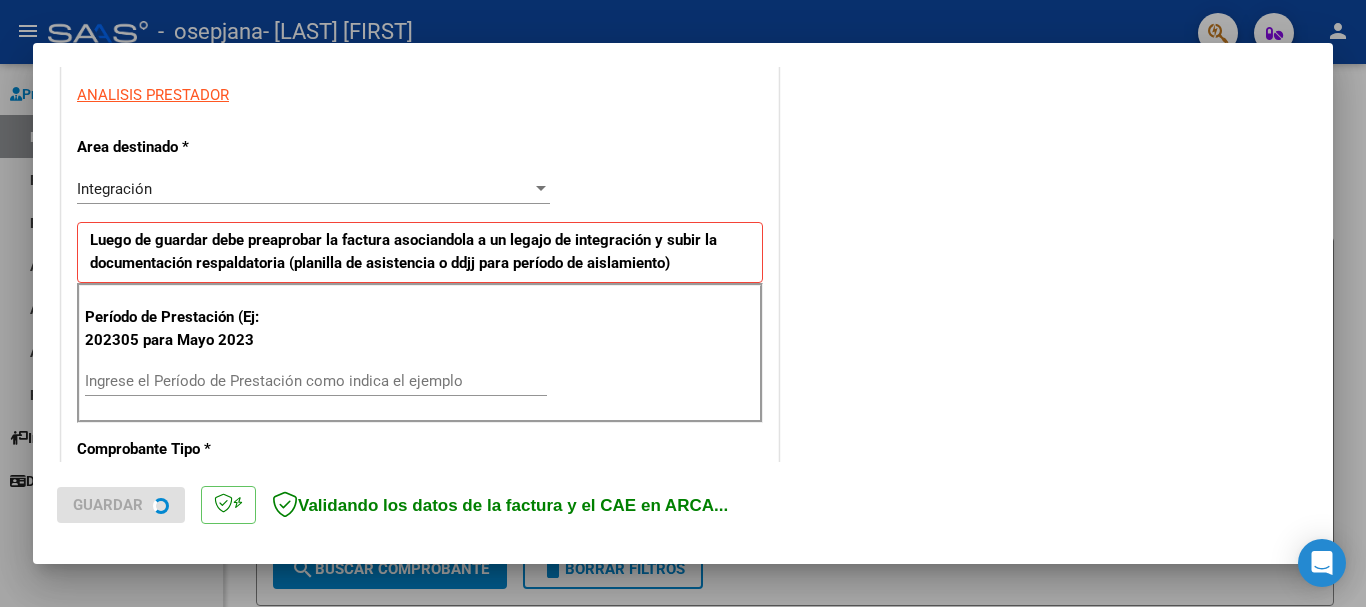 scroll, scrollTop: 400, scrollLeft: 0, axis: vertical 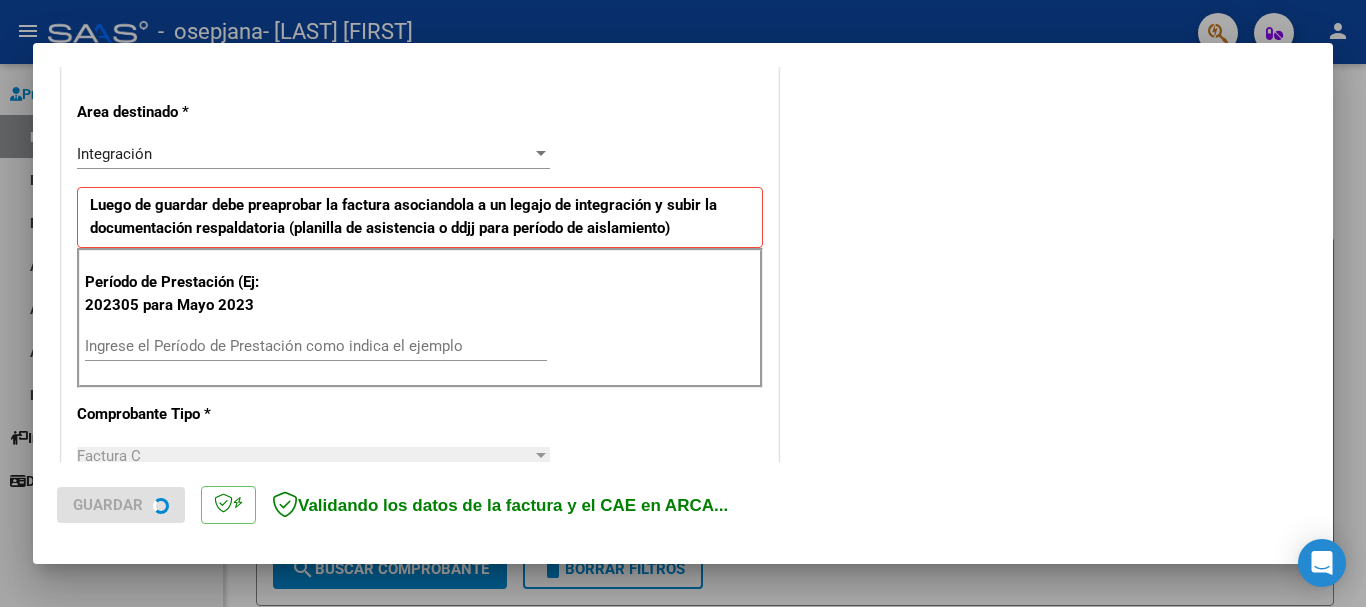 click on "Ingrese el Período de Prestación como indica el ejemplo" at bounding box center (316, 346) 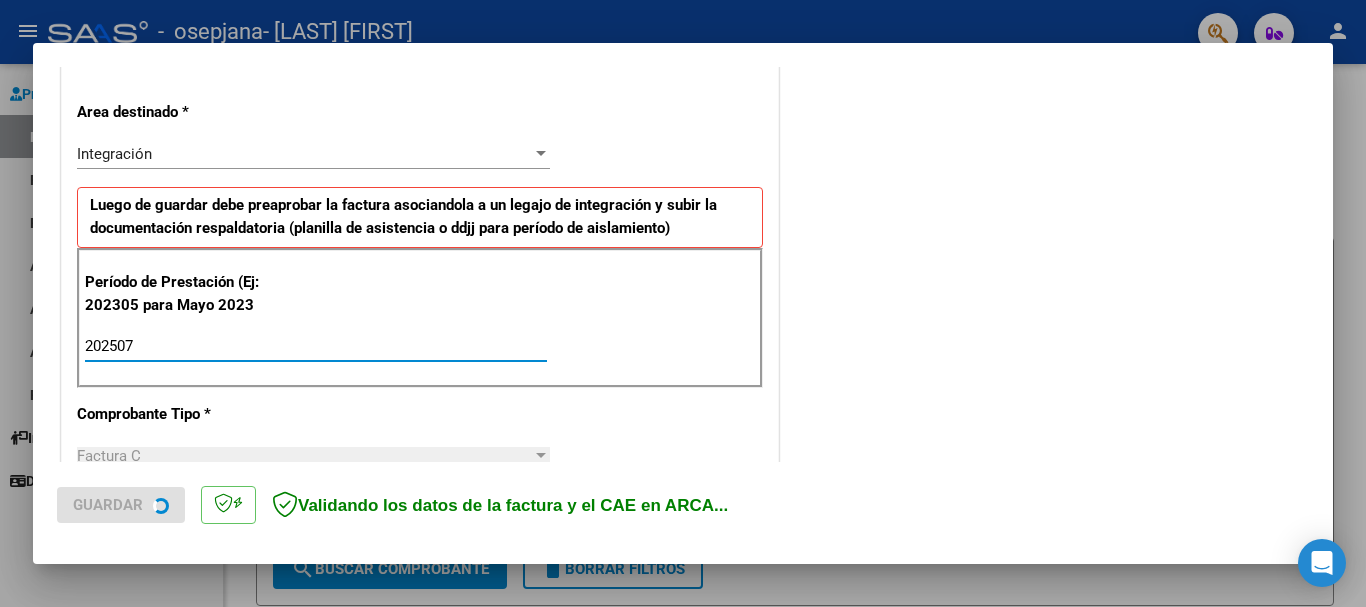 type on "202507" 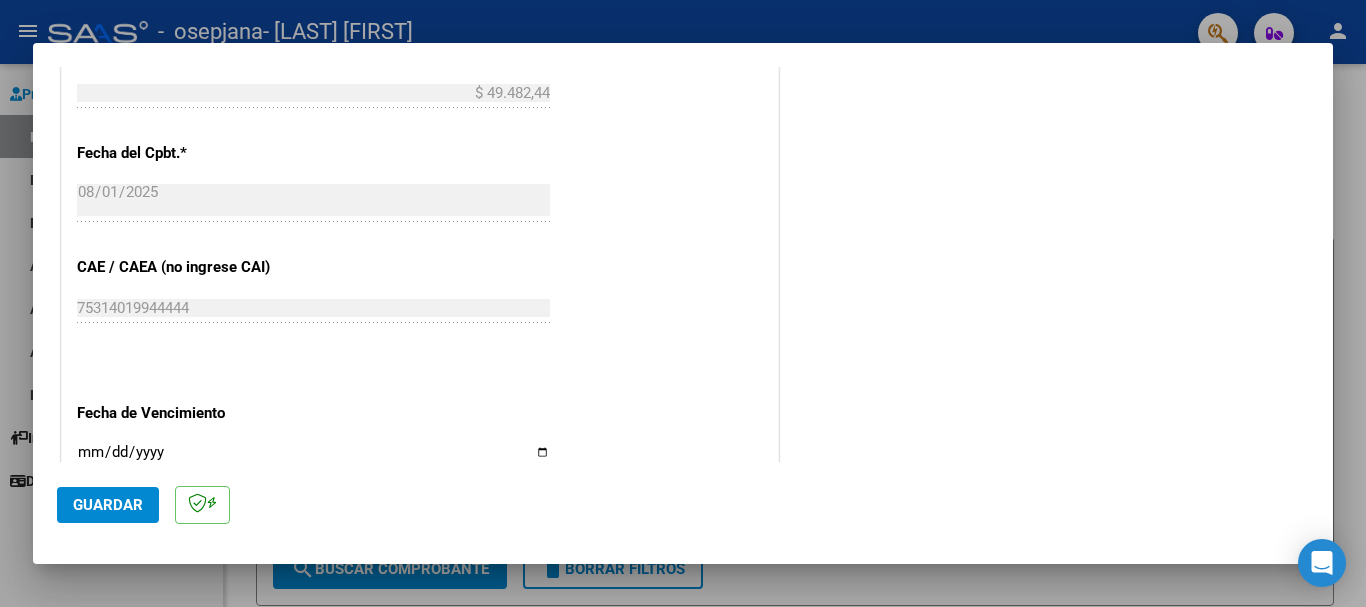 scroll, scrollTop: 1200, scrollLeft: 0, axis: vertical 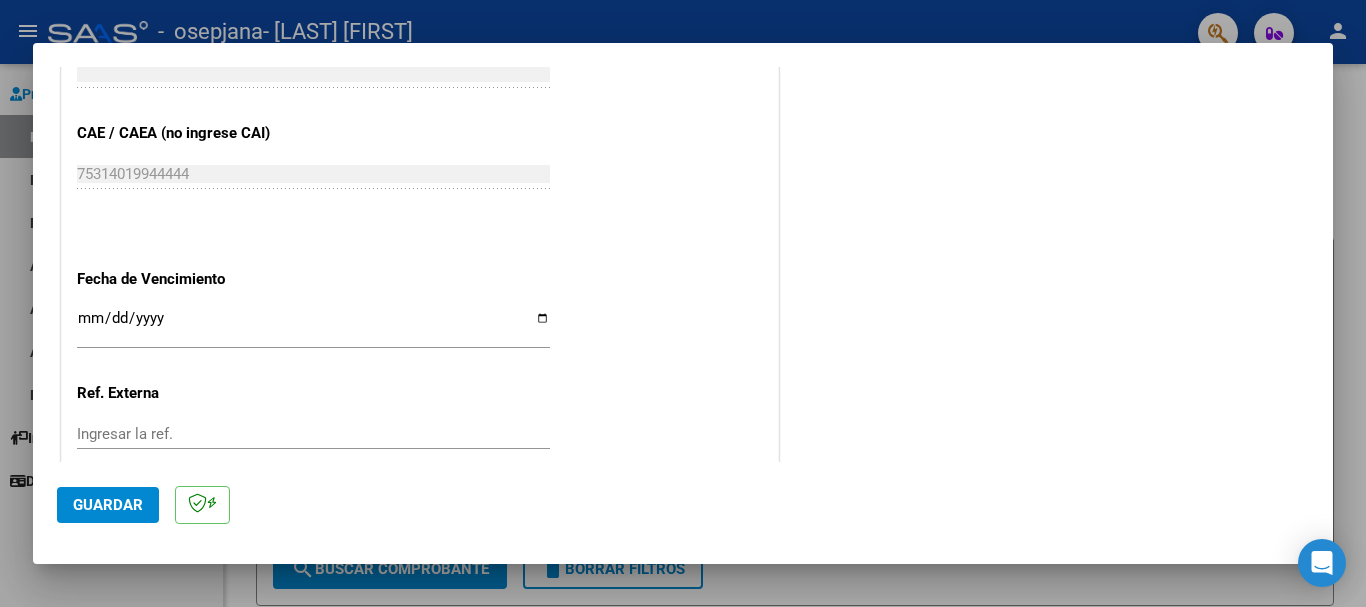 drag, startPoint x: 92, startPoint y: 306, endPoint x: 90, endPoint y: 316, distance: 10.198039 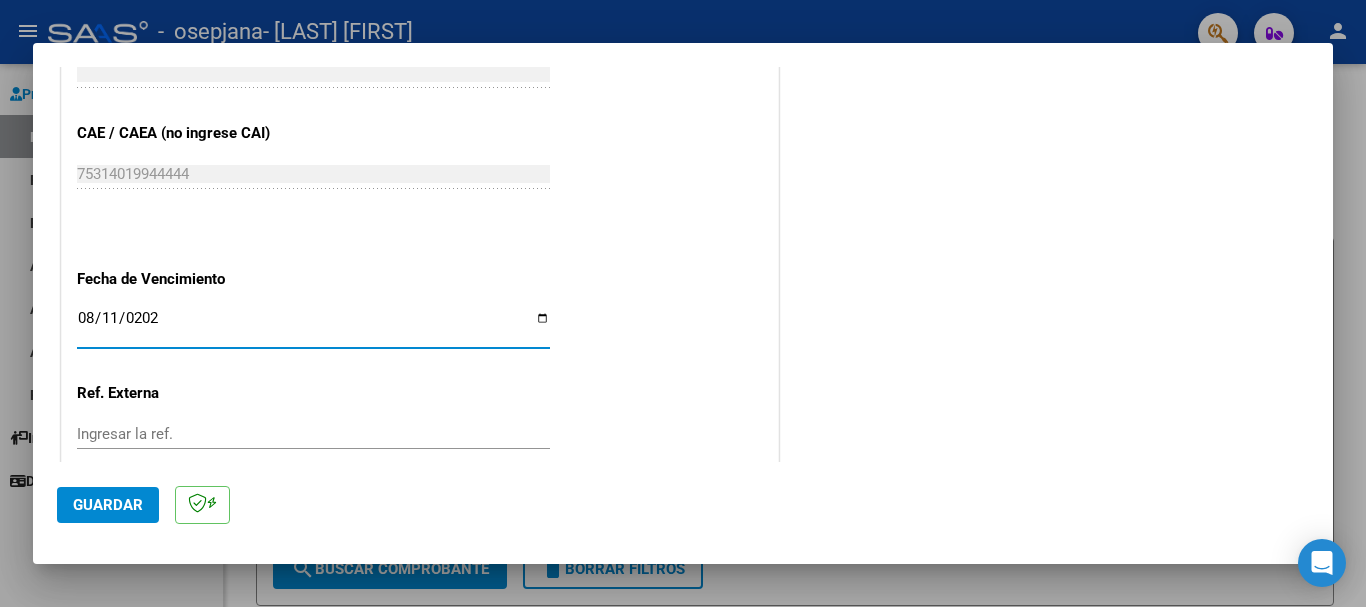 type on "2025-08-11" 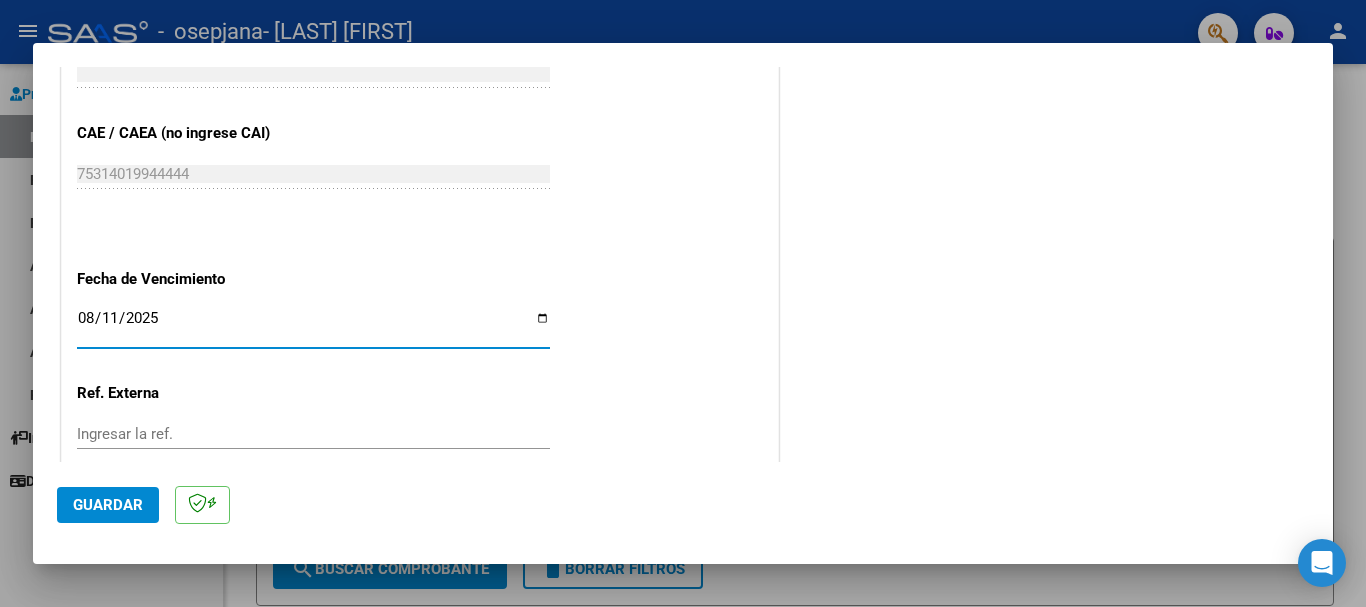 click on "Guardar" 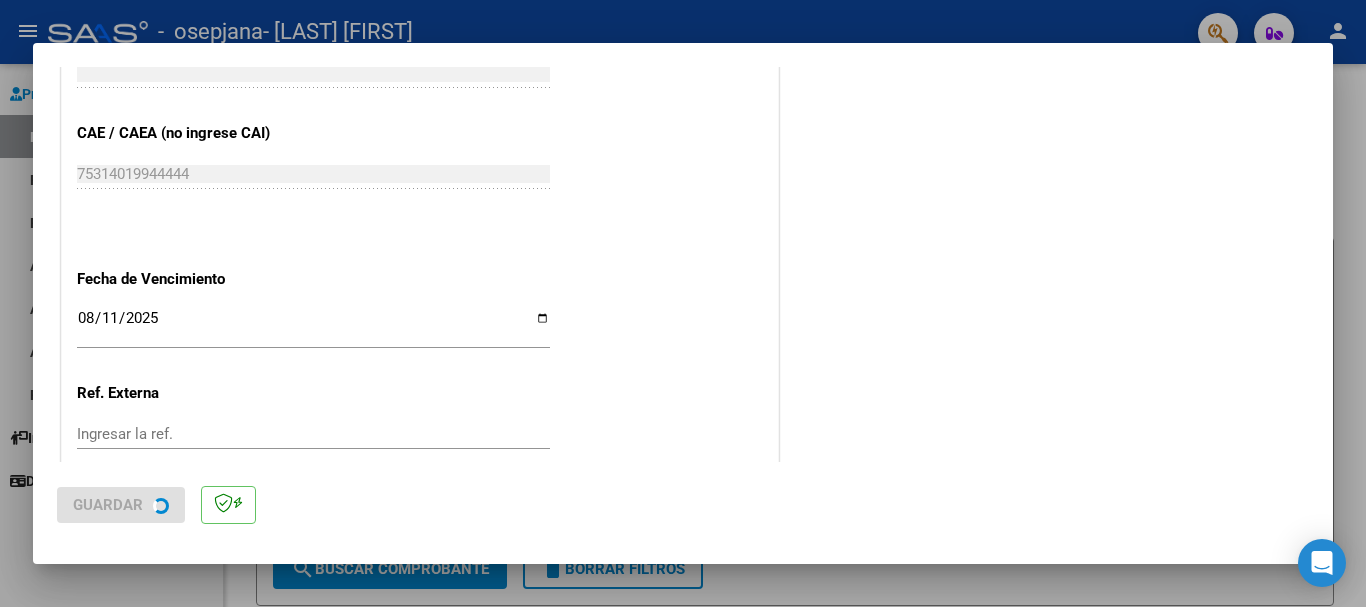 scroll, scrollTop: 0, scrollLeft: 0, axis: both 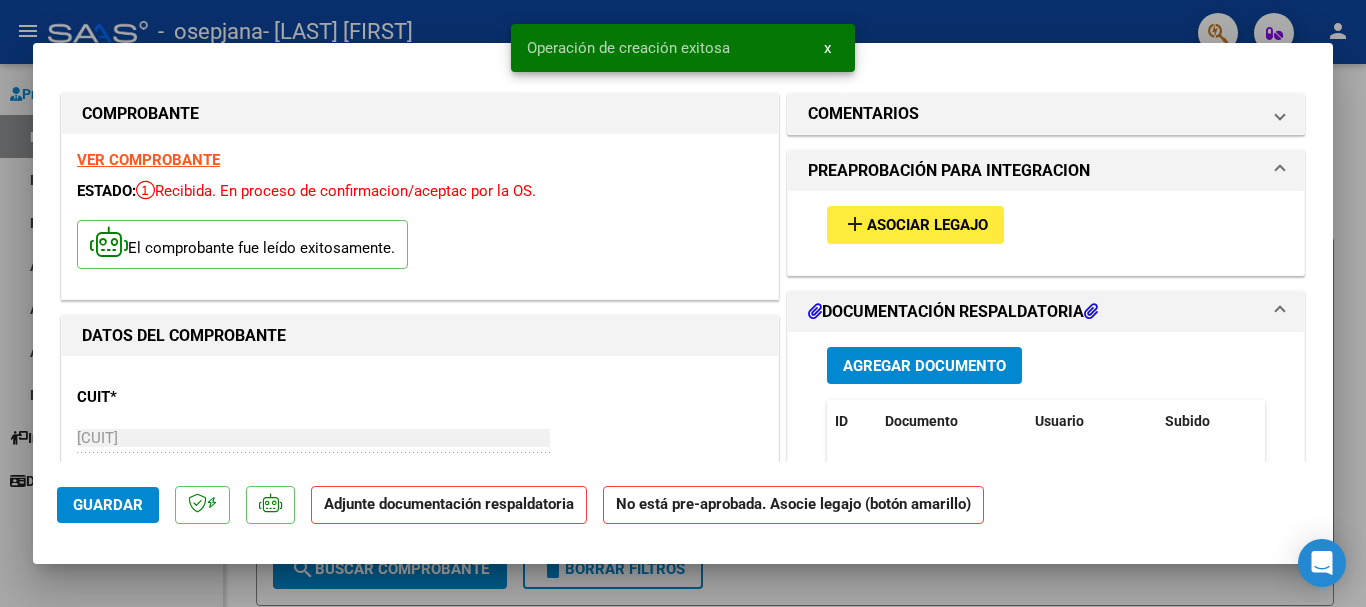 click on "add Asociar Legajo" at bounding box center [915, 224] 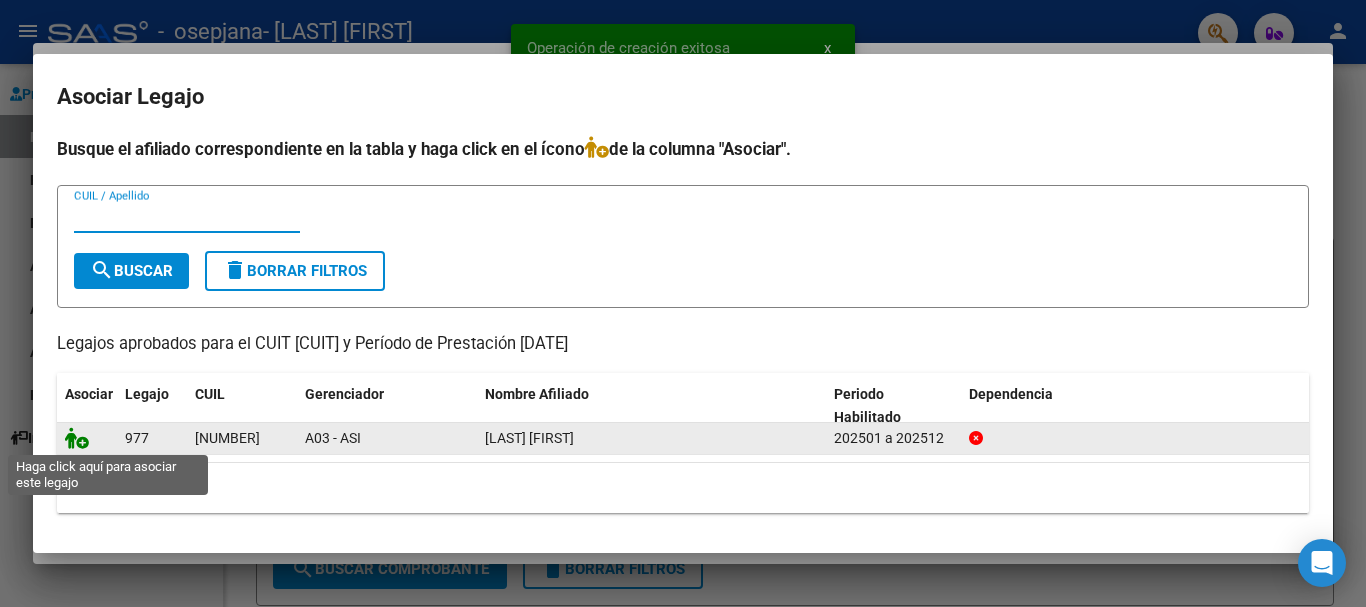 click 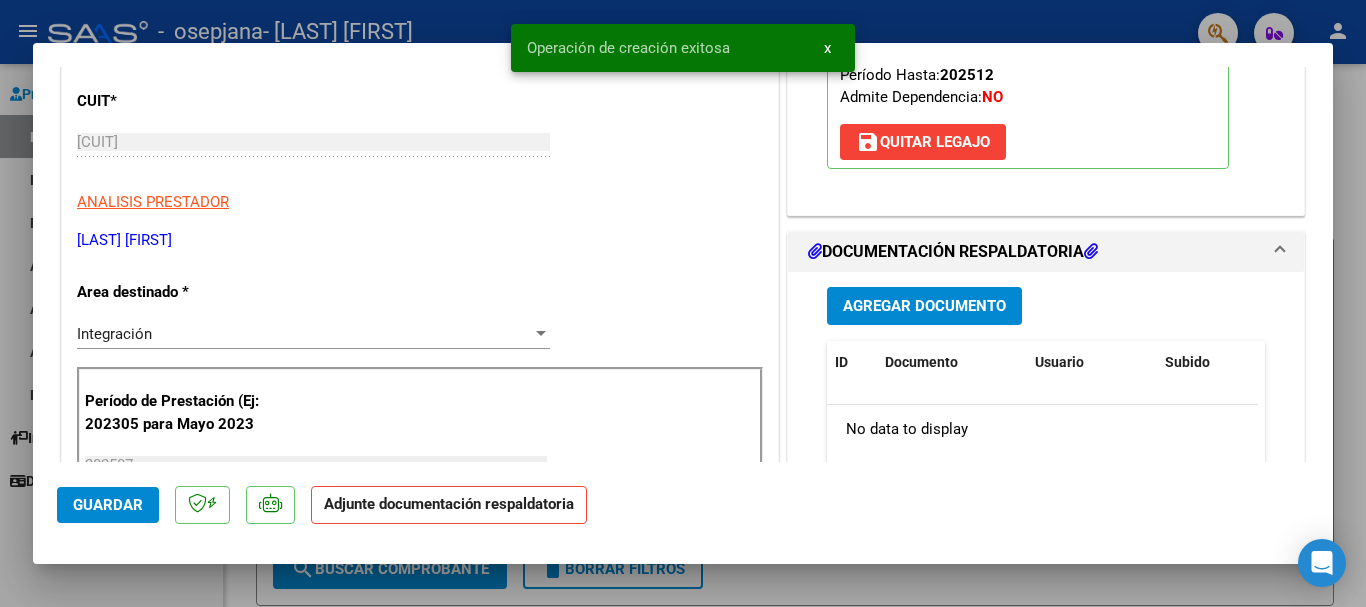 scroll, scrollTop: 300, scrollLeft: 0, axis: vertical 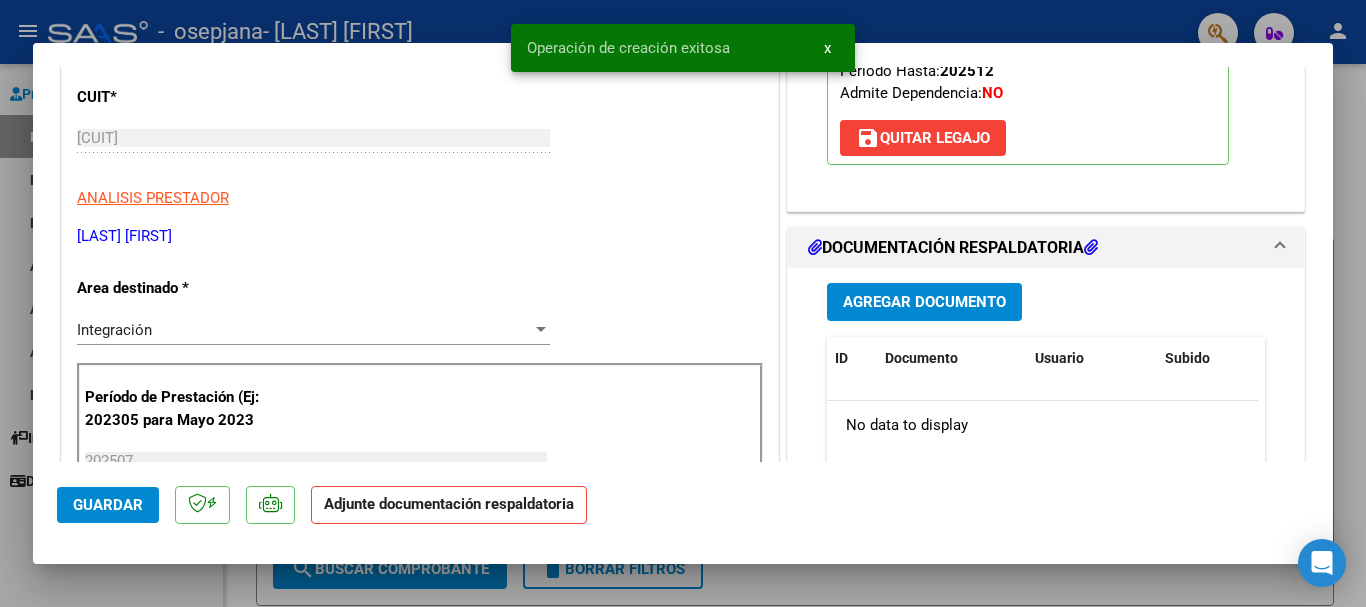 click on "Agregar Documento" at bounding box center [924, 303] 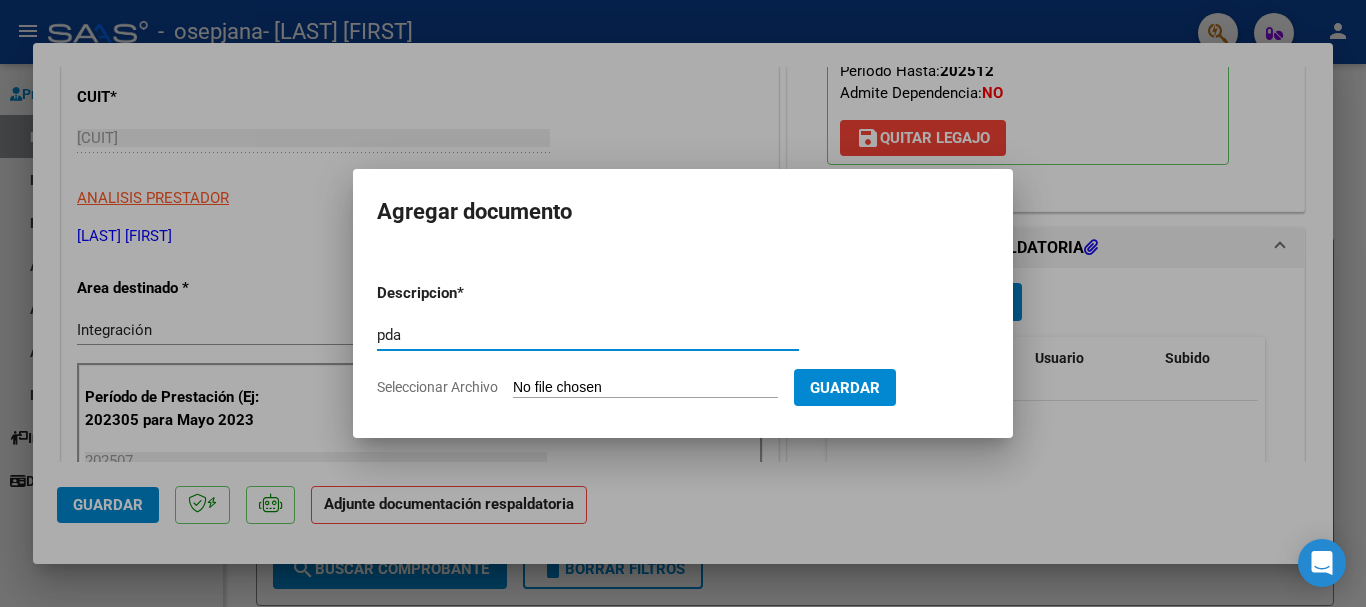 type on "pda" 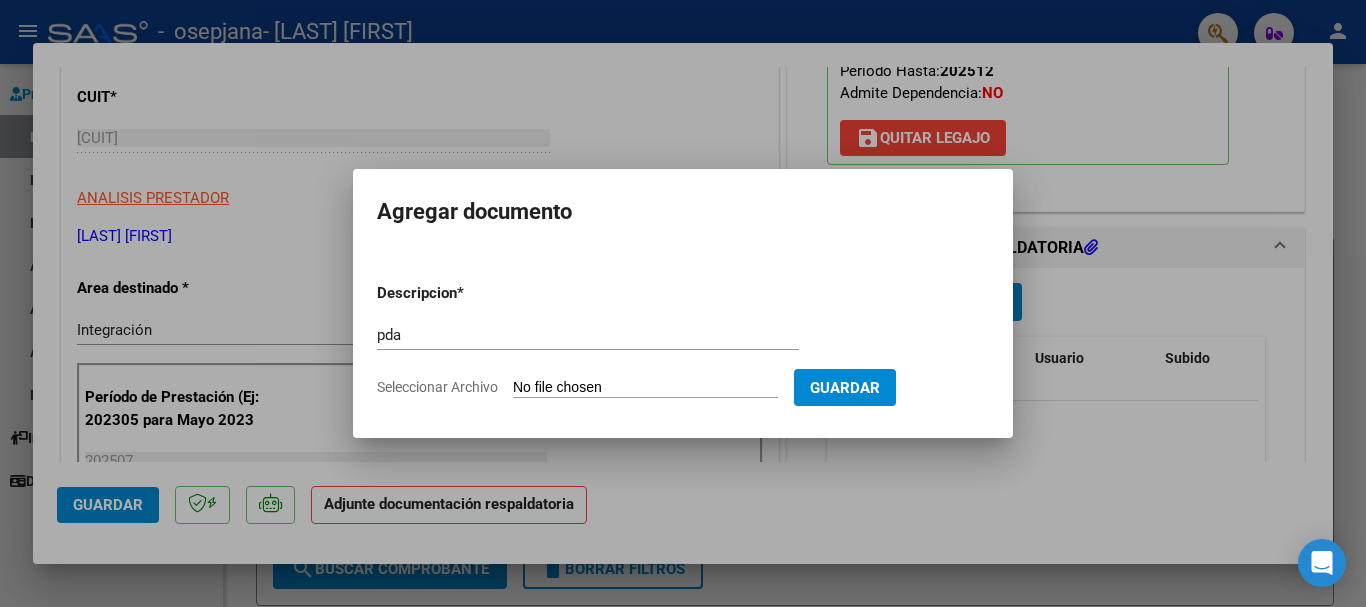 click on "Seleccionar Archivo" at bounding box center (645, 388) 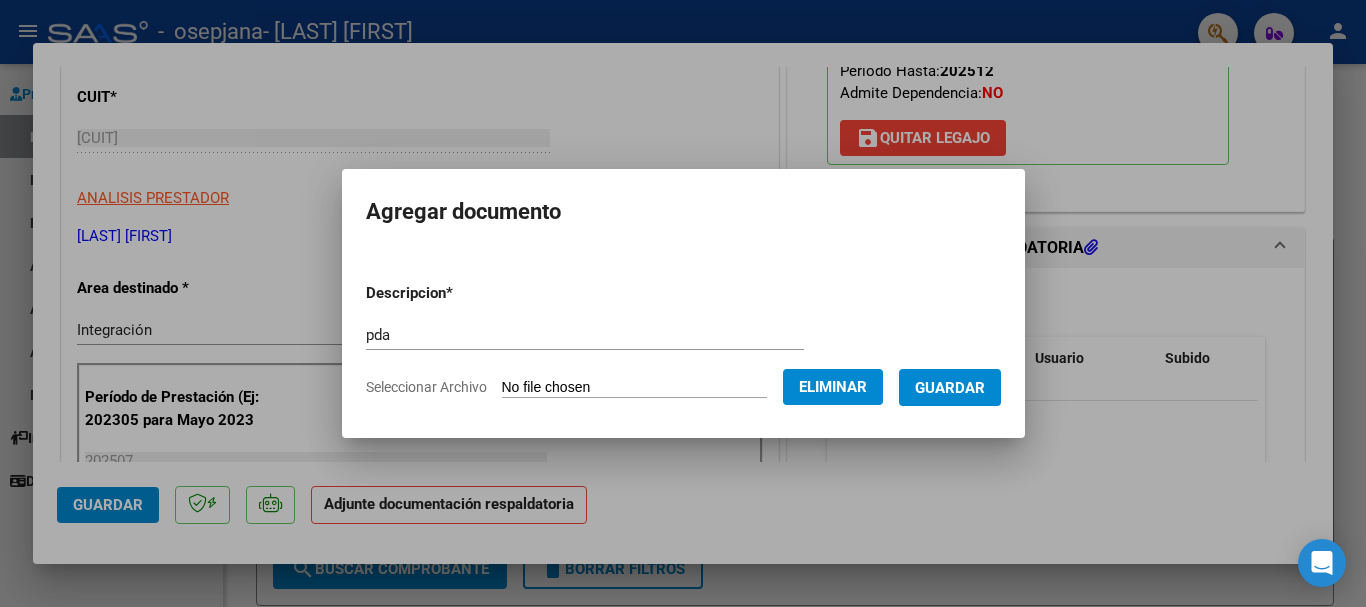 click on "Guardar" at bounding box center [950, 388] 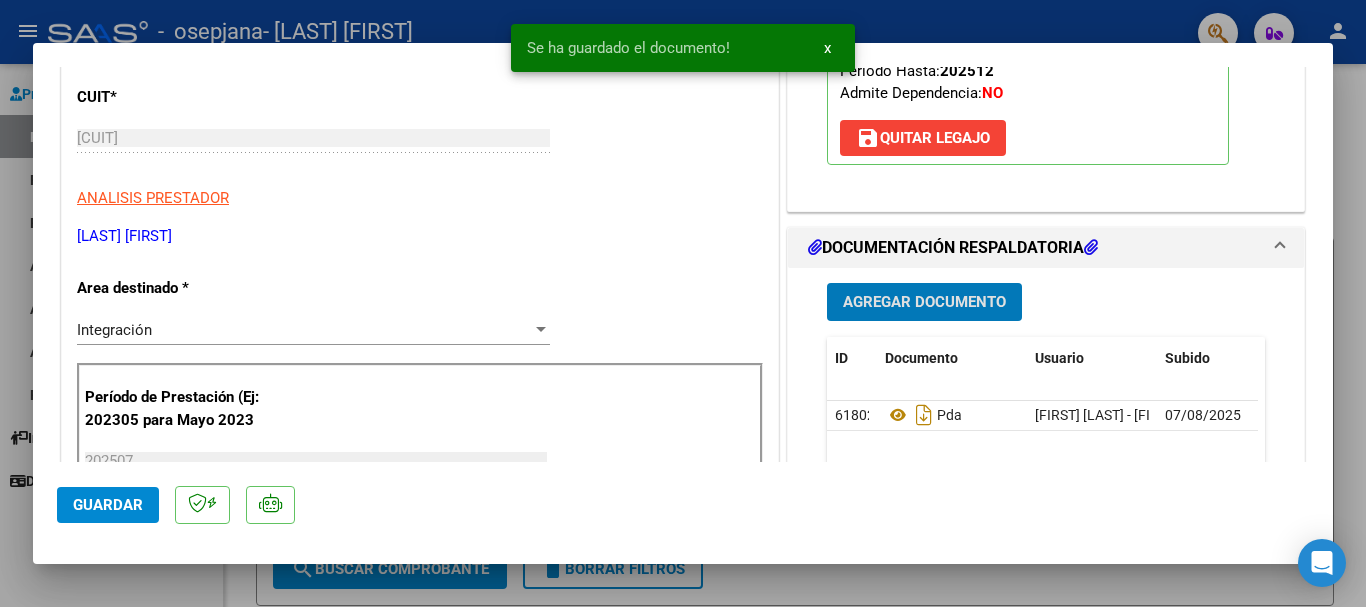 click on "Guardar" 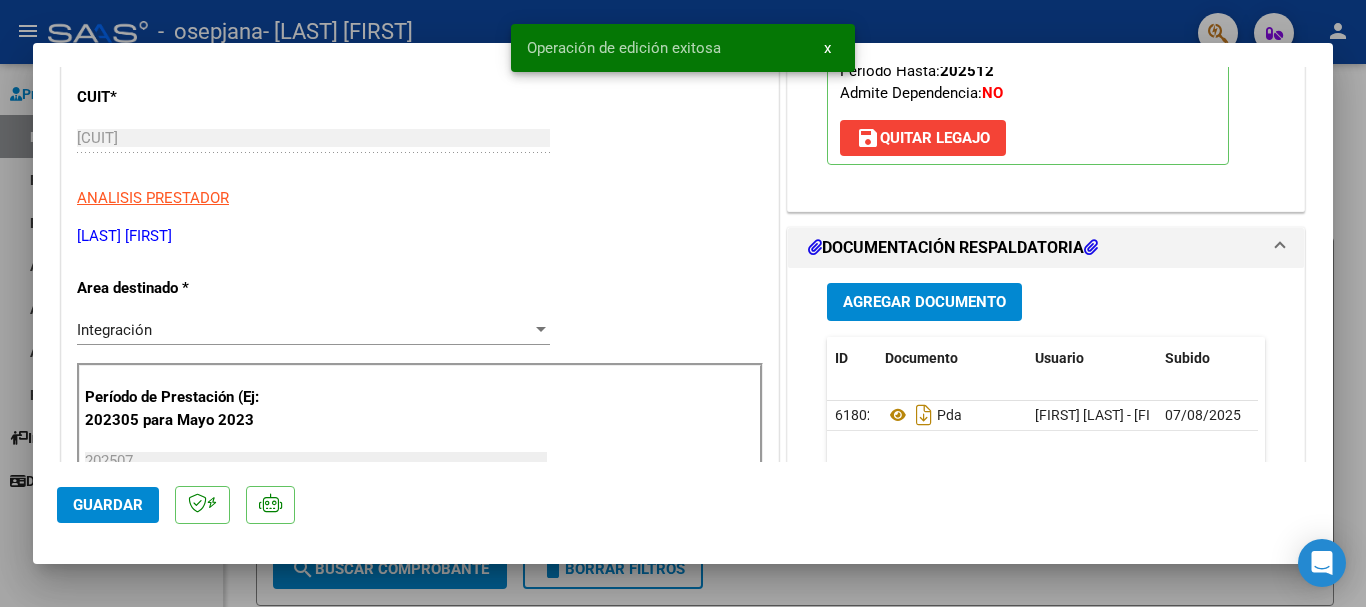 click on "Guardar" 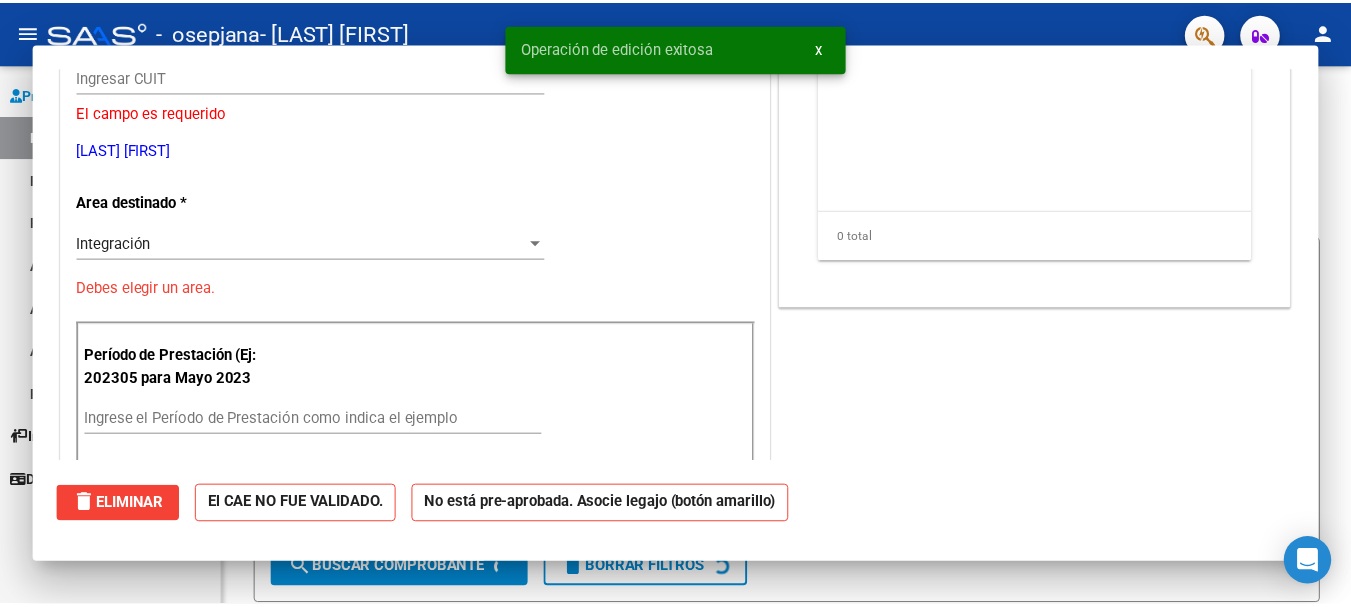 scroll, scrollTop: 239, scrollLeft: 0, axis: vertical 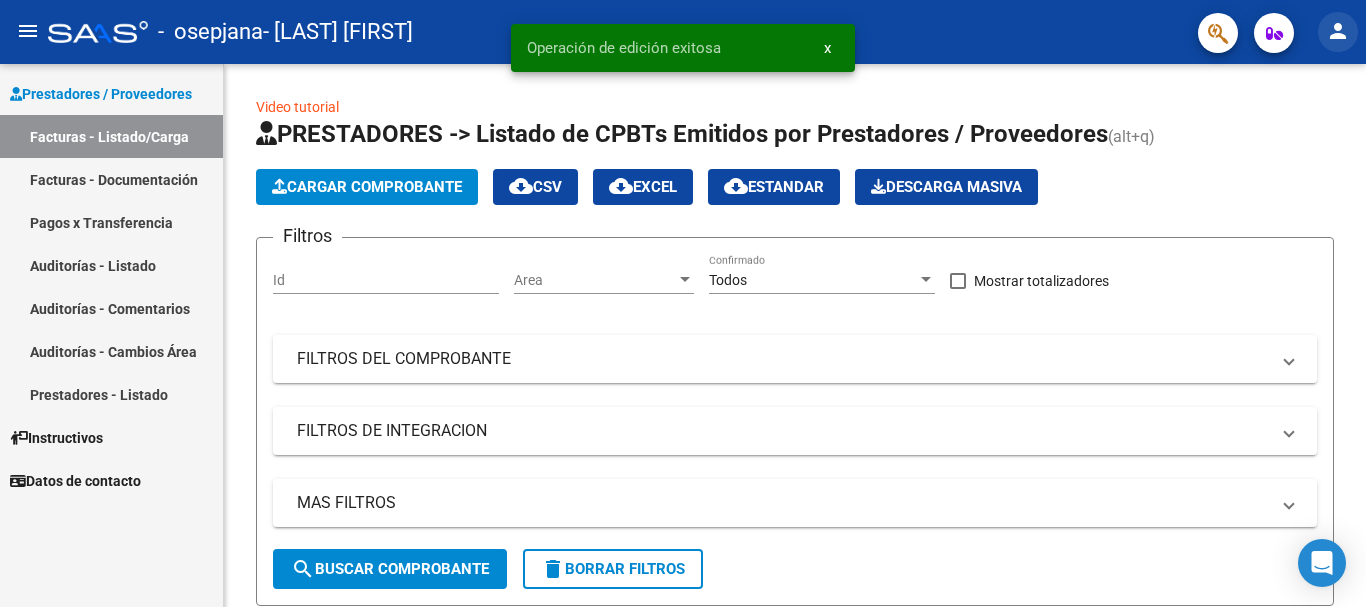 click on "person" 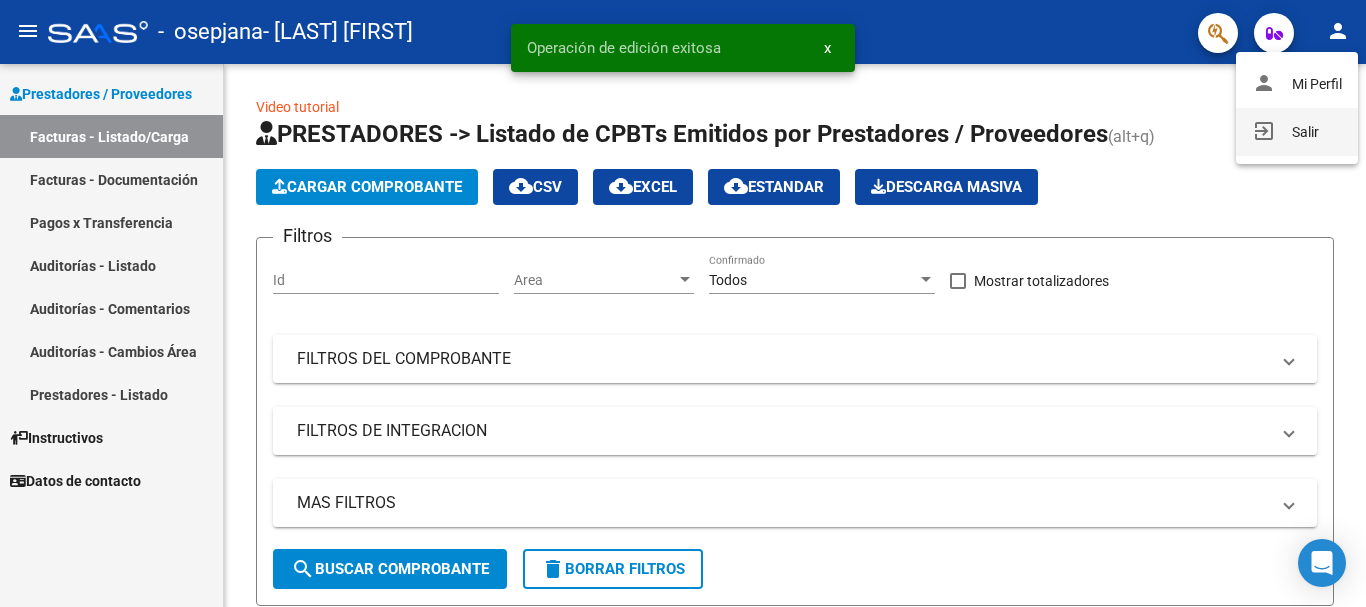 click on "exit_to_app  Salir" at bounding box center [1297, 132] 